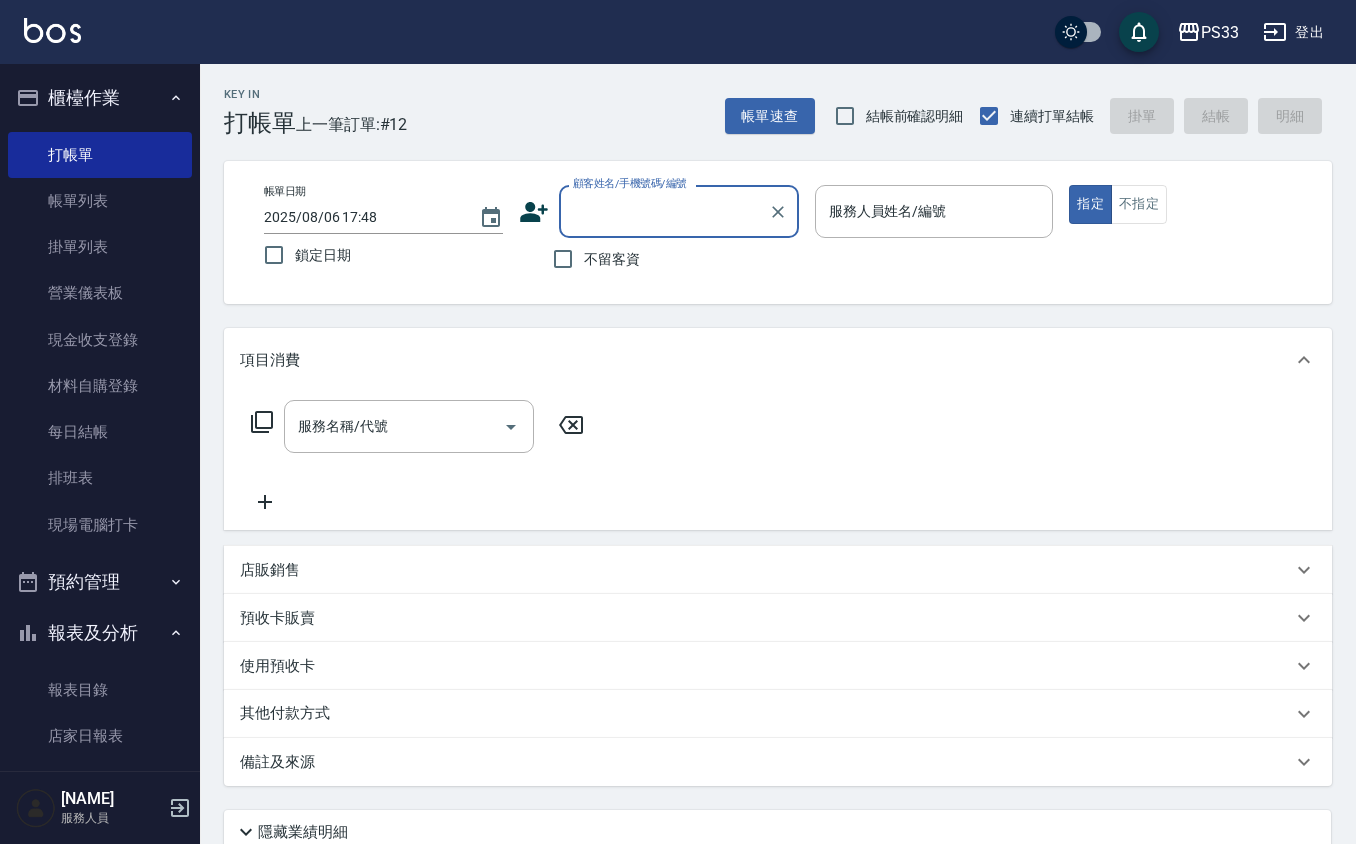scroll, scrollTop: 0, scrollLeft: 0, axis: both 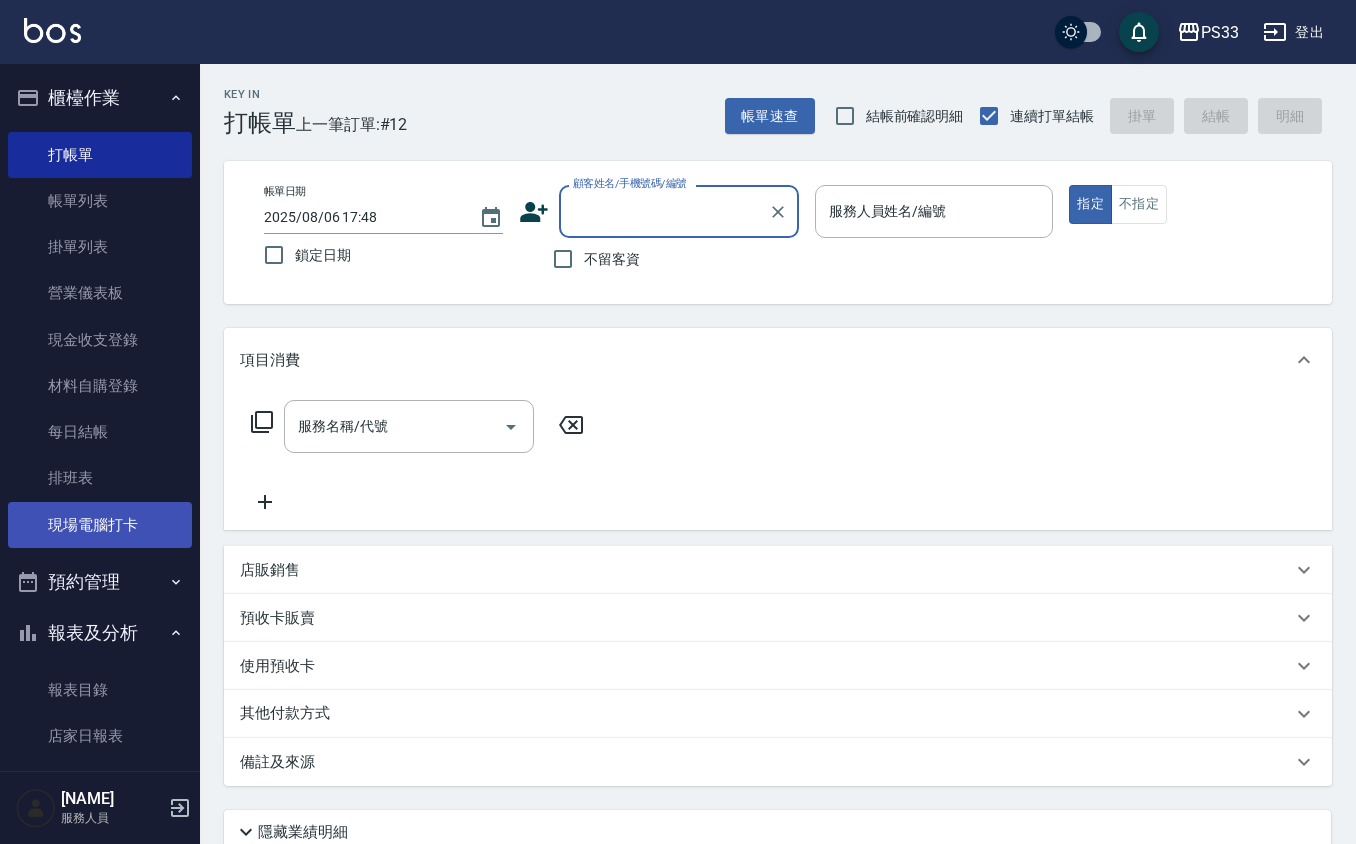 click on "現場電腦打卡" at bounding box center (100, 525) 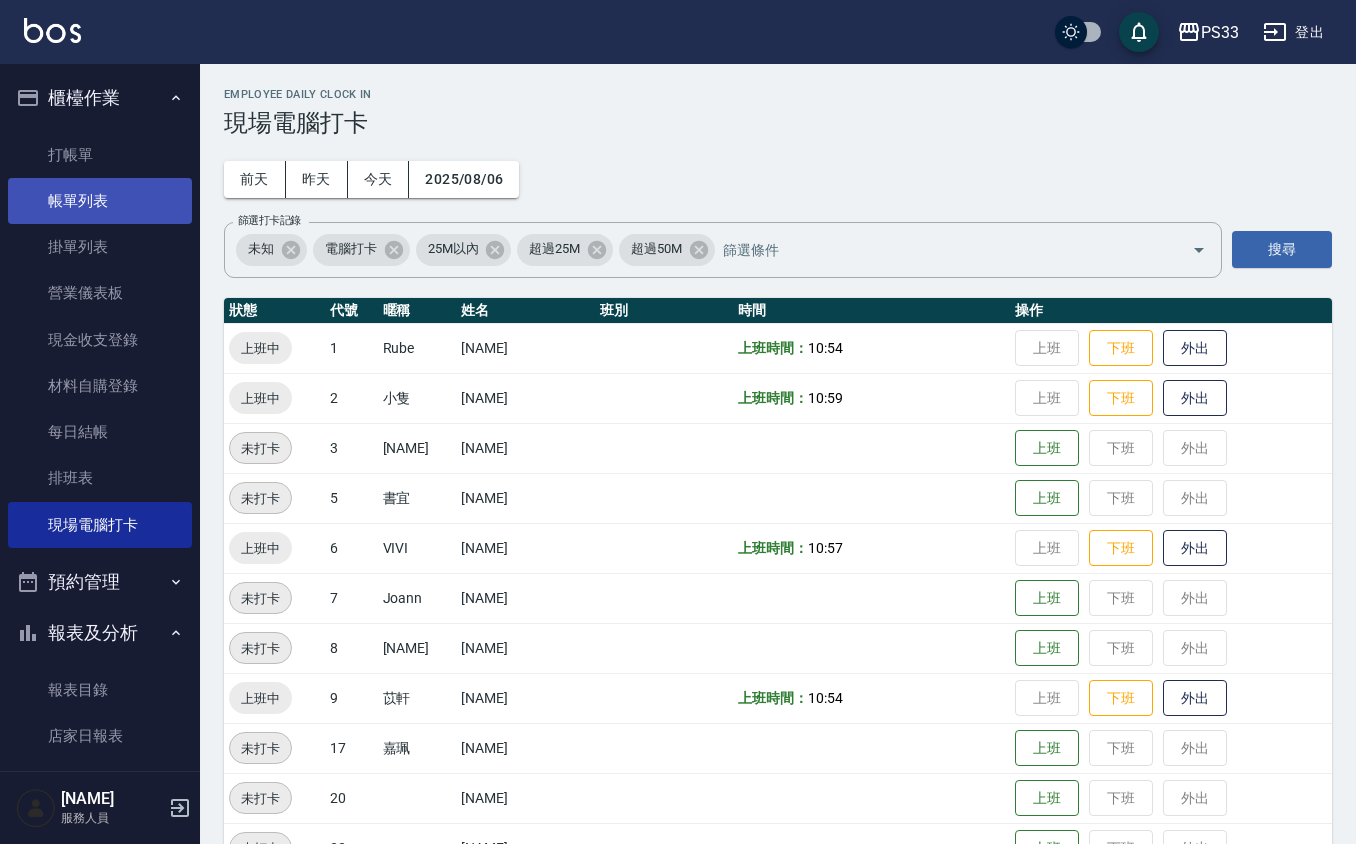 click on "帳單列表" at bounding box center [100, 201] 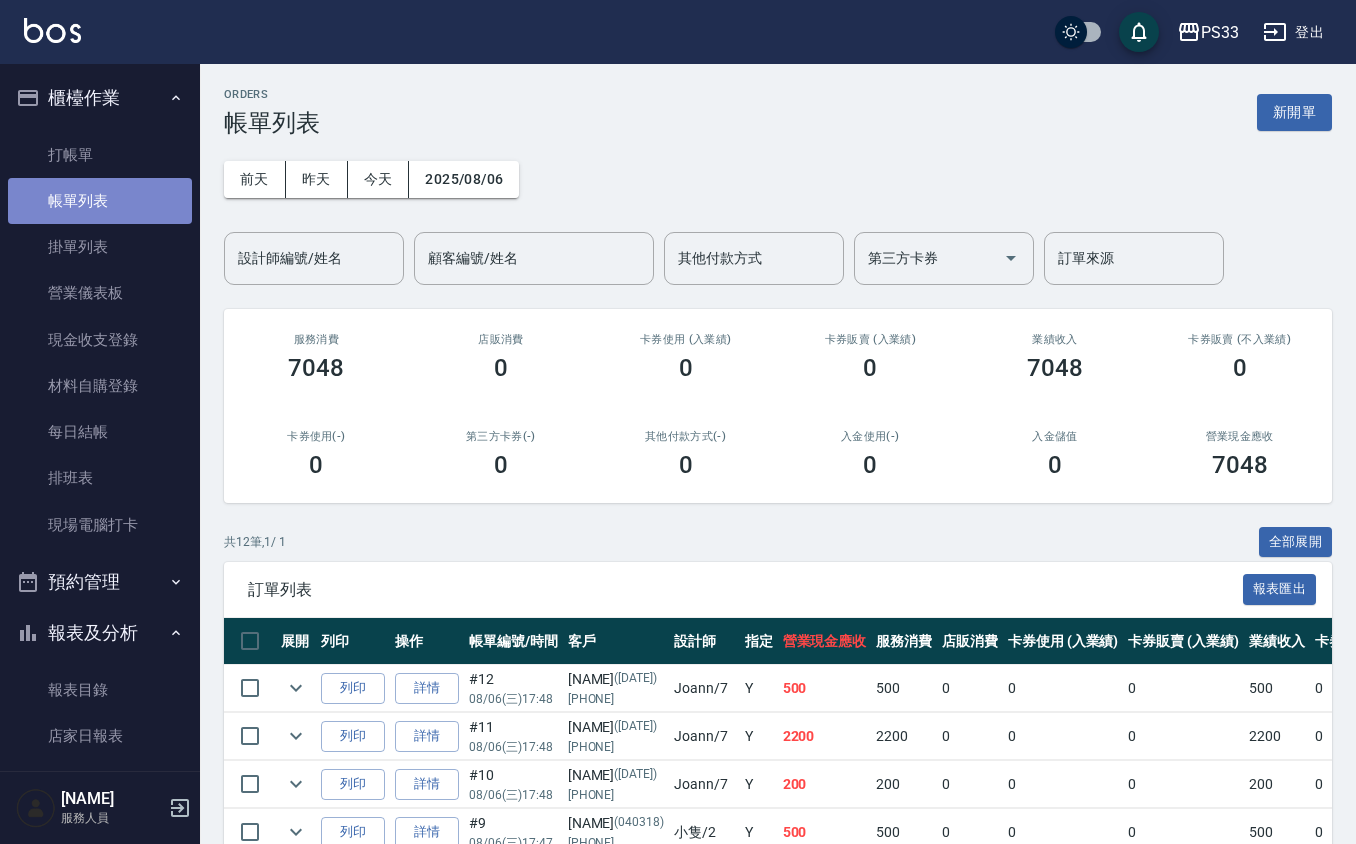 click on "帳單列表" at bounding box center (100, 201) 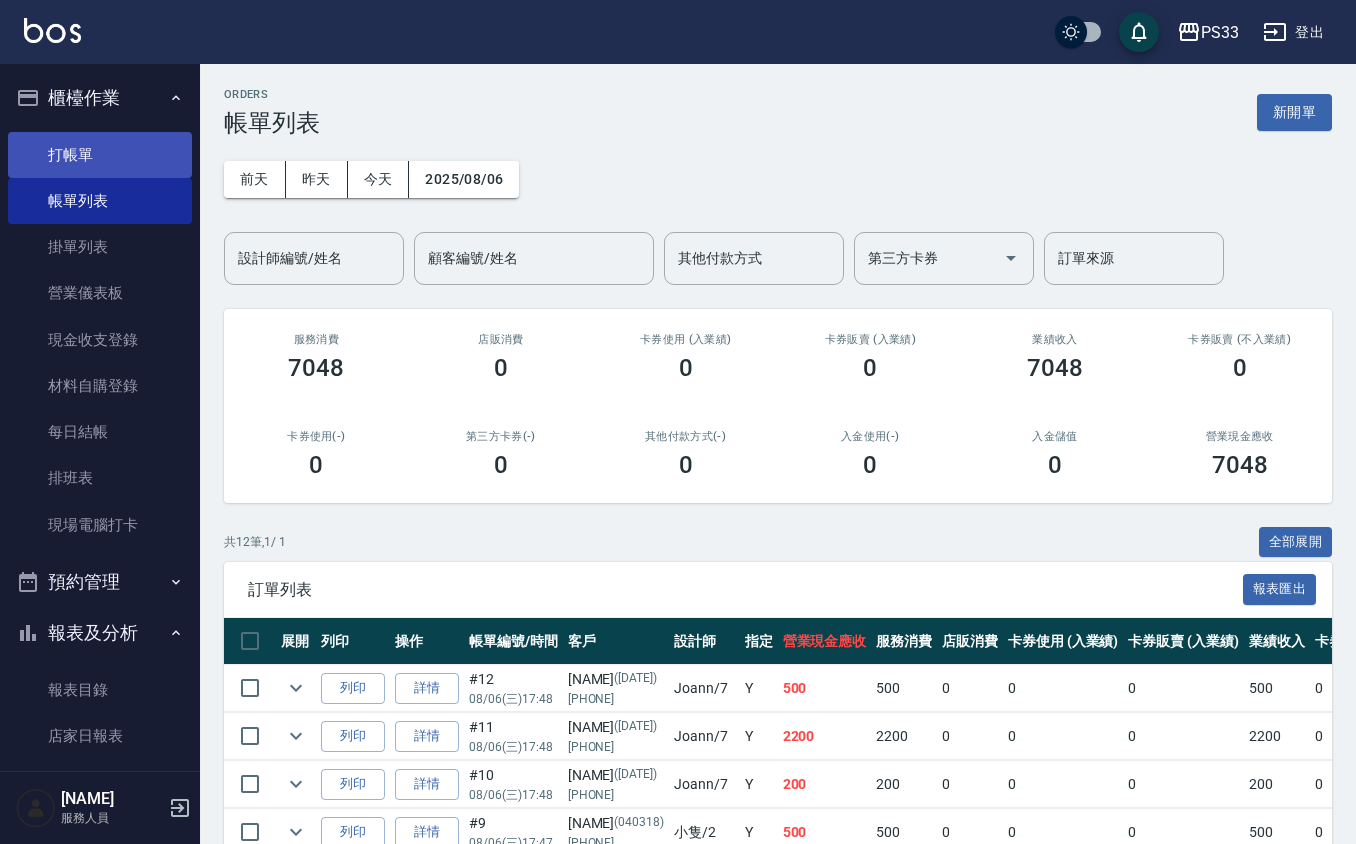 click on "打帳單" at bounding box center [100, 155] 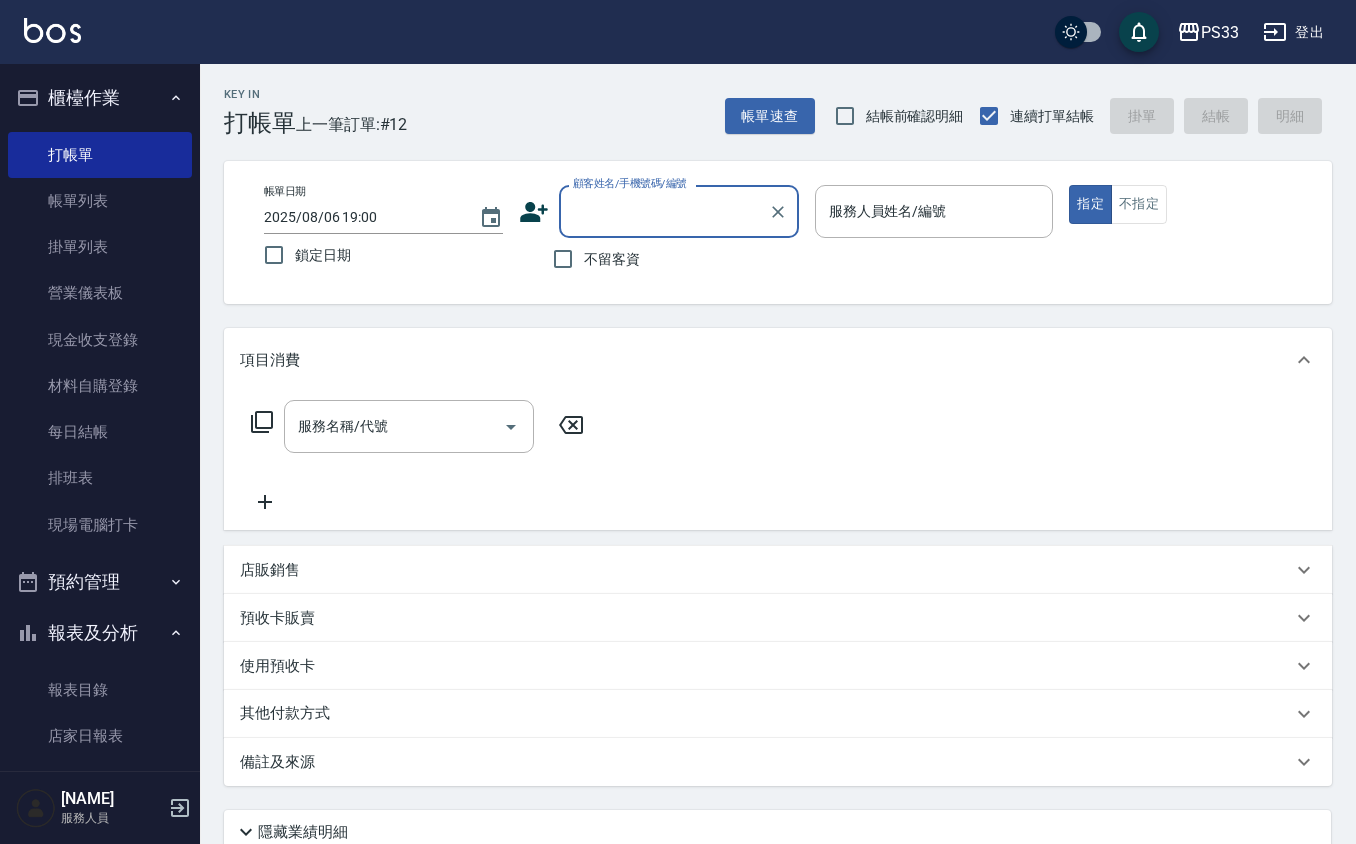 click 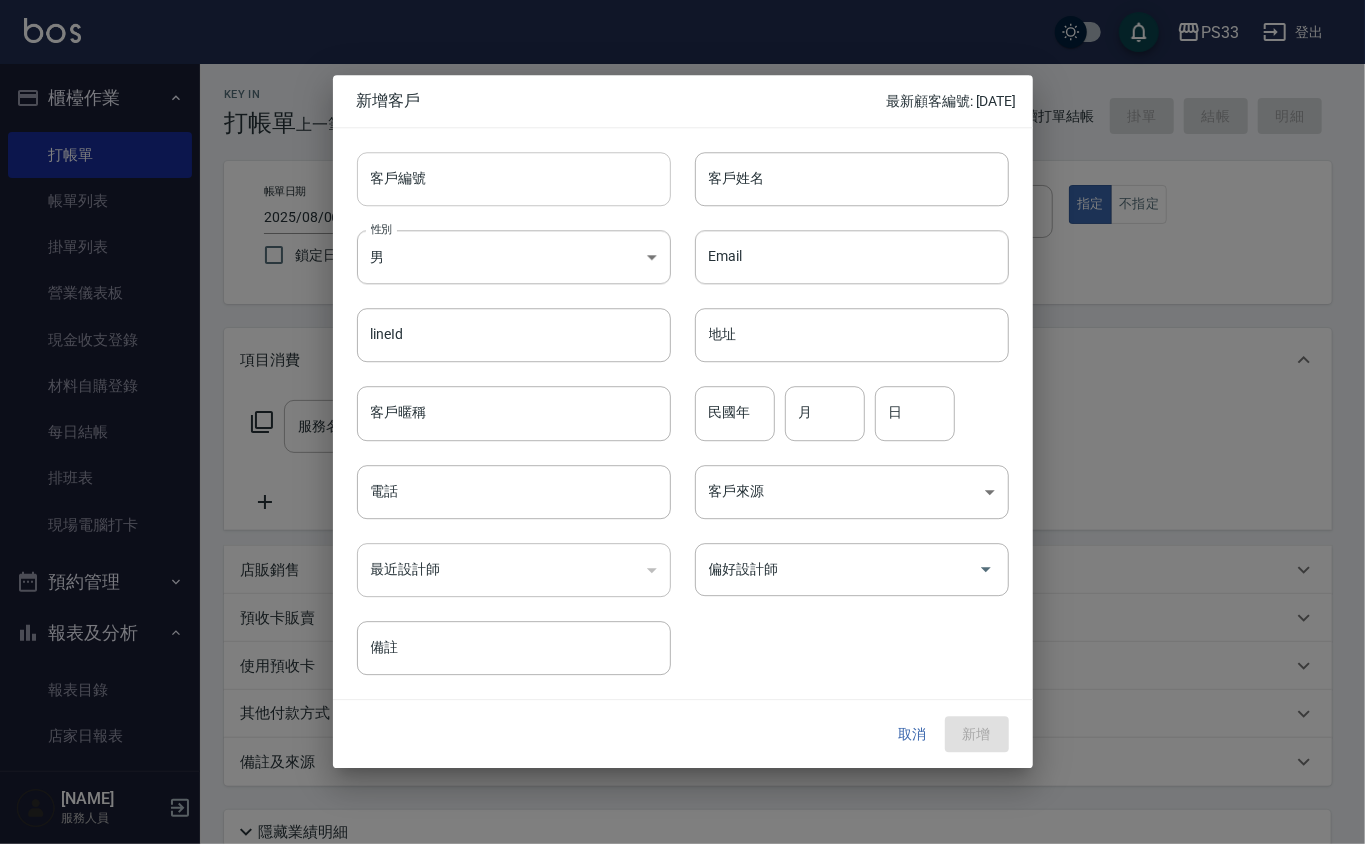 click on "客戶編號" at bounding box center [514, 179] 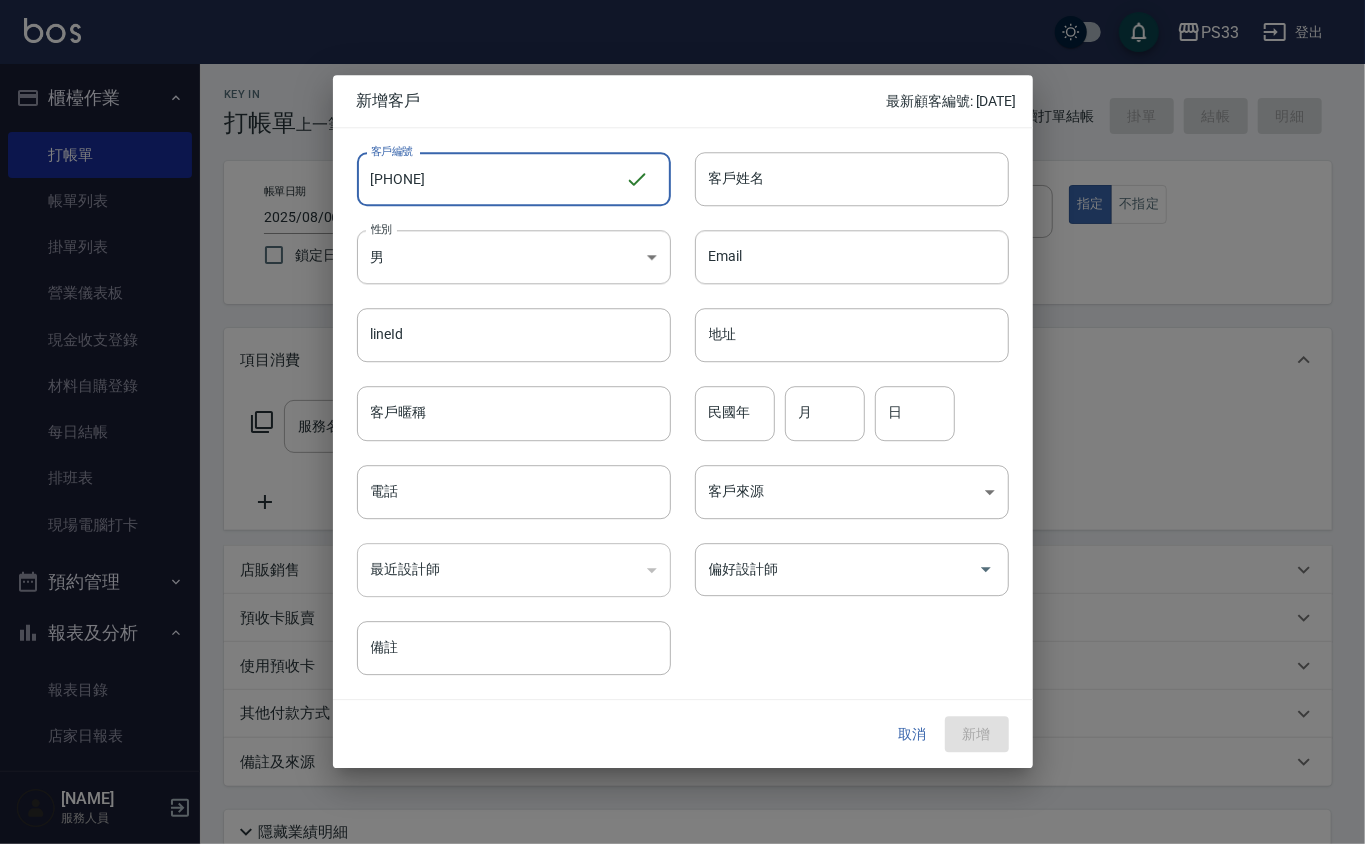 type on "[PHONE]" 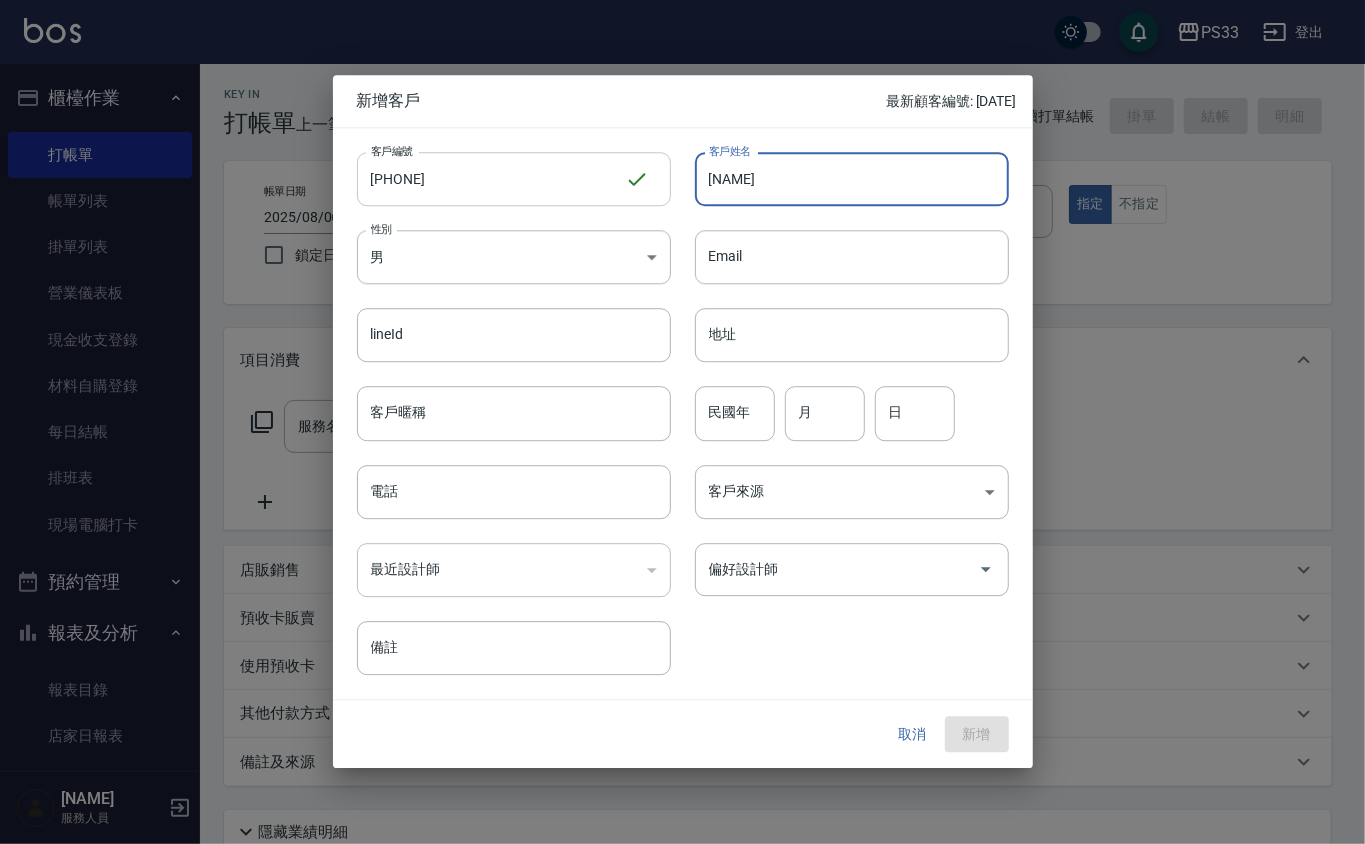 type on "[NAME]" 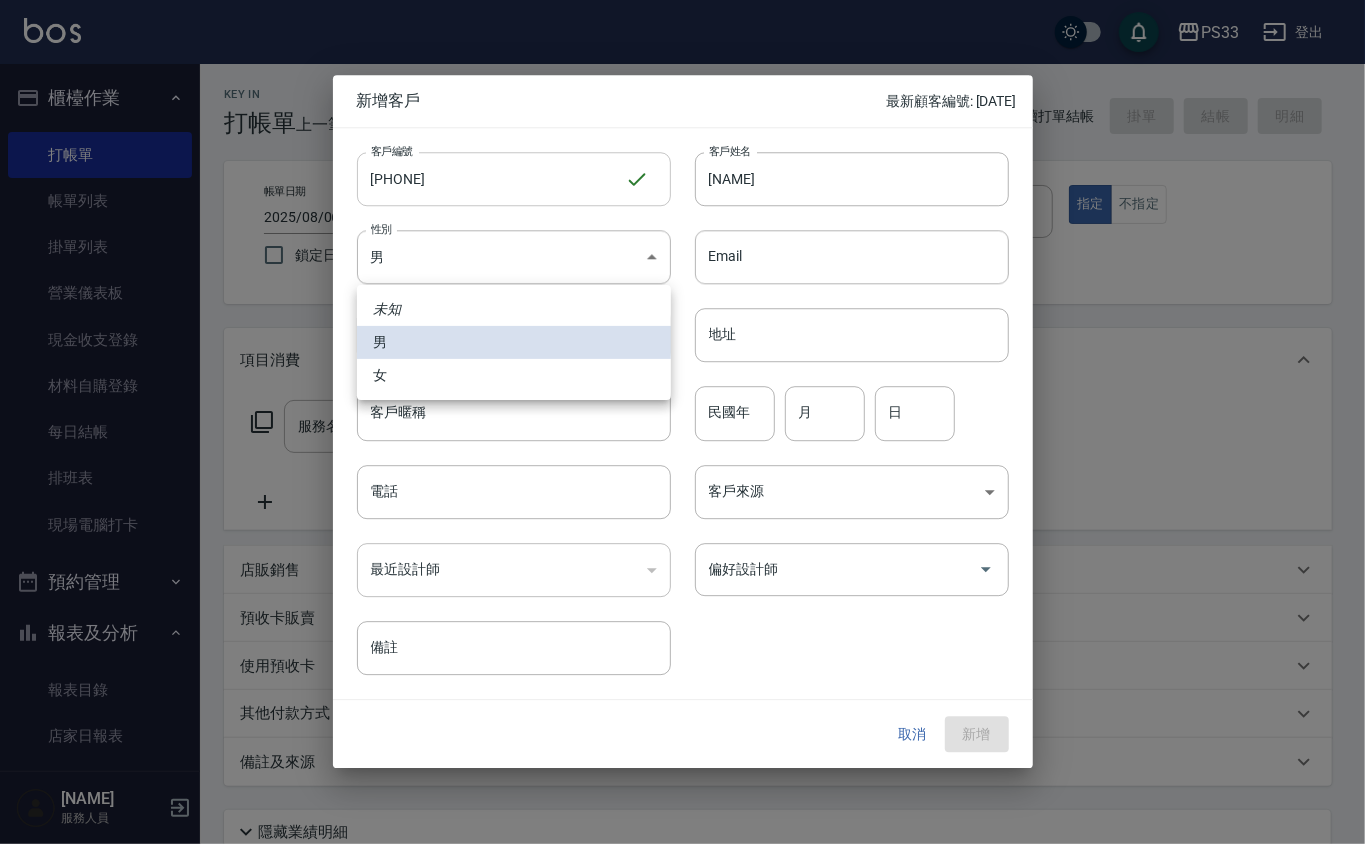 type 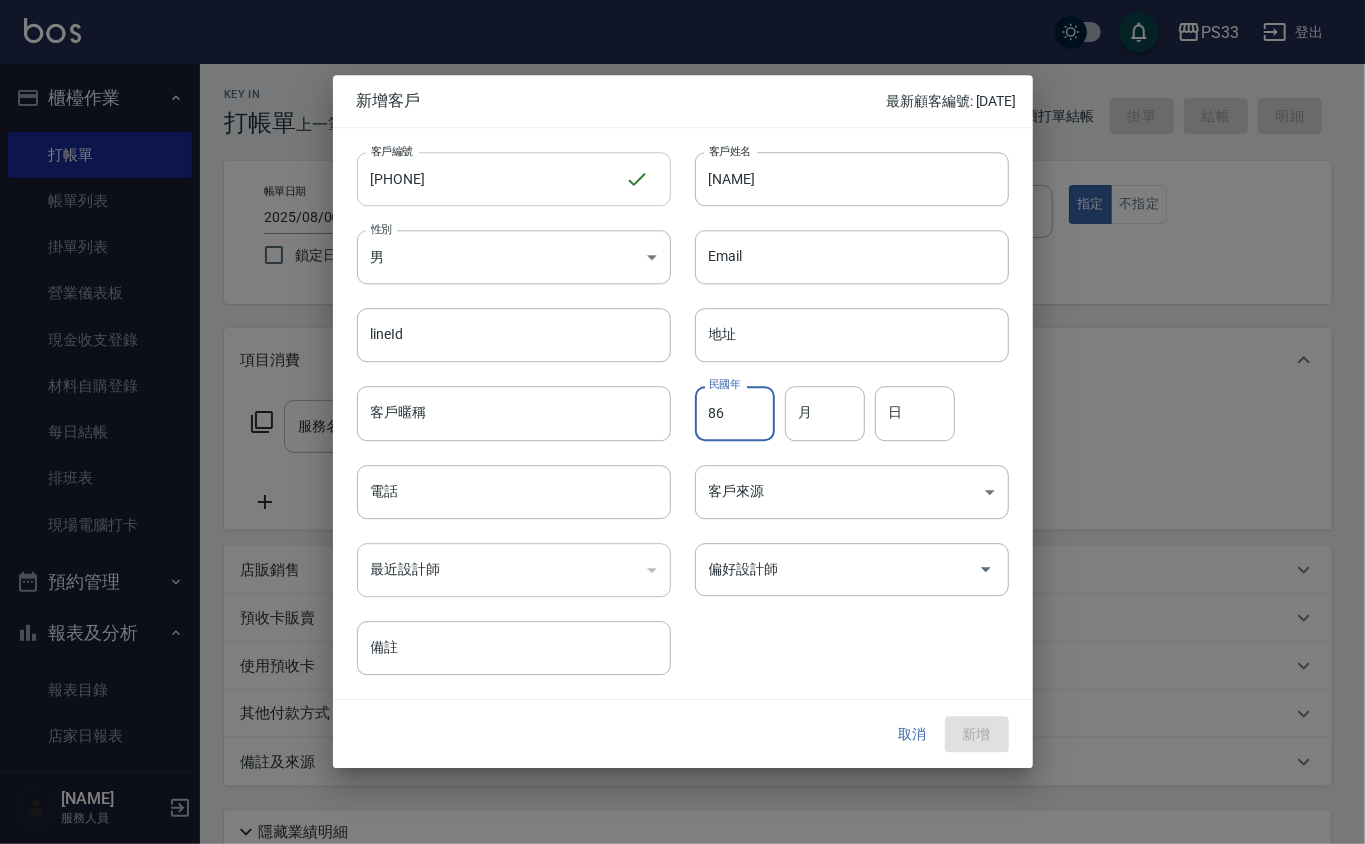 type on "86" 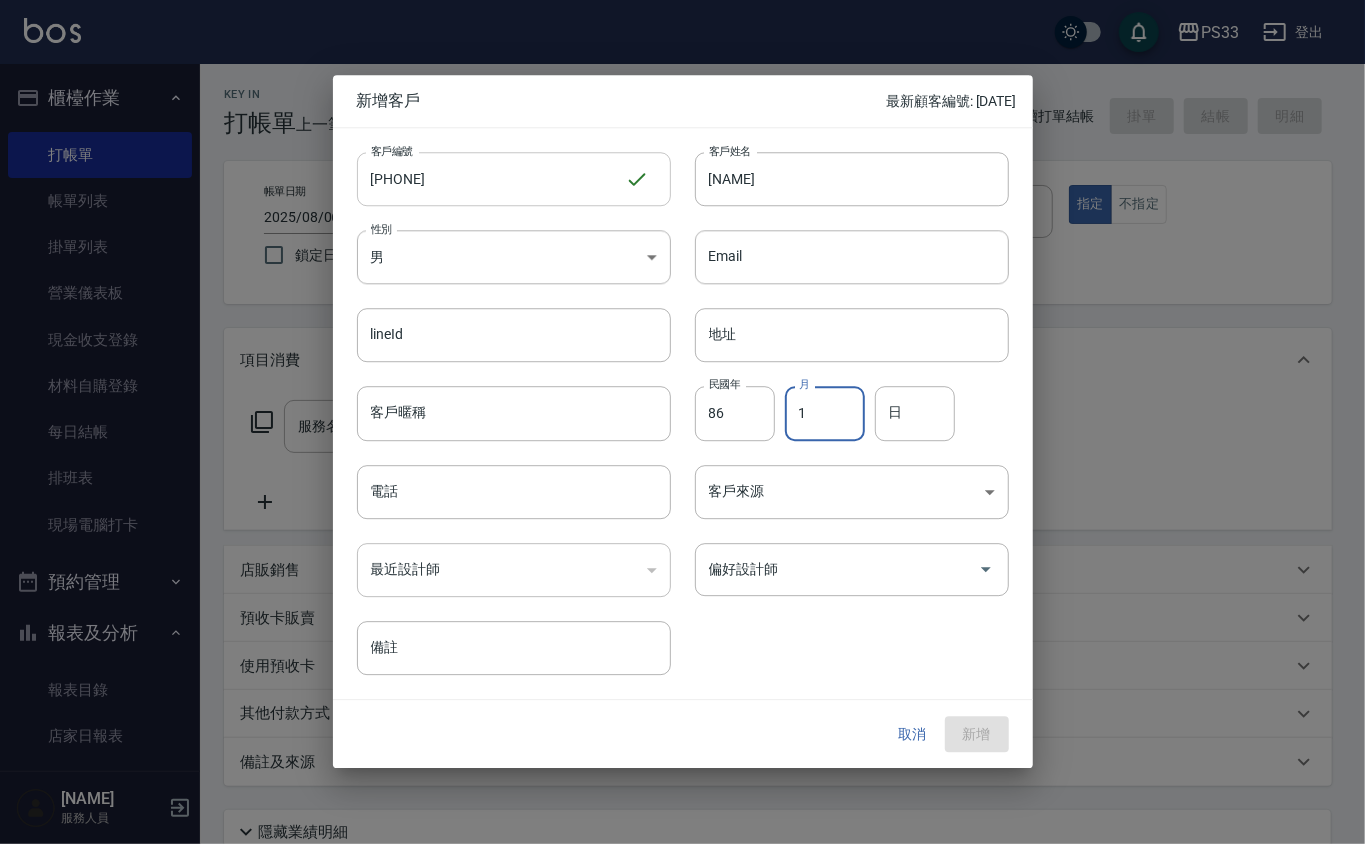 type on "1" 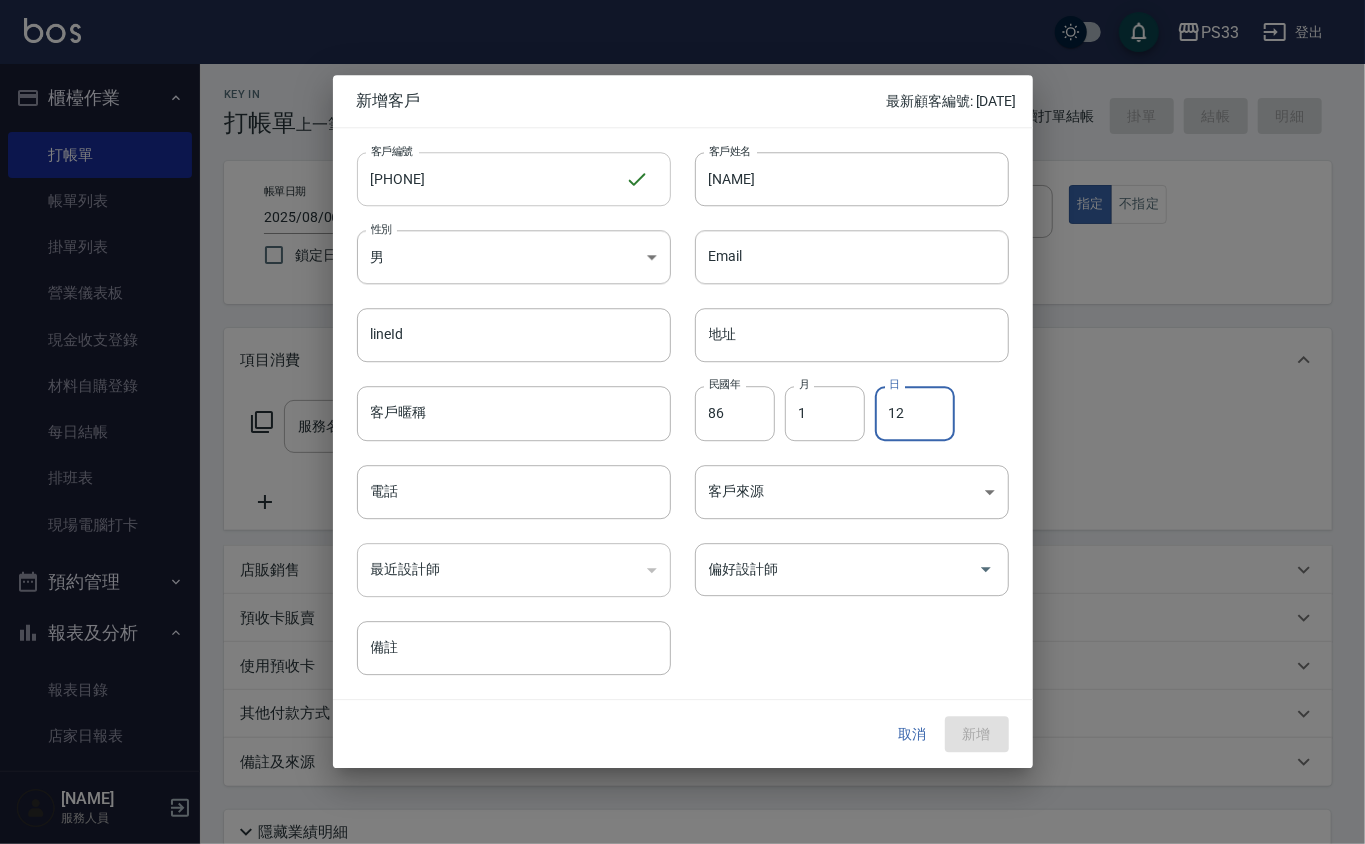 type on "12" 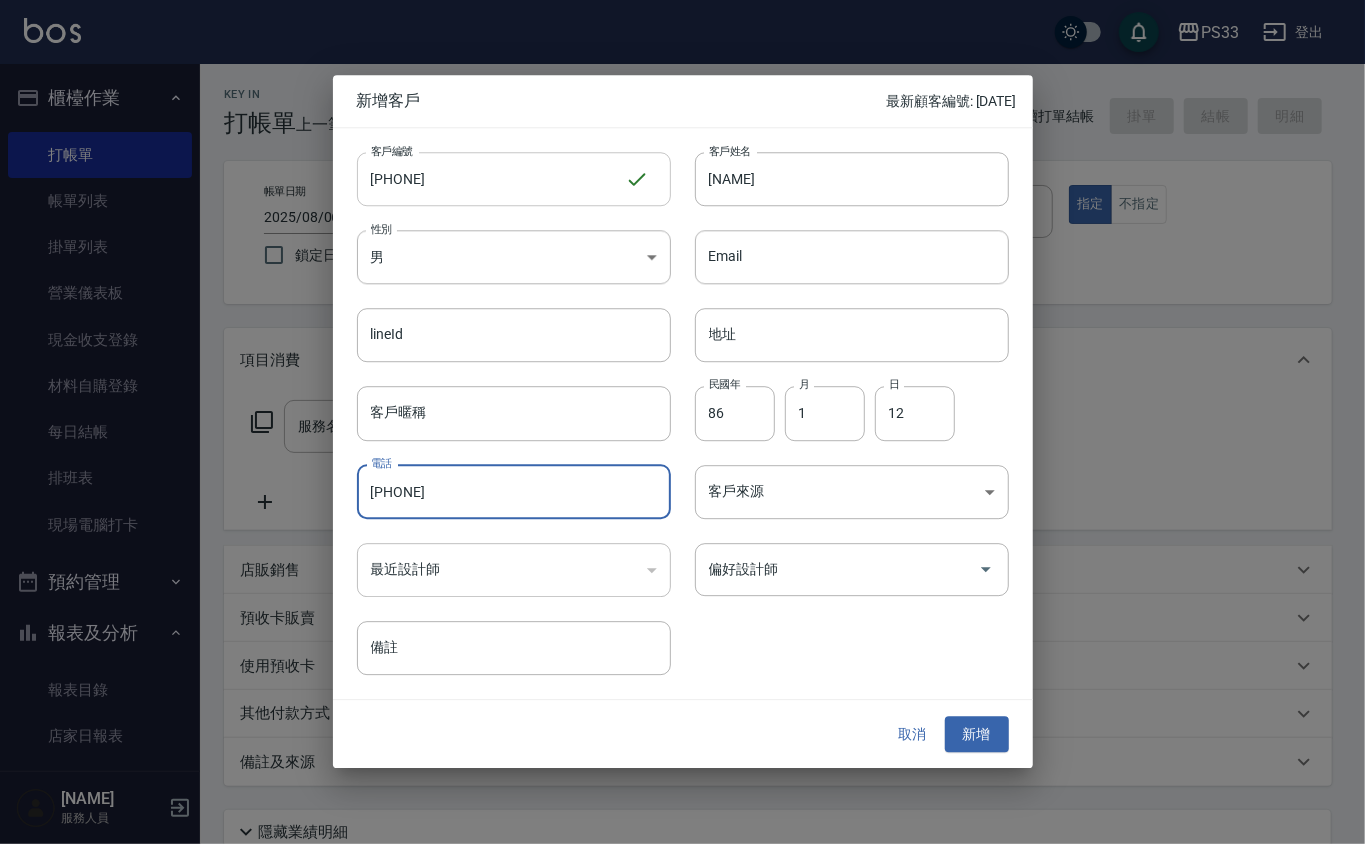 type on "[PHONE]" 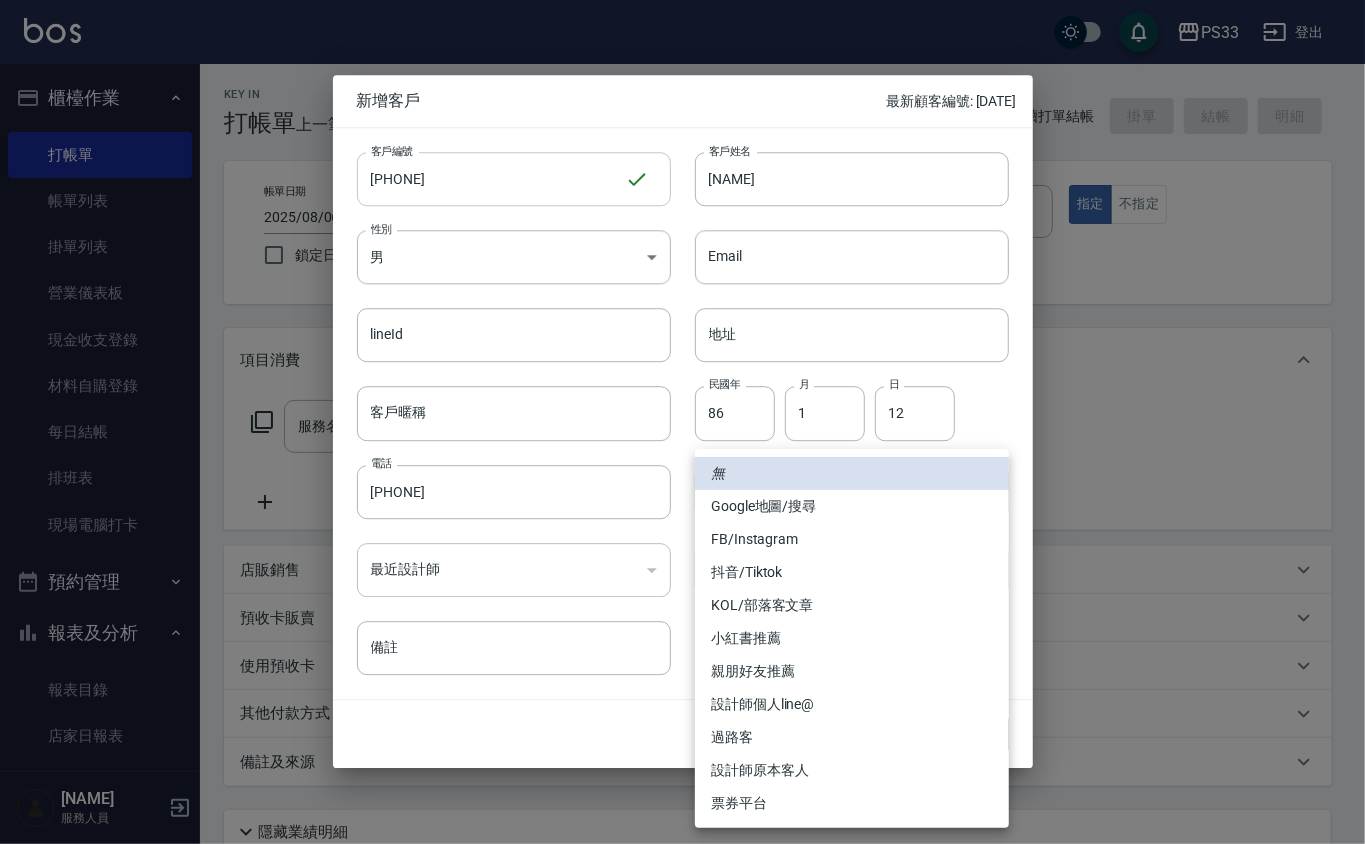 type 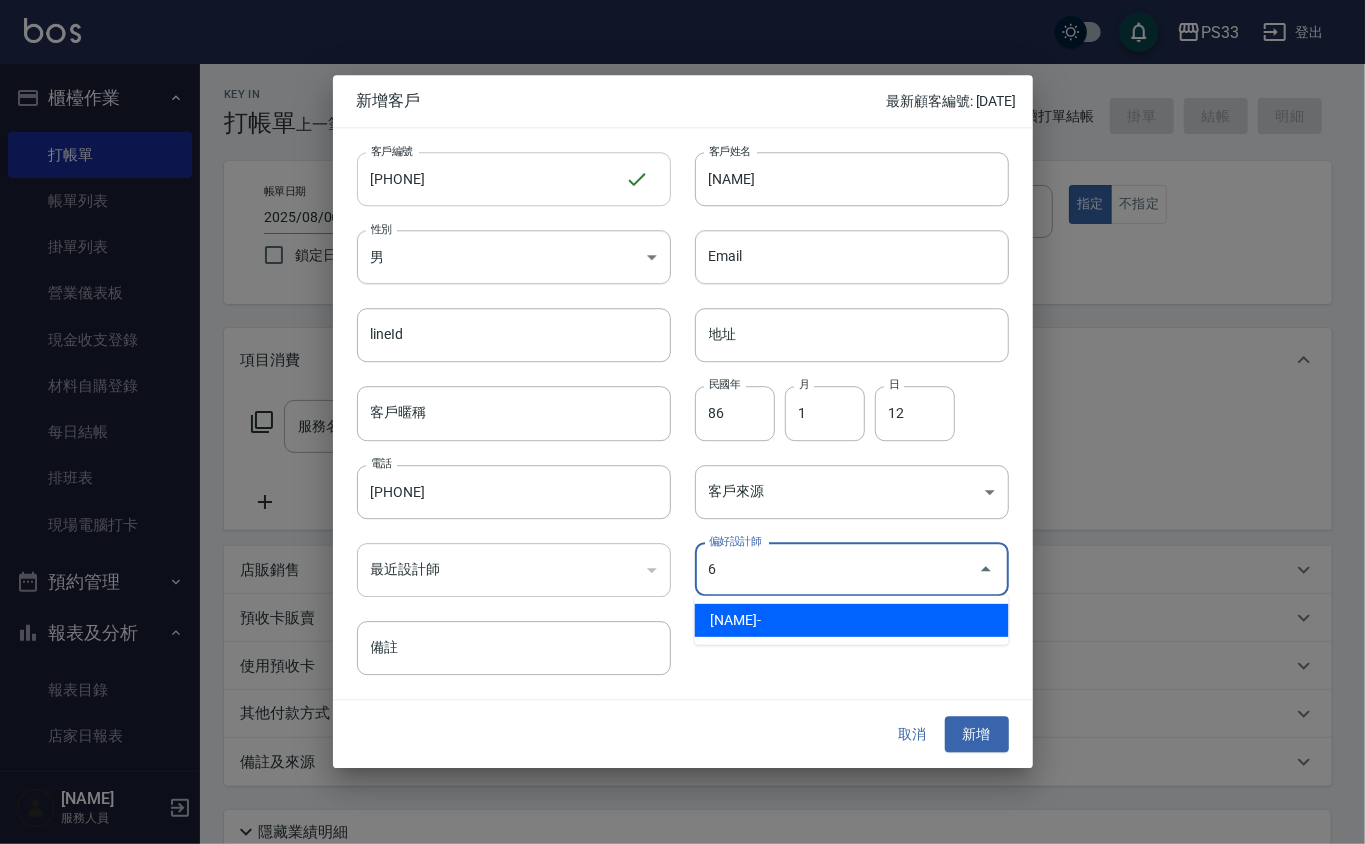 type on "[NAME]" 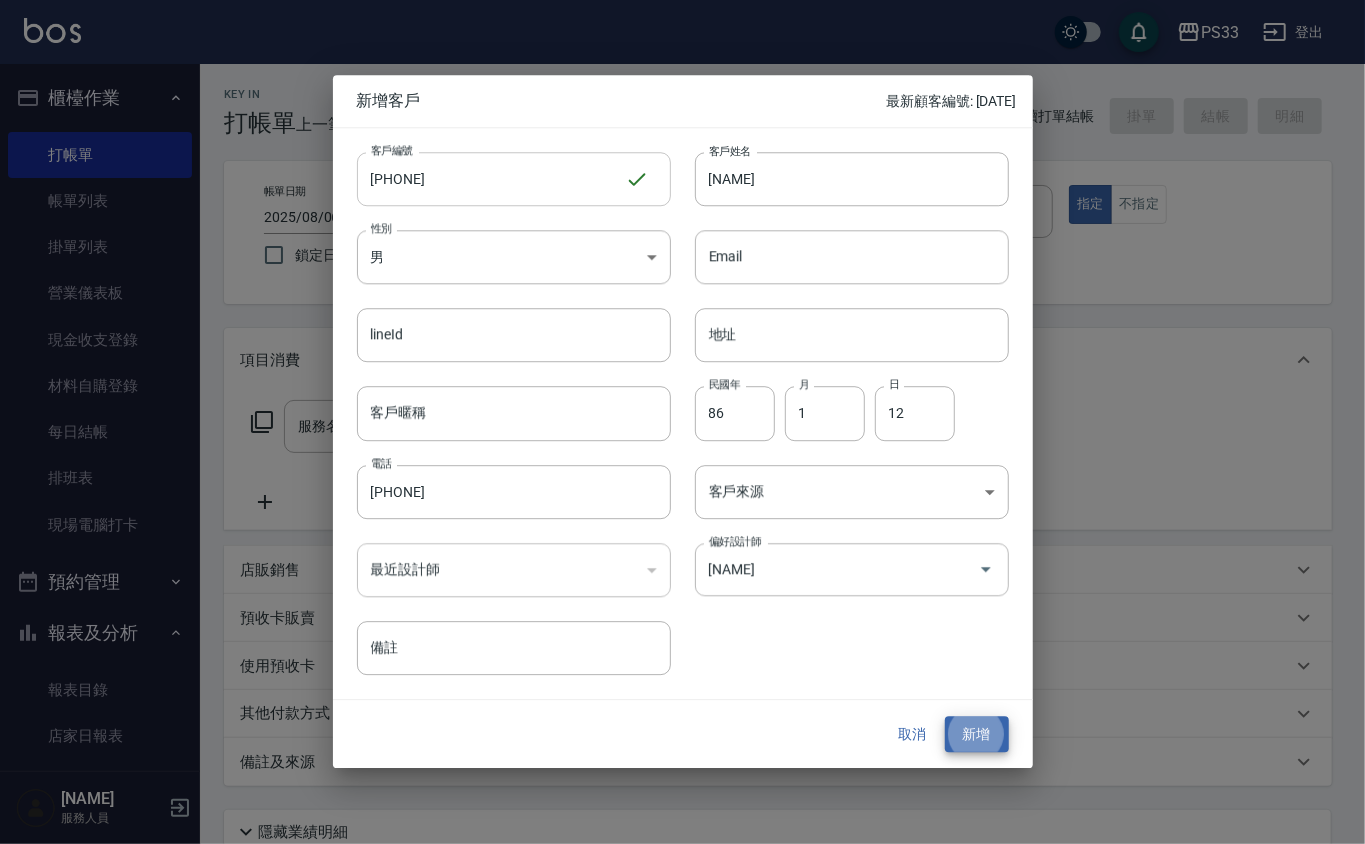 type 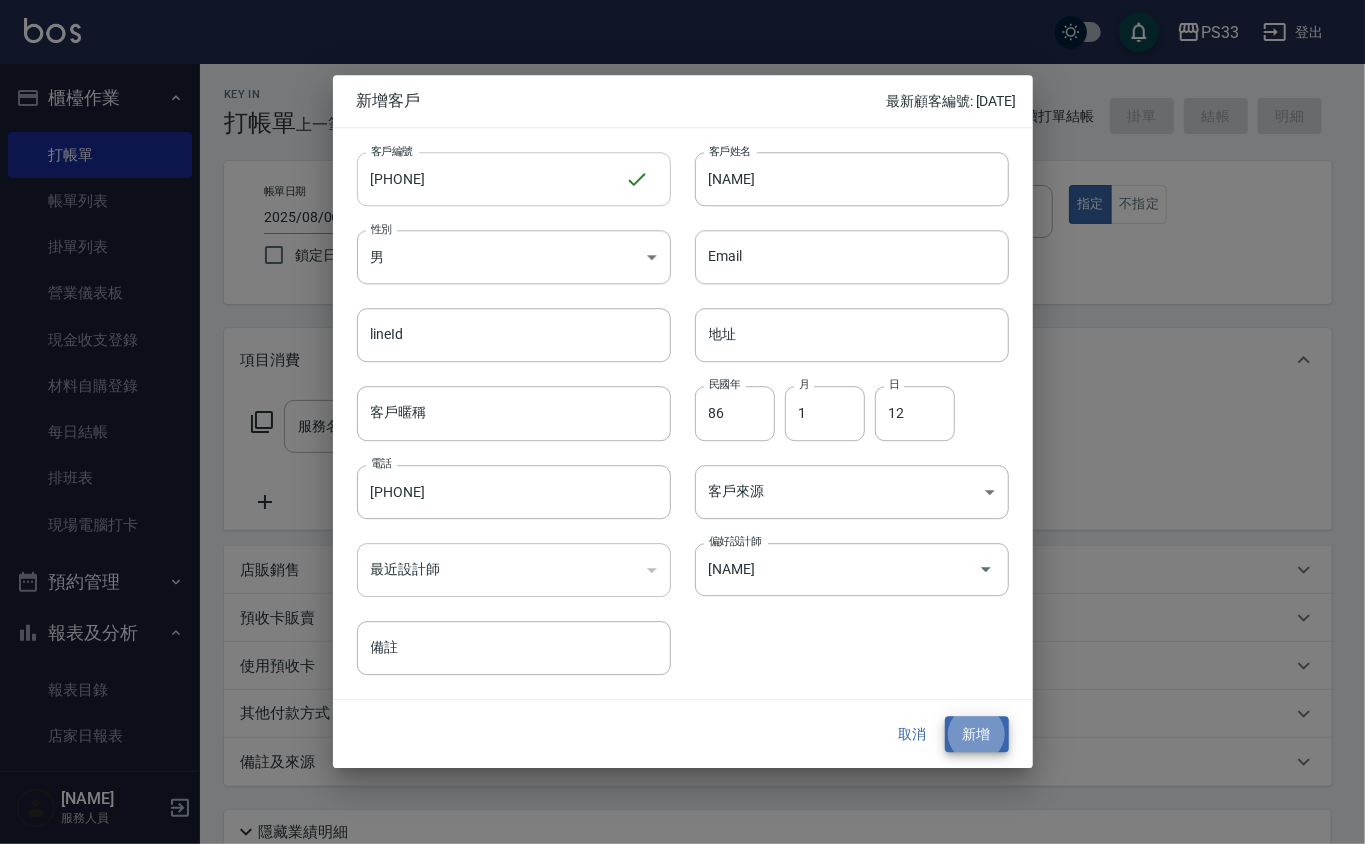 click on "新增" at bounding box center [977, 734] 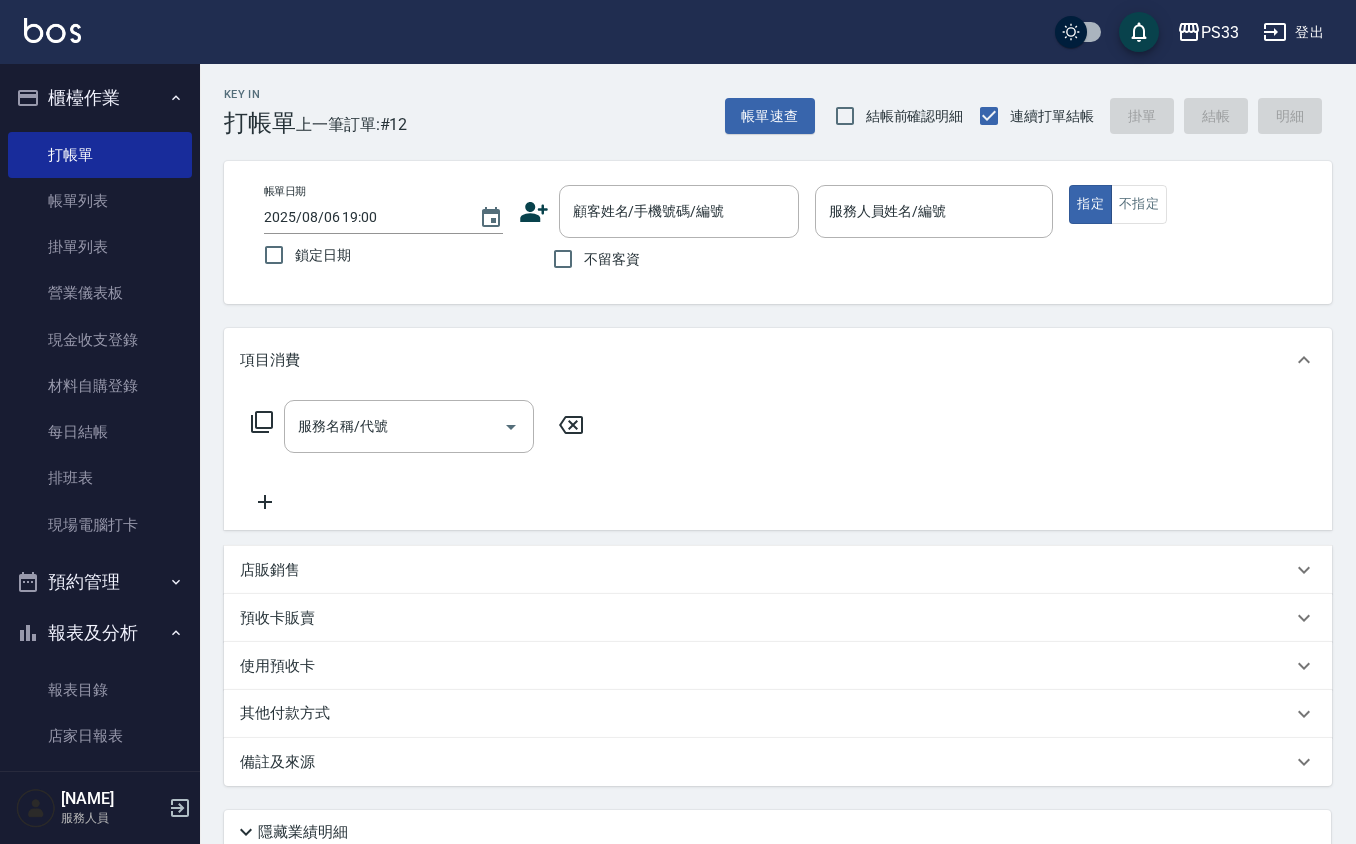 click 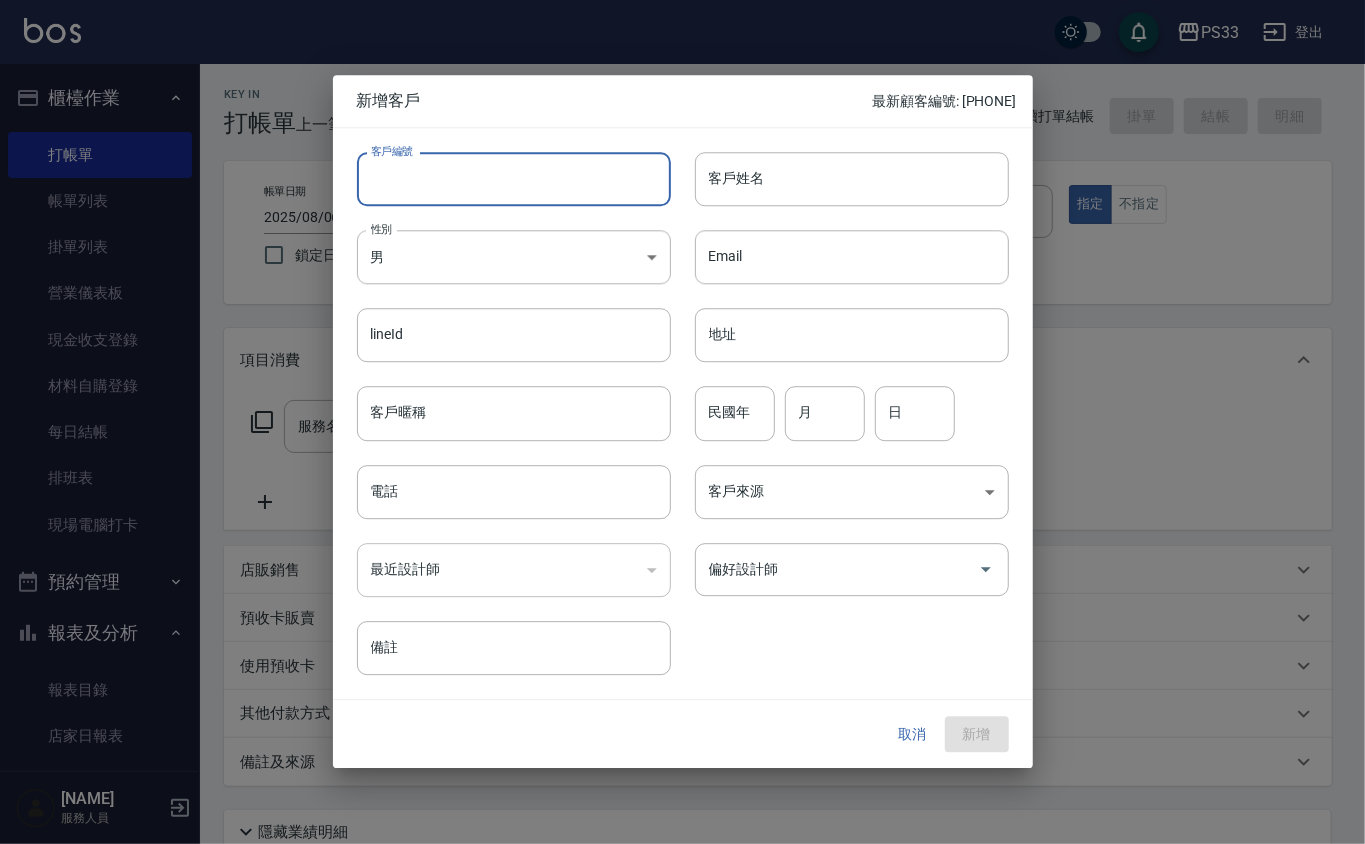 click on "客戶編號" at bounding box center (514, 179) 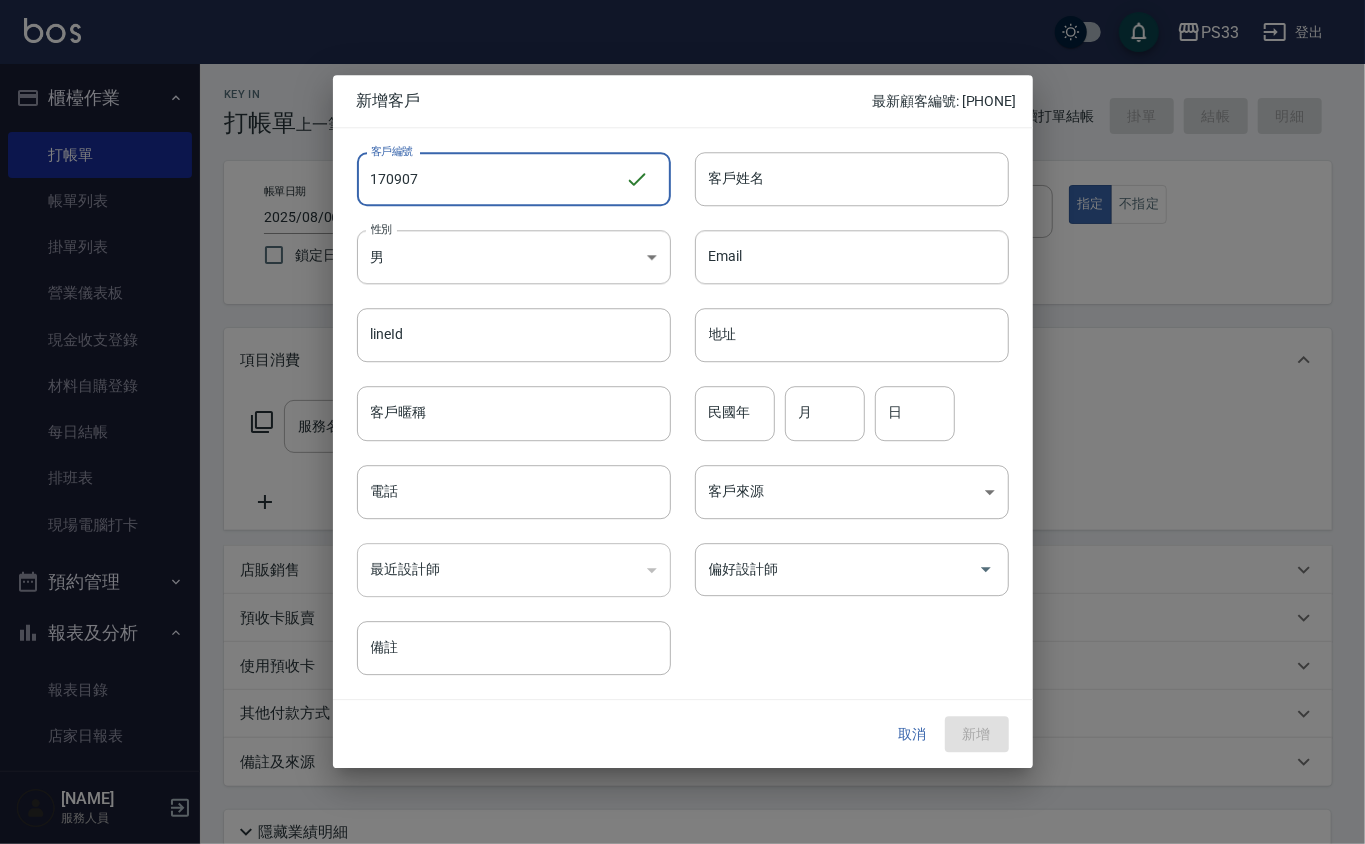 type on "170907" 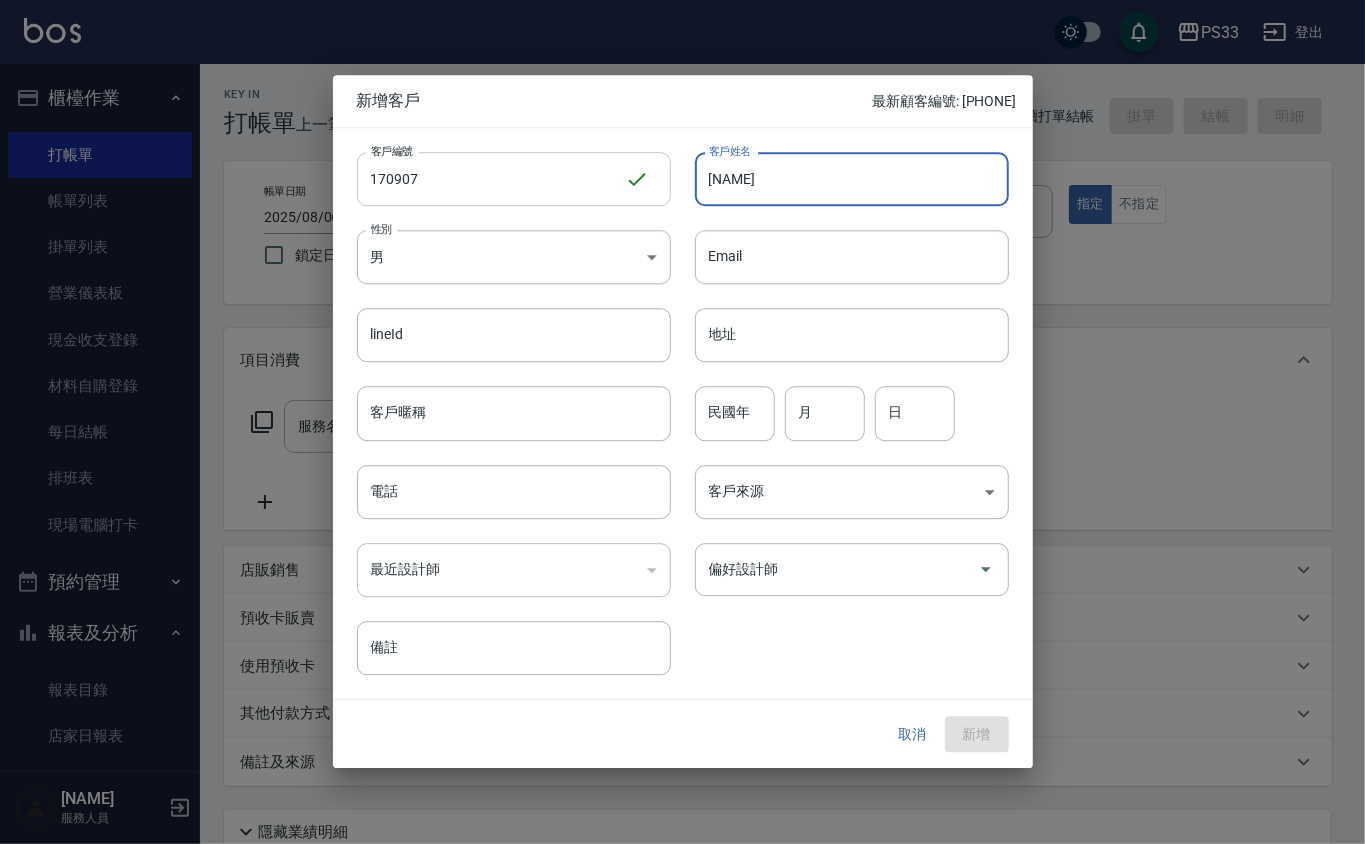 type on "[NAME]" 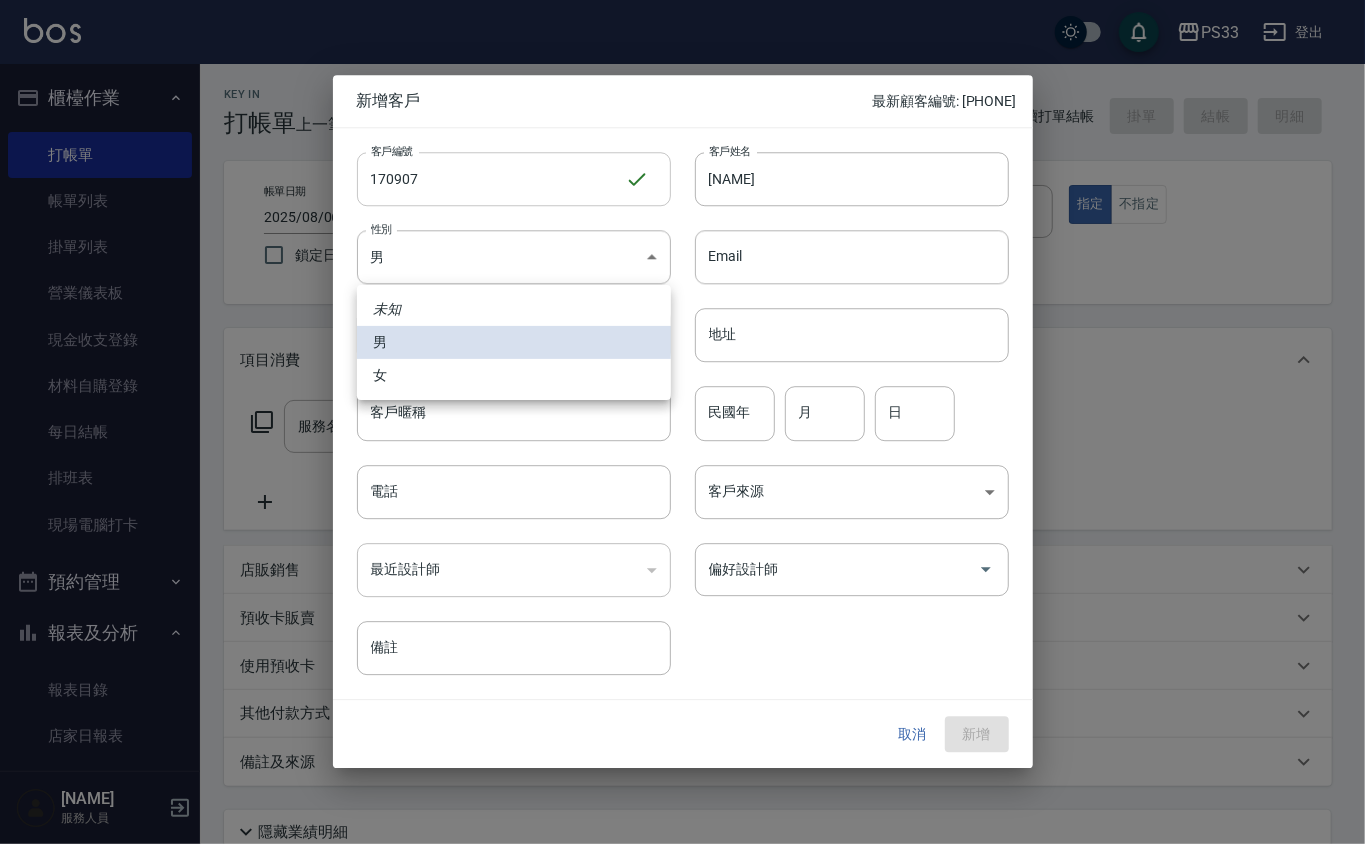 type 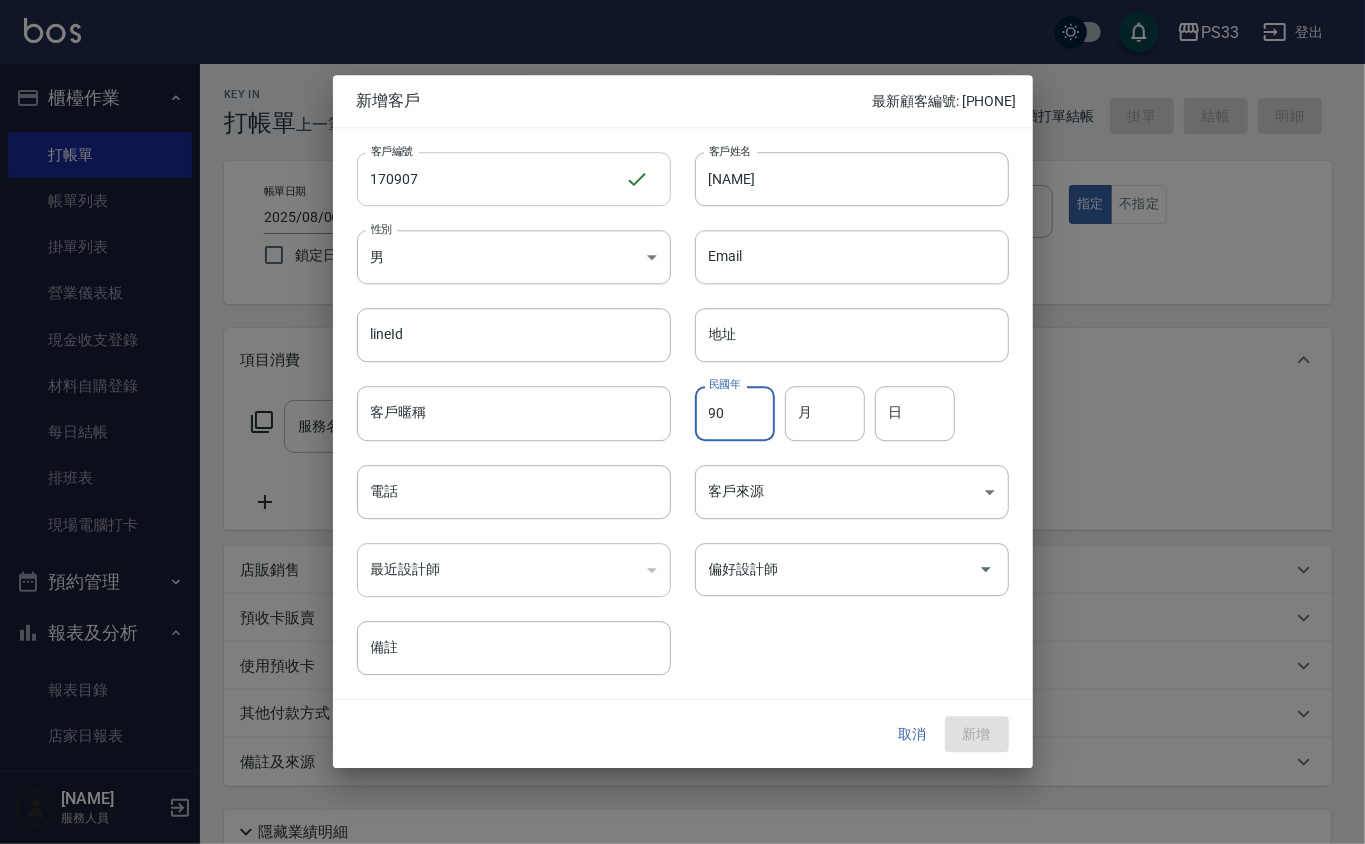 type on "90" 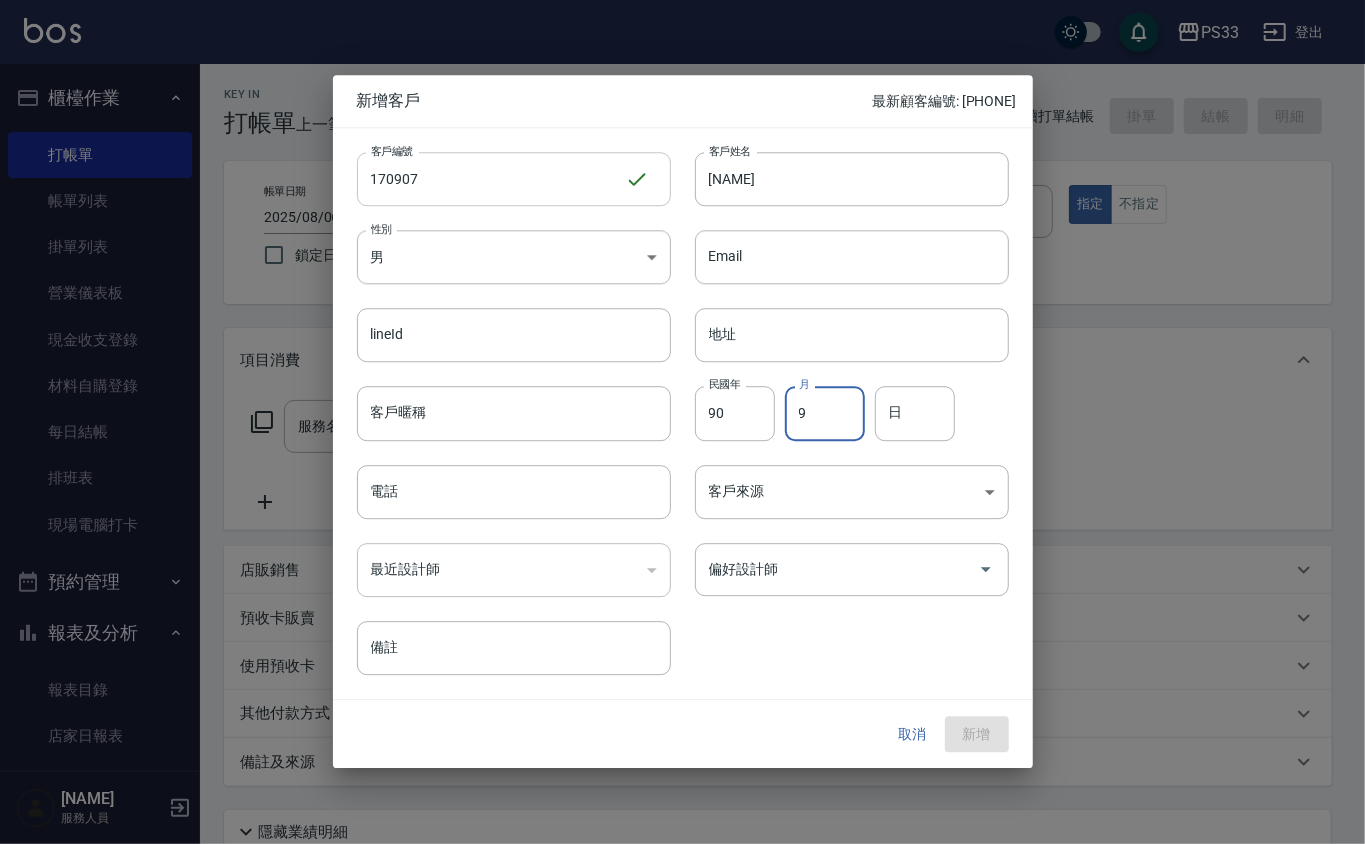 type on "9" 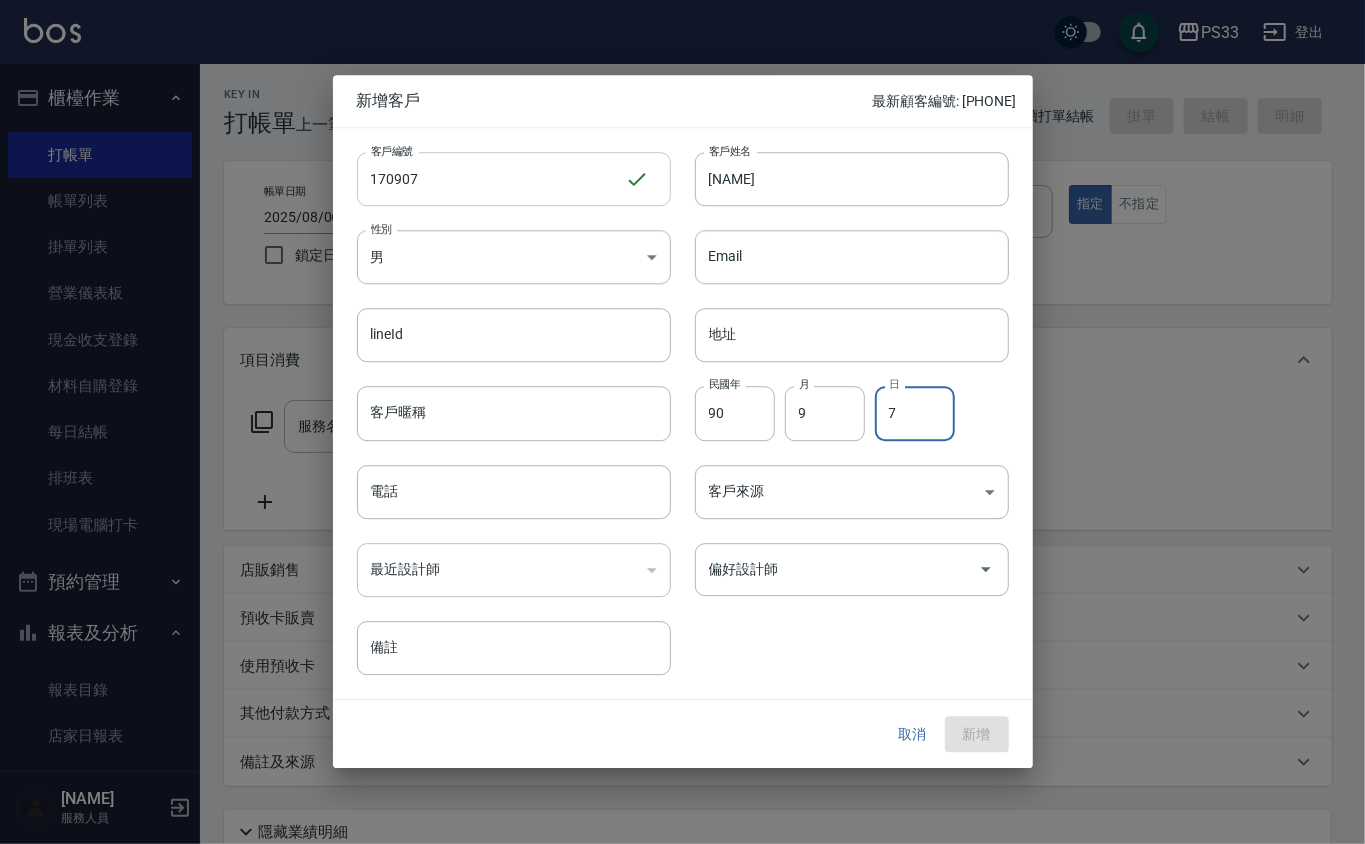 type on "7" 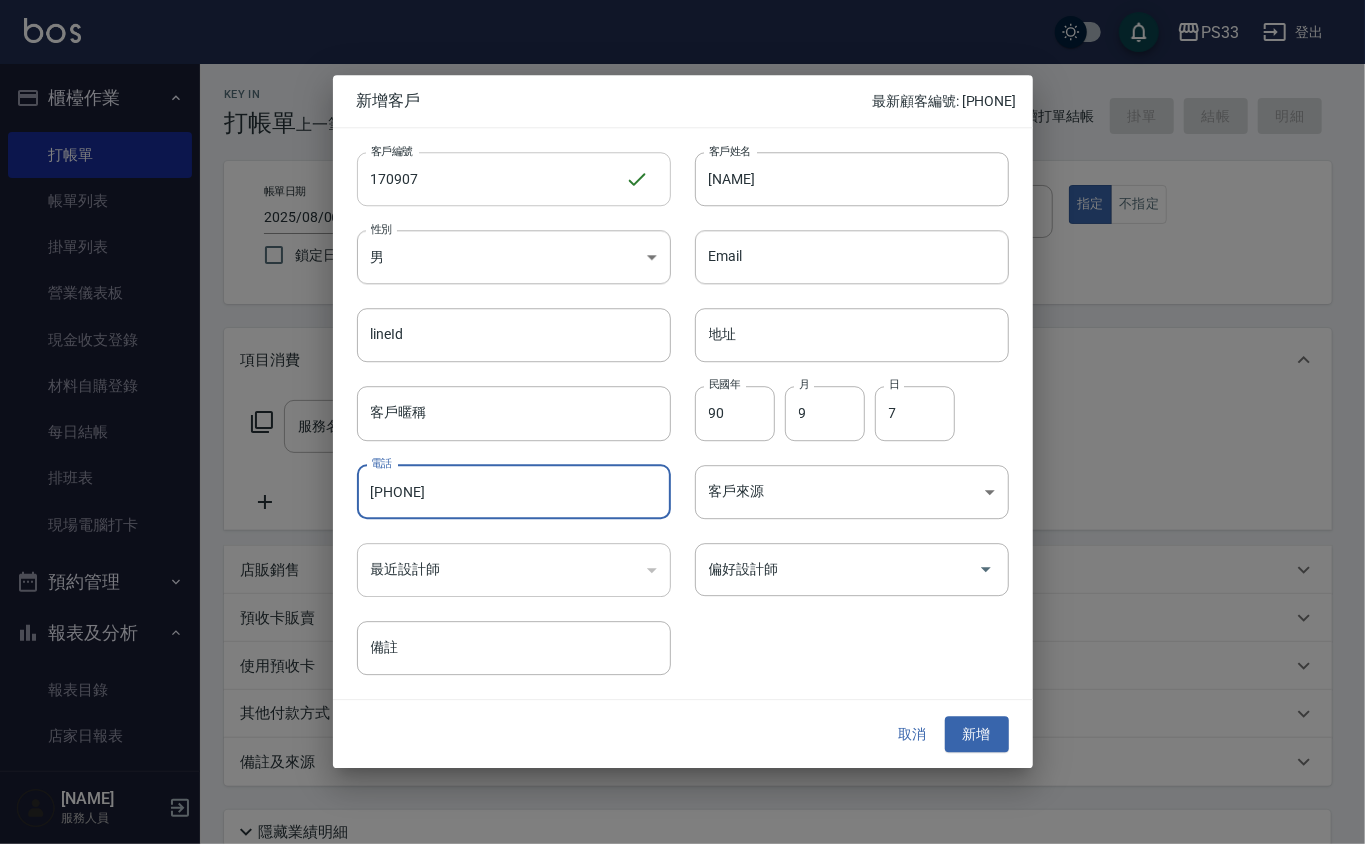 type on "[PHONE]" 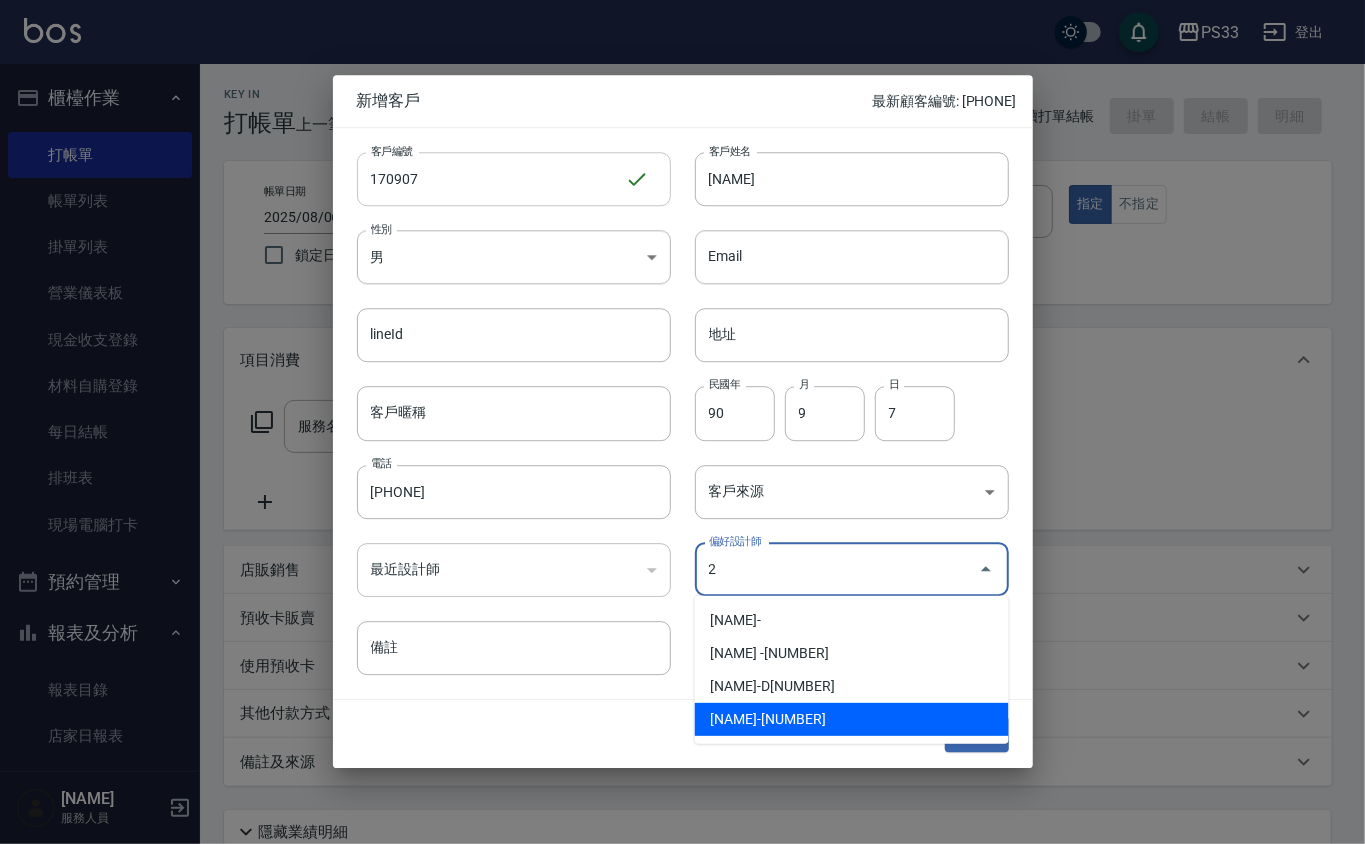 type on "[NAME]" 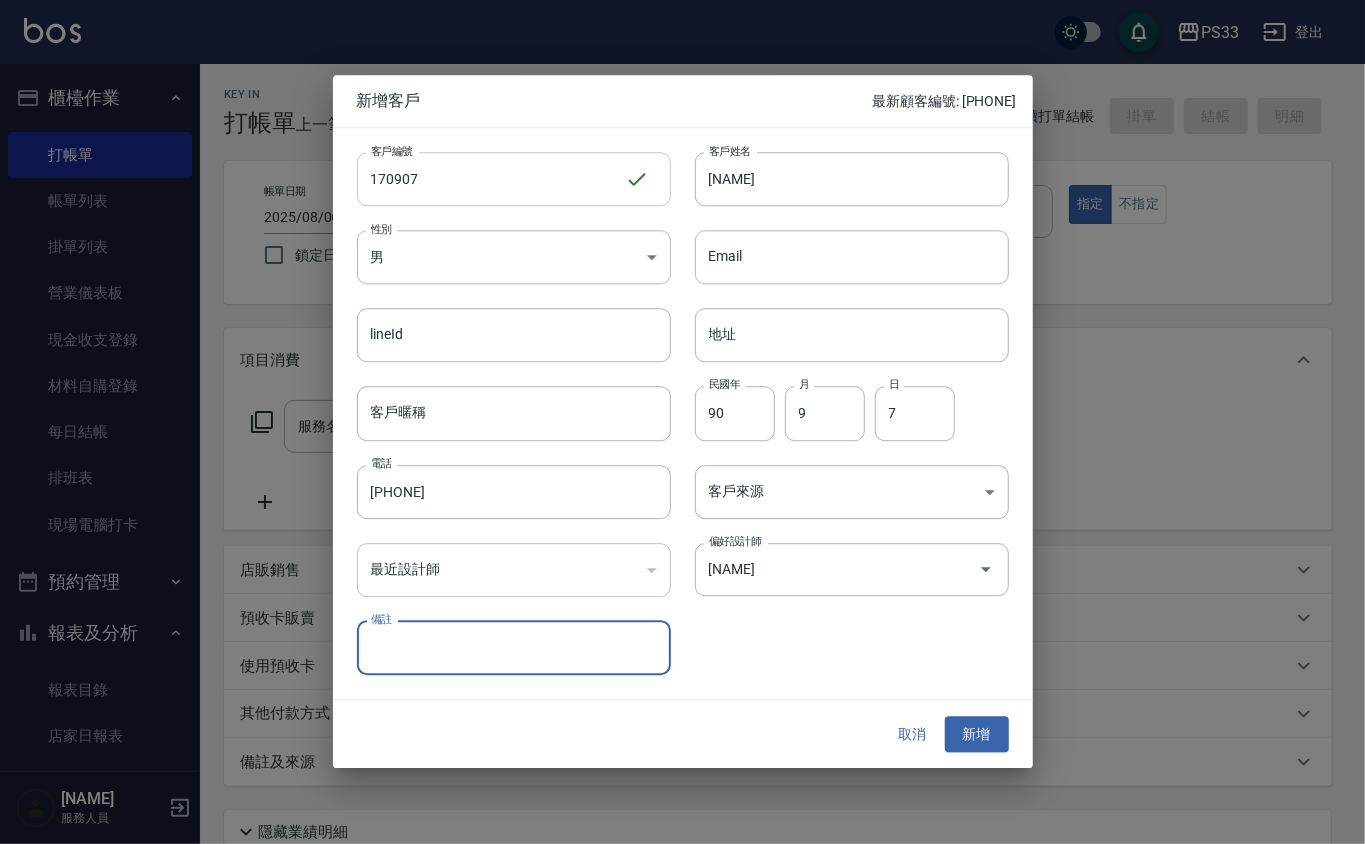 type 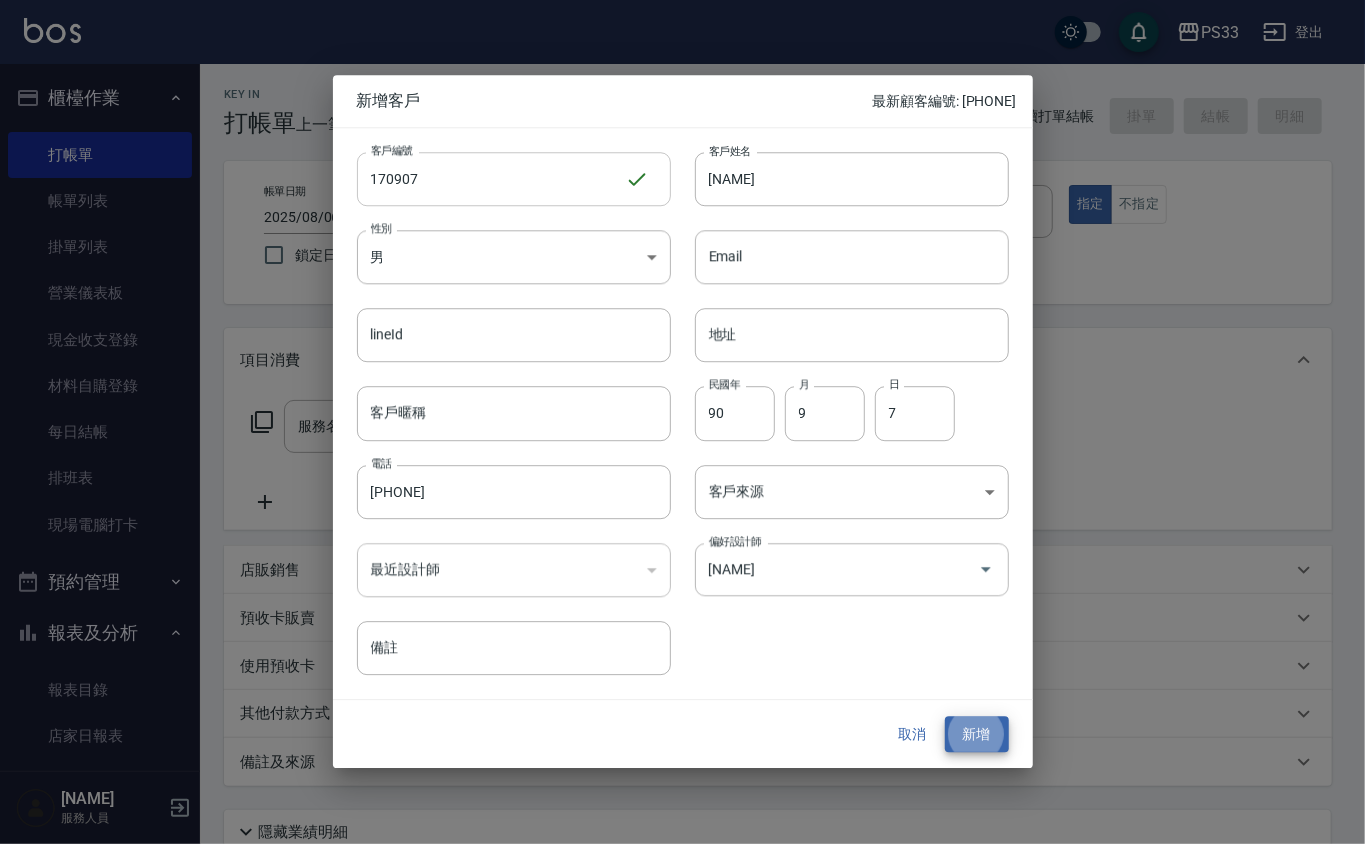 click on "新增" at bounding box center (977, 734) 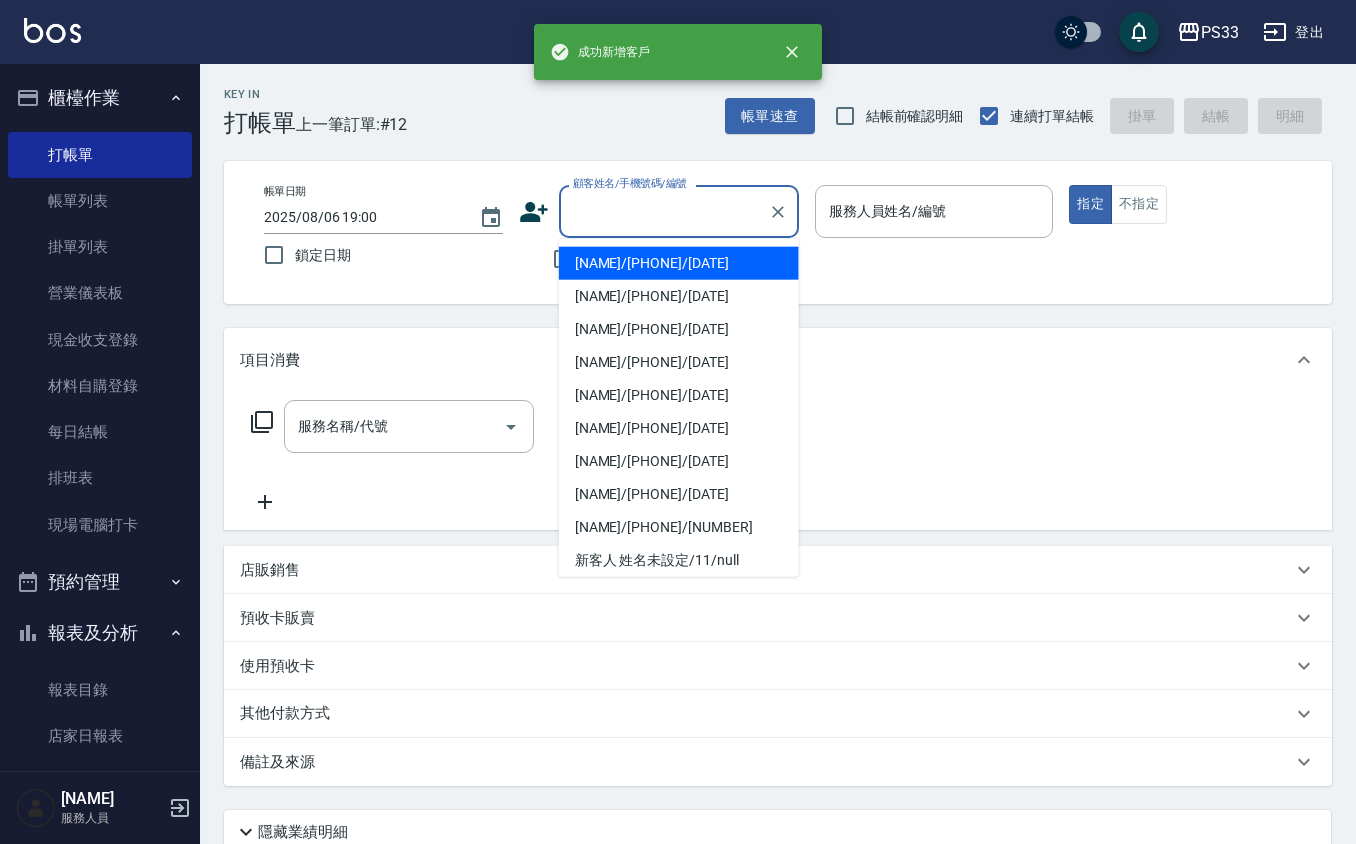 click on "顧客姓名/手機號碼/編號" at bounding box center [664, 211] 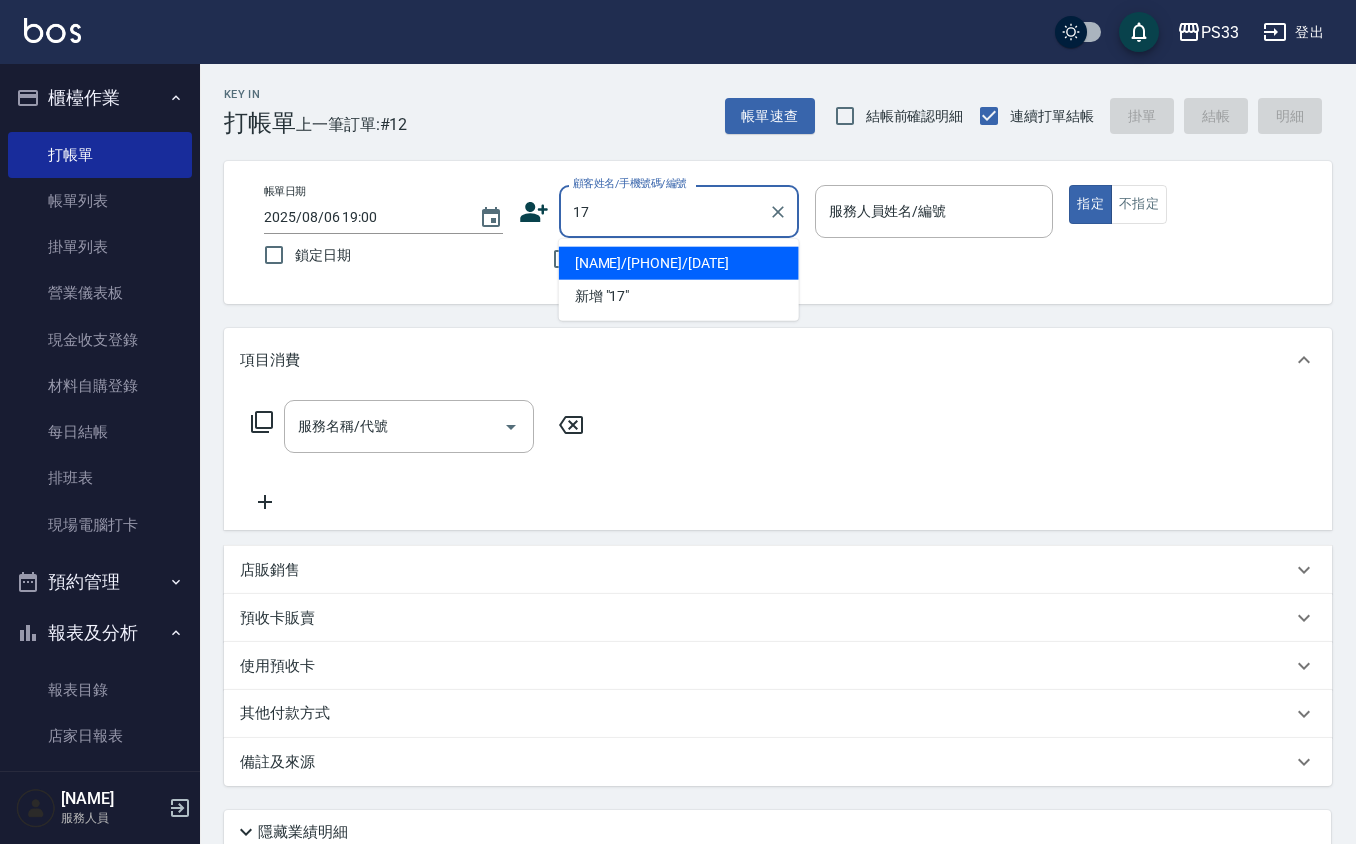 type on "1" 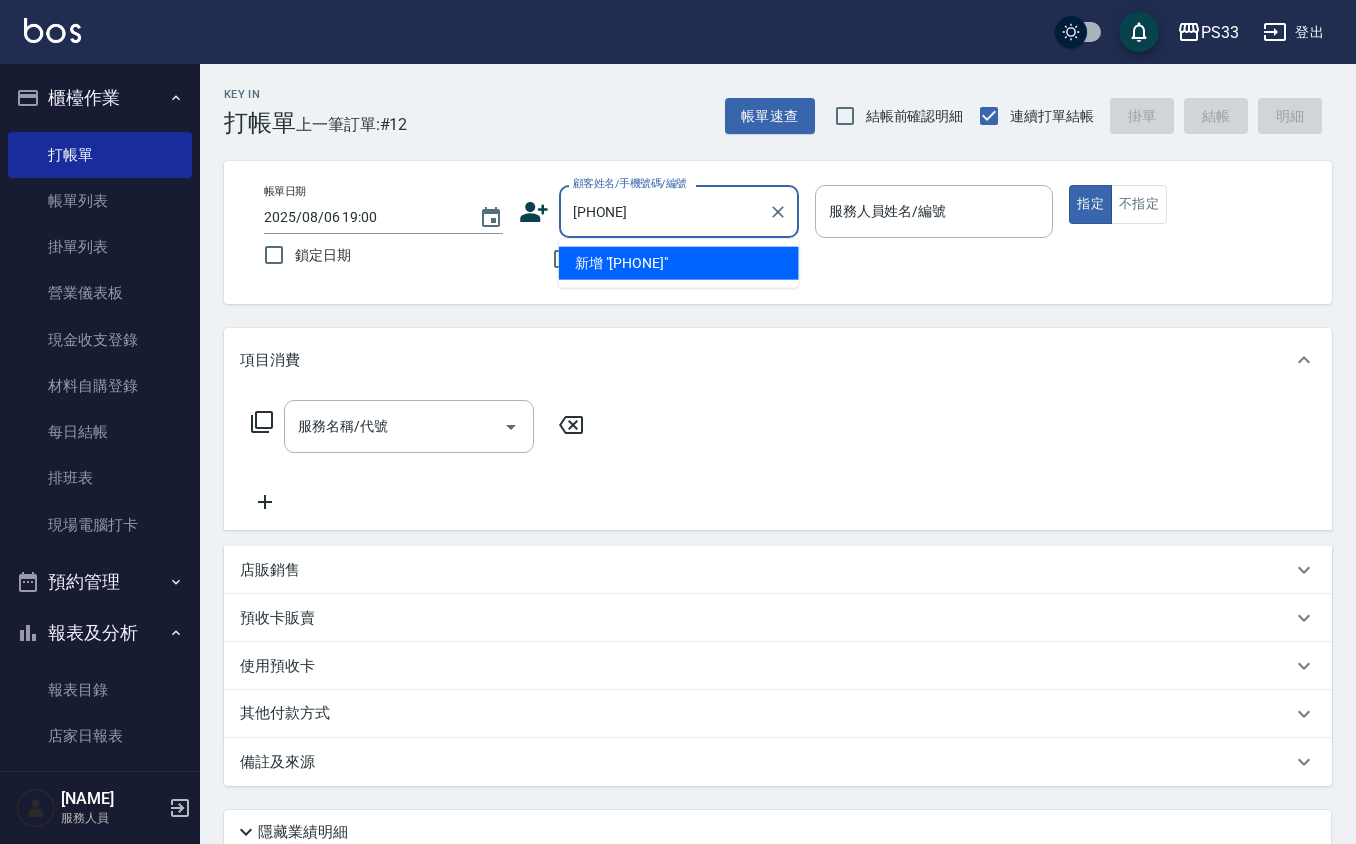 type on "[PHONE]" 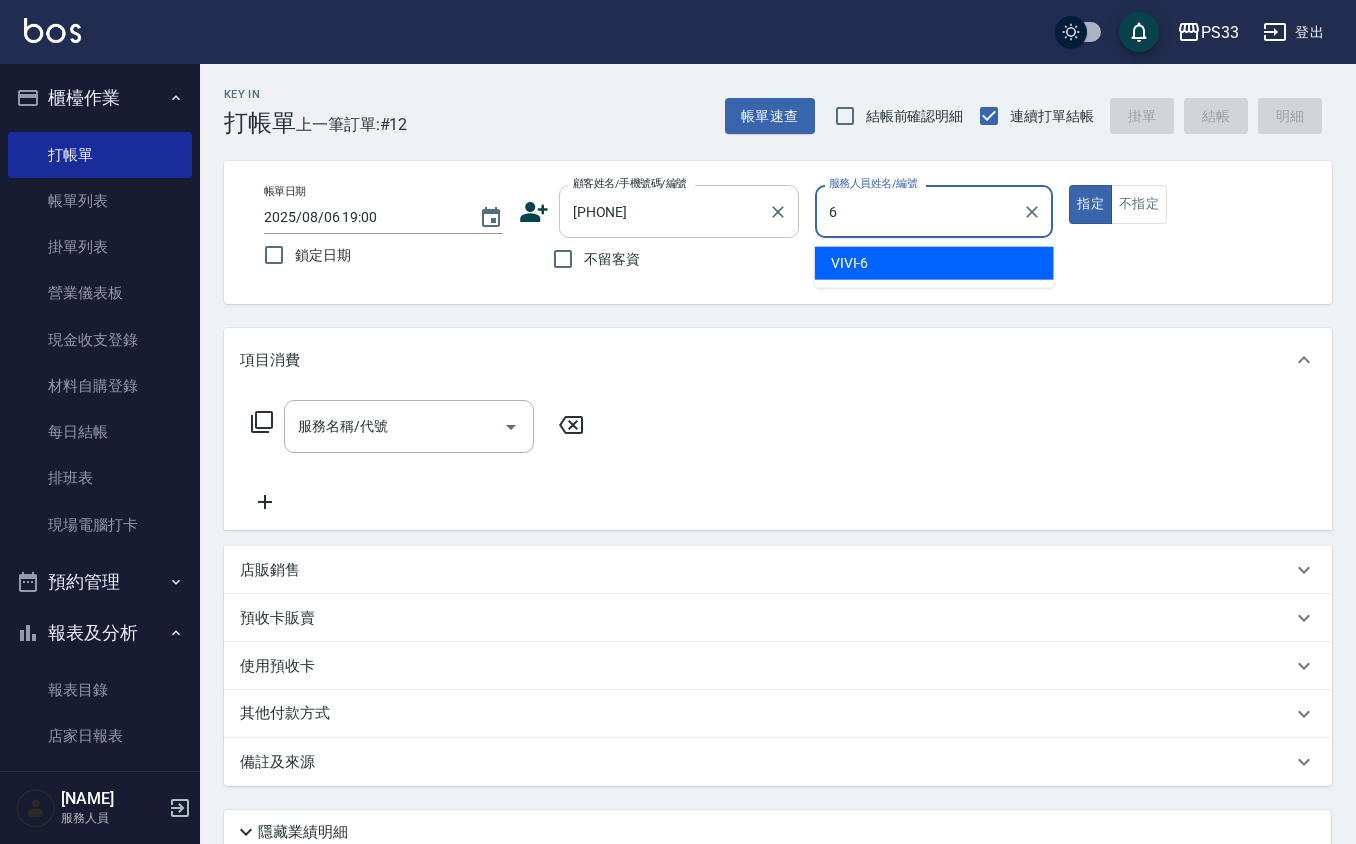 type on "VIVI-6" 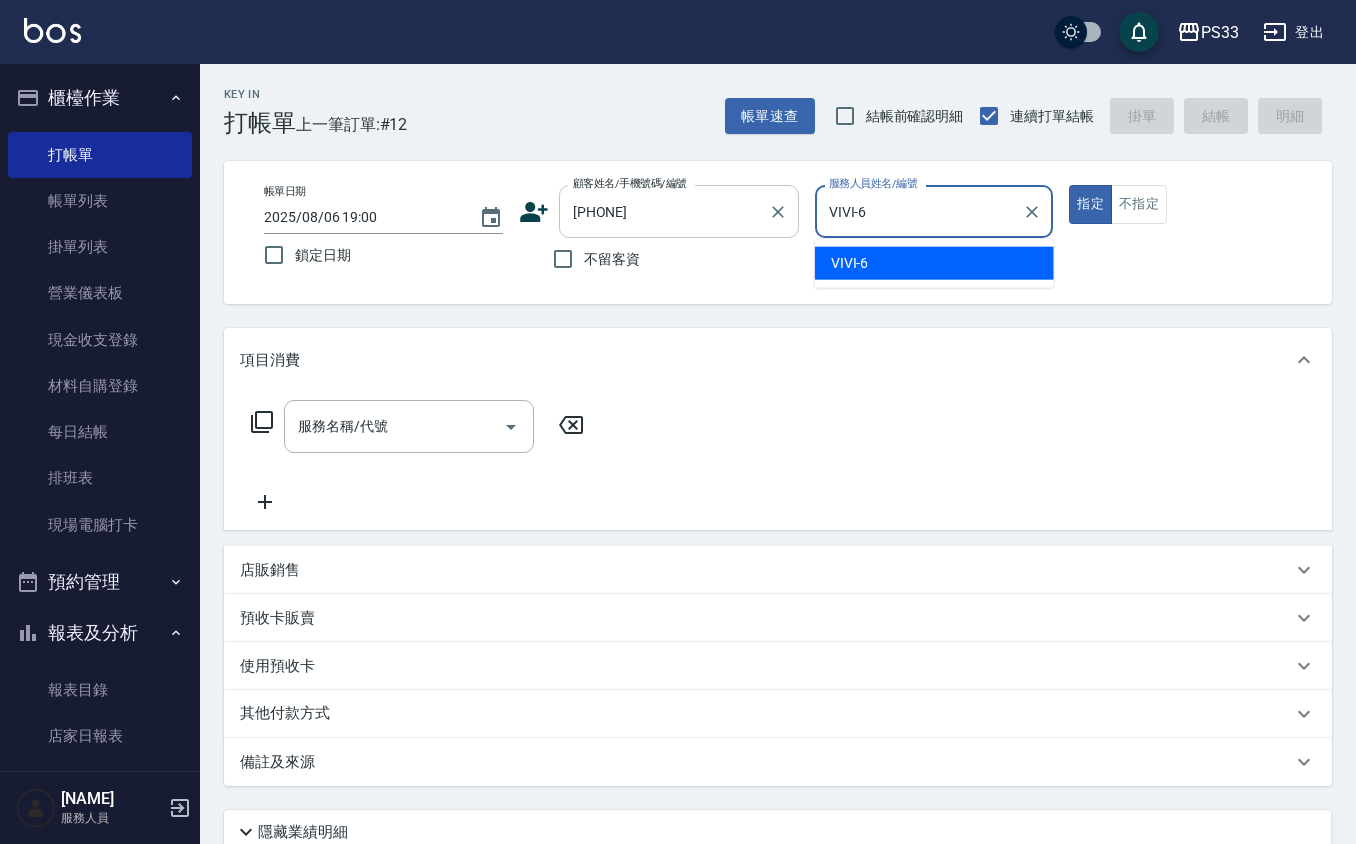 type on "true" 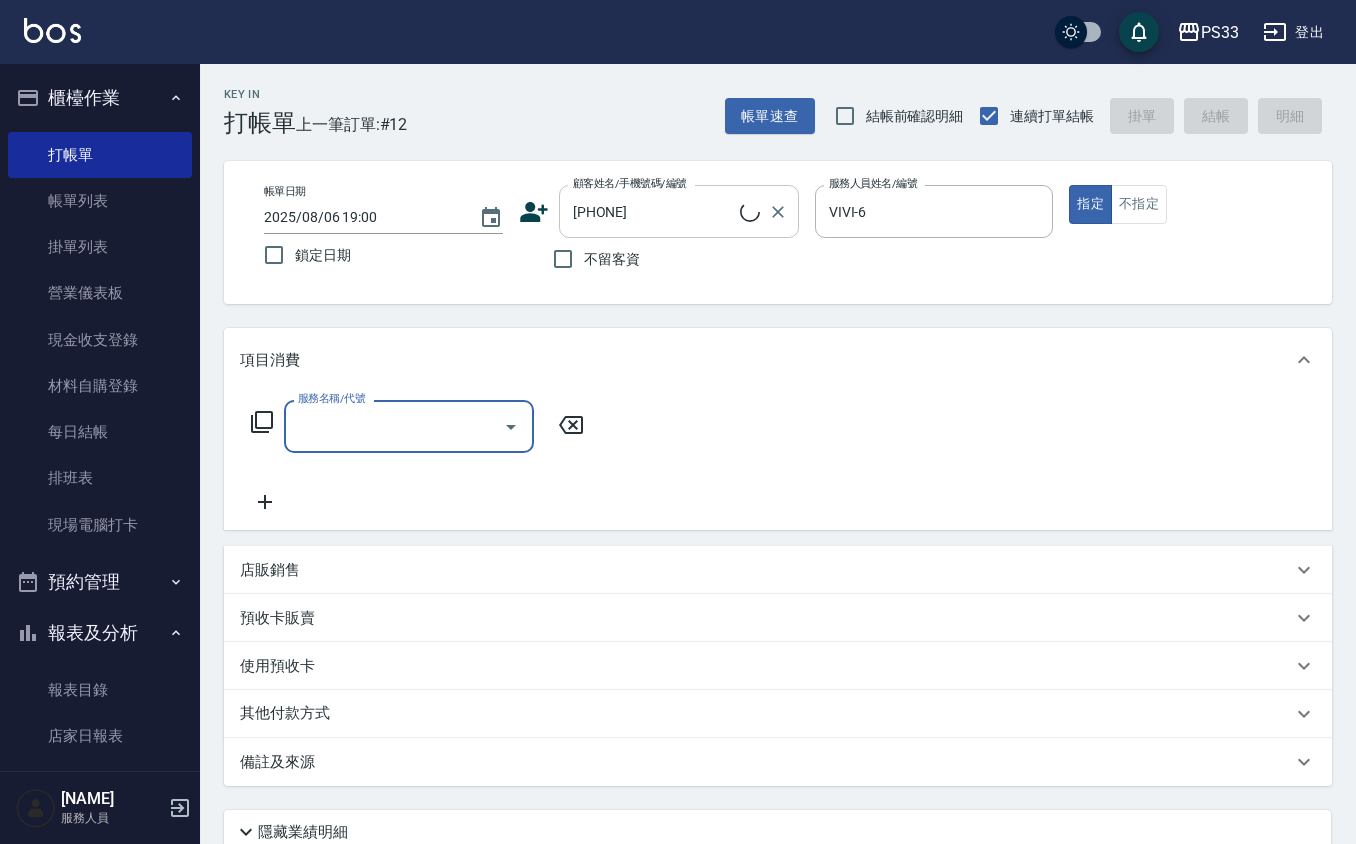 type on "[NAME]/[PHONE]/[DATE]" 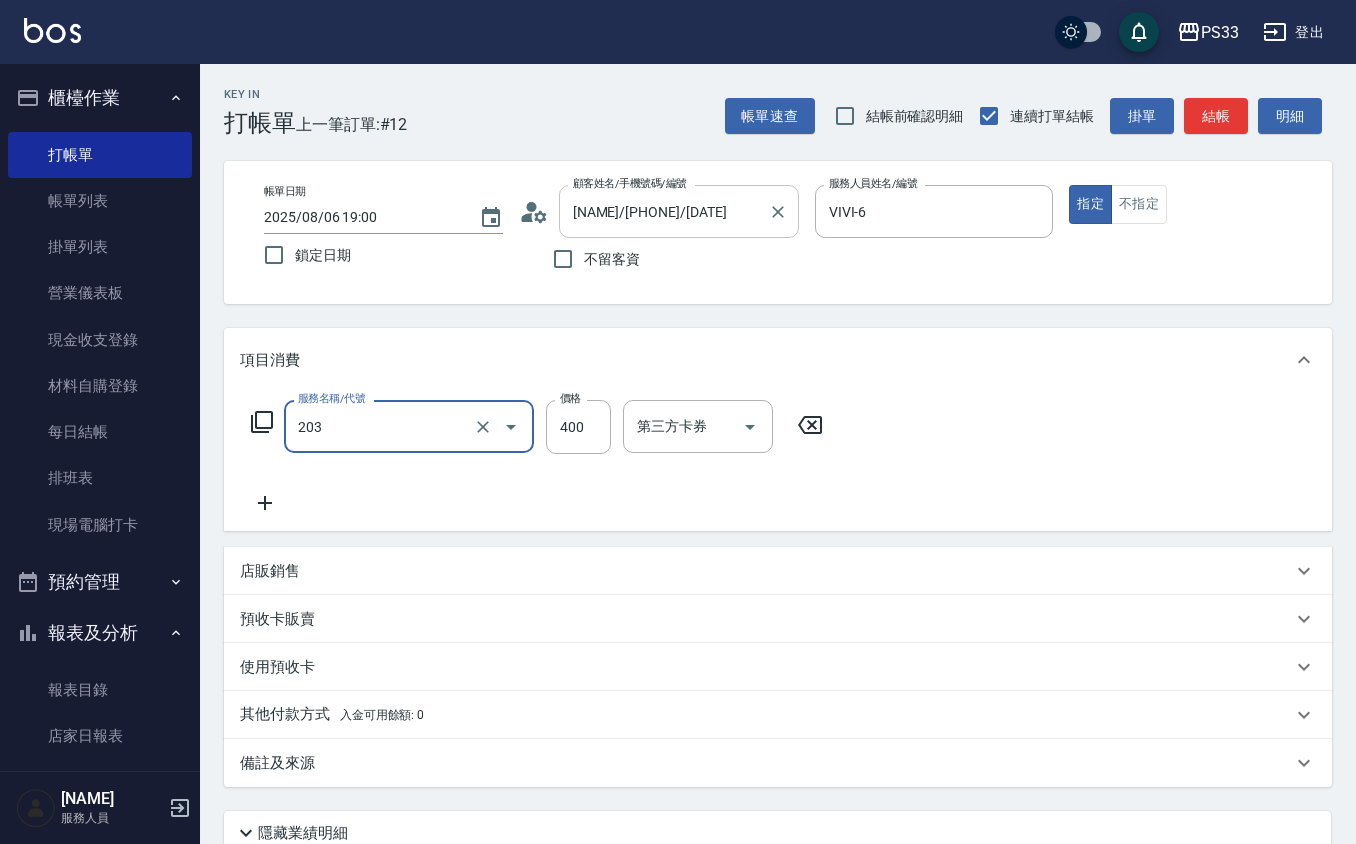 type on "指定單剪(203)" 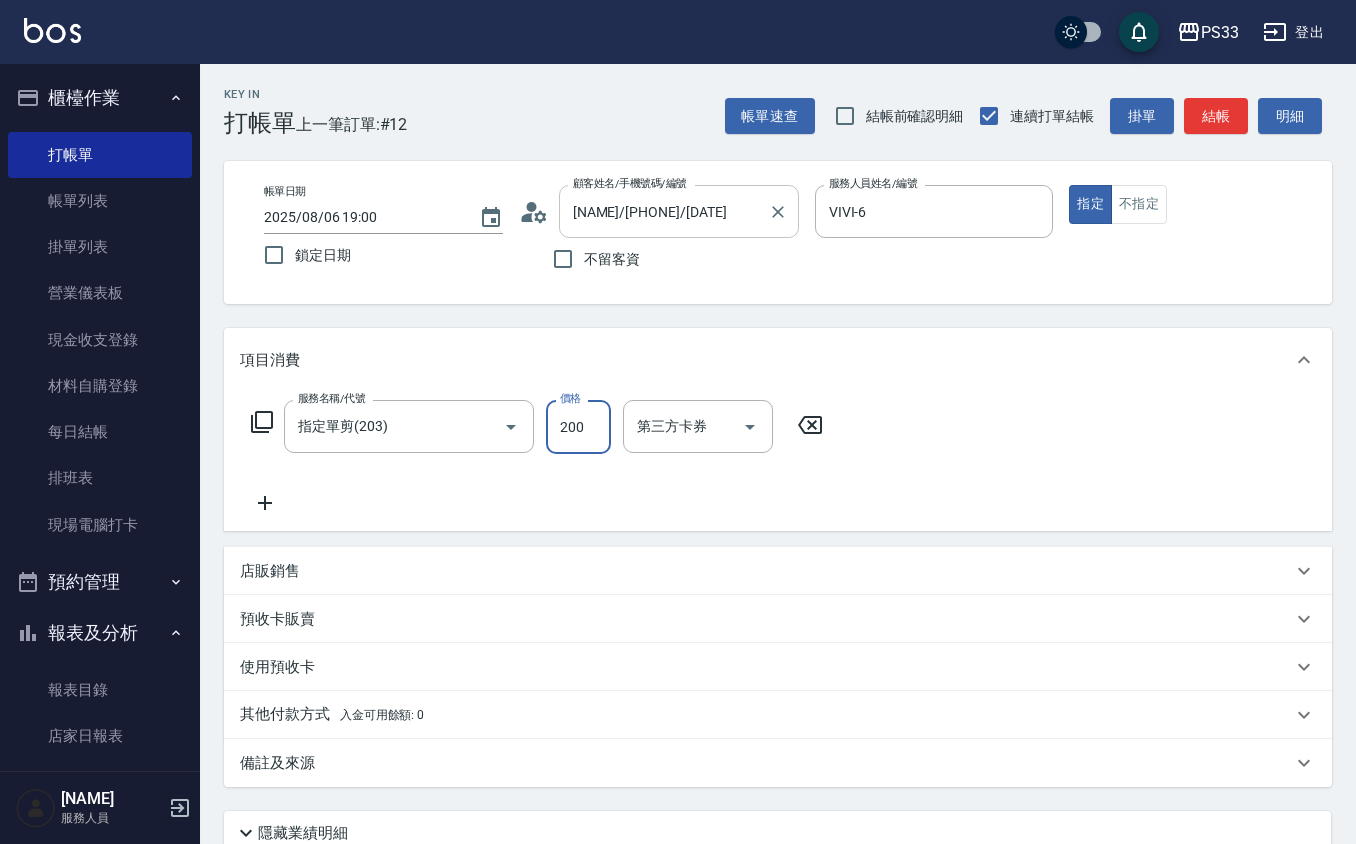 type on "200" 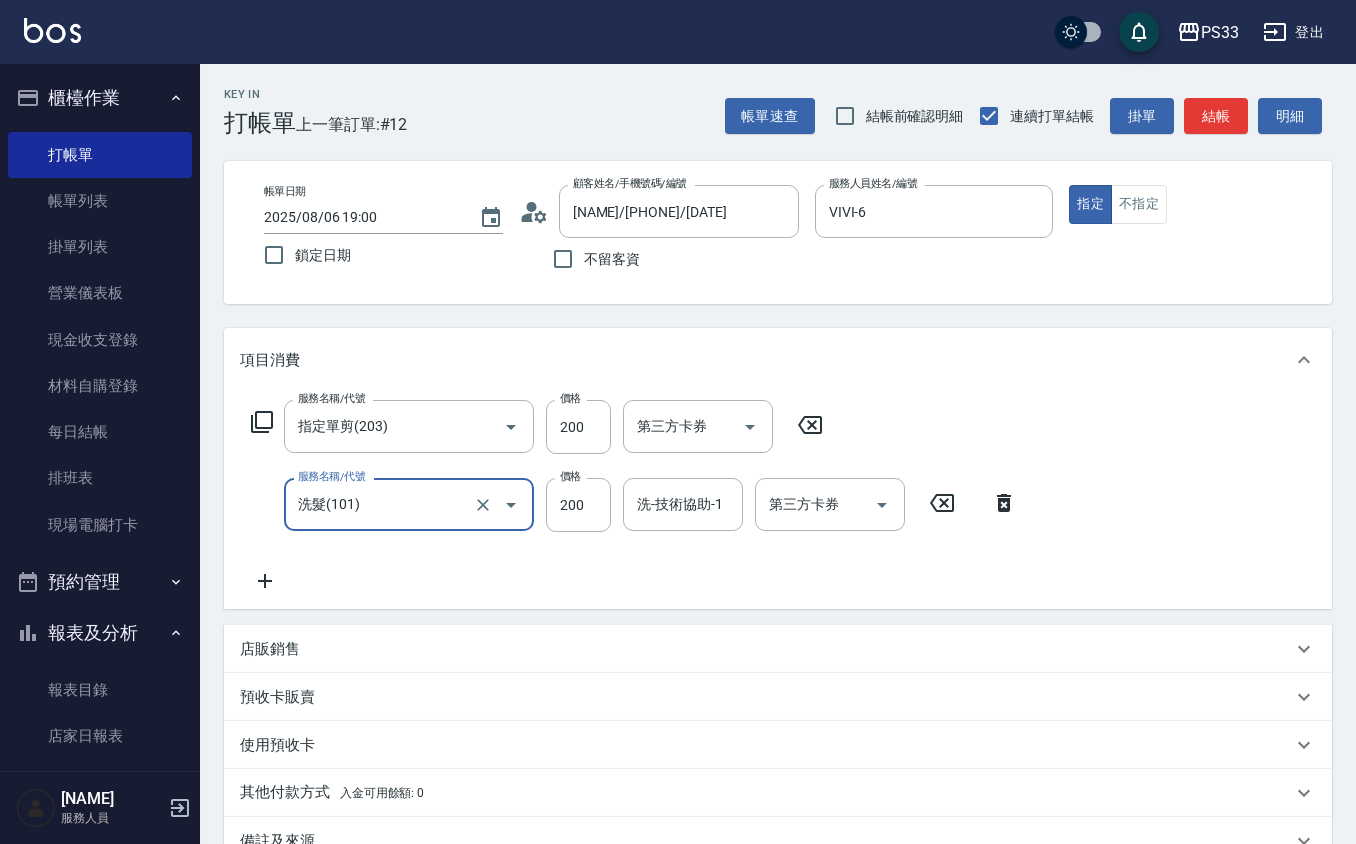 click on "洗髮(101)" at bounding box center (381, 504) 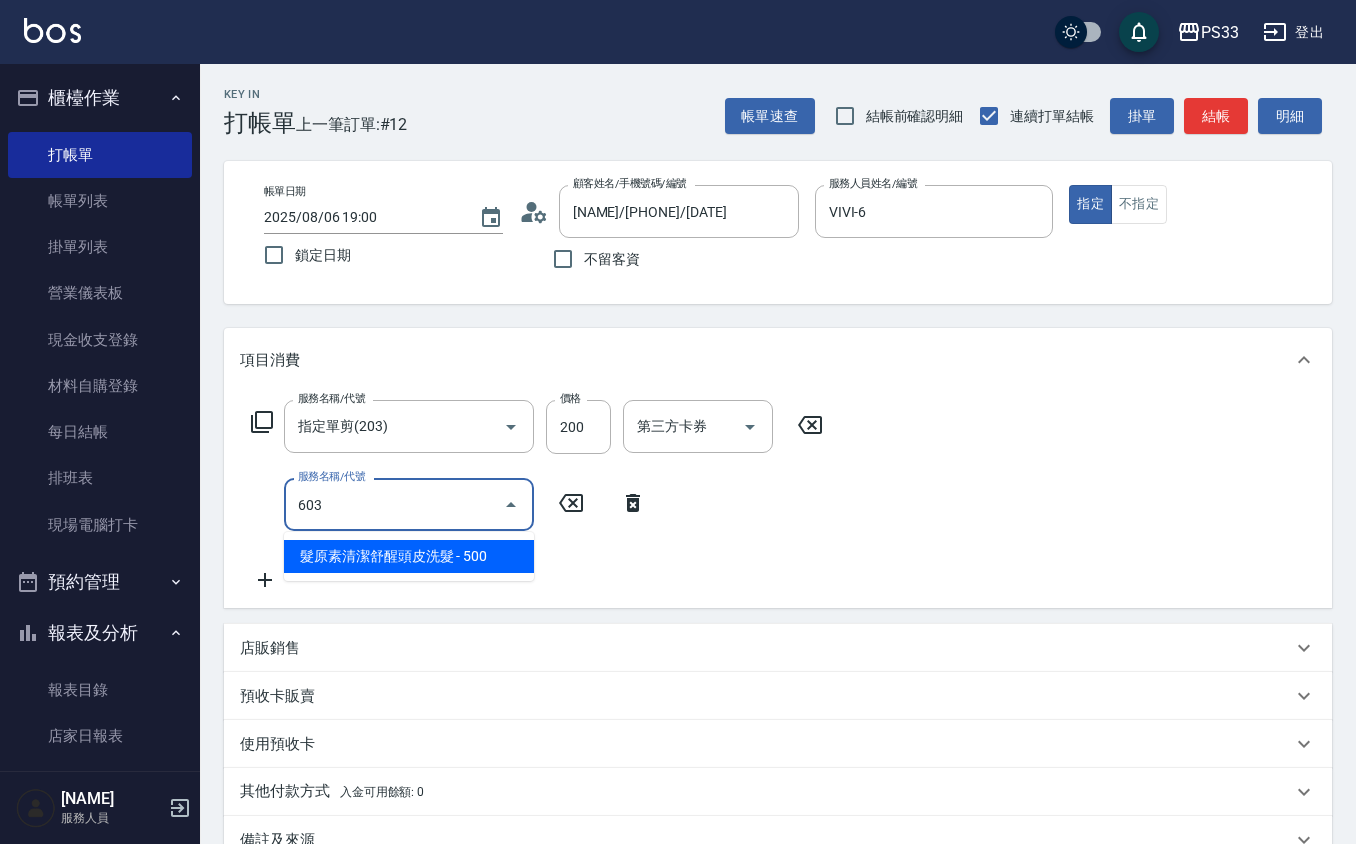 type on "髮原素清潔舒醒頭皮洗髮(603)" 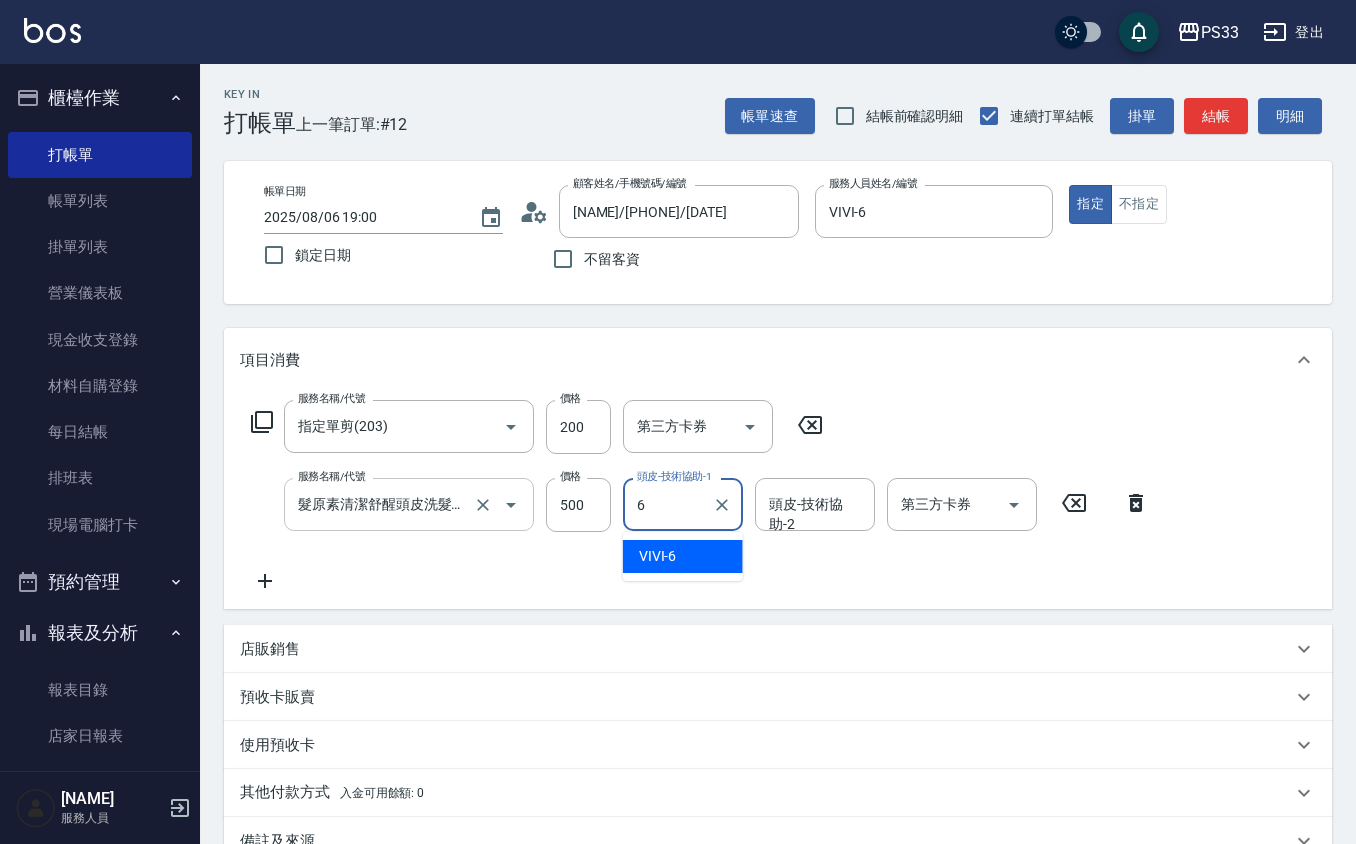 type on "VIVI-6" 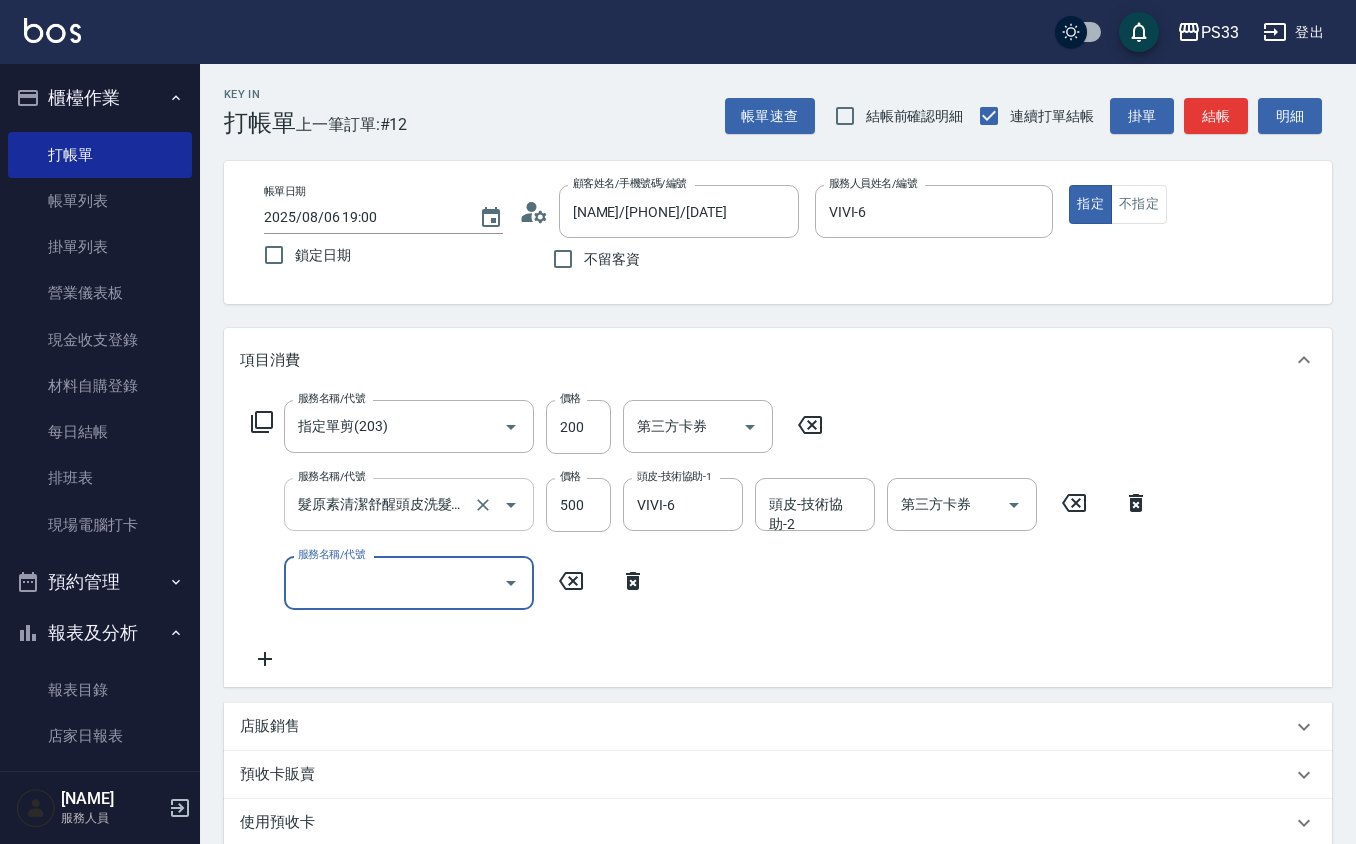 scroll, scrollTop: 0, scrollLeft: 0, axis: both 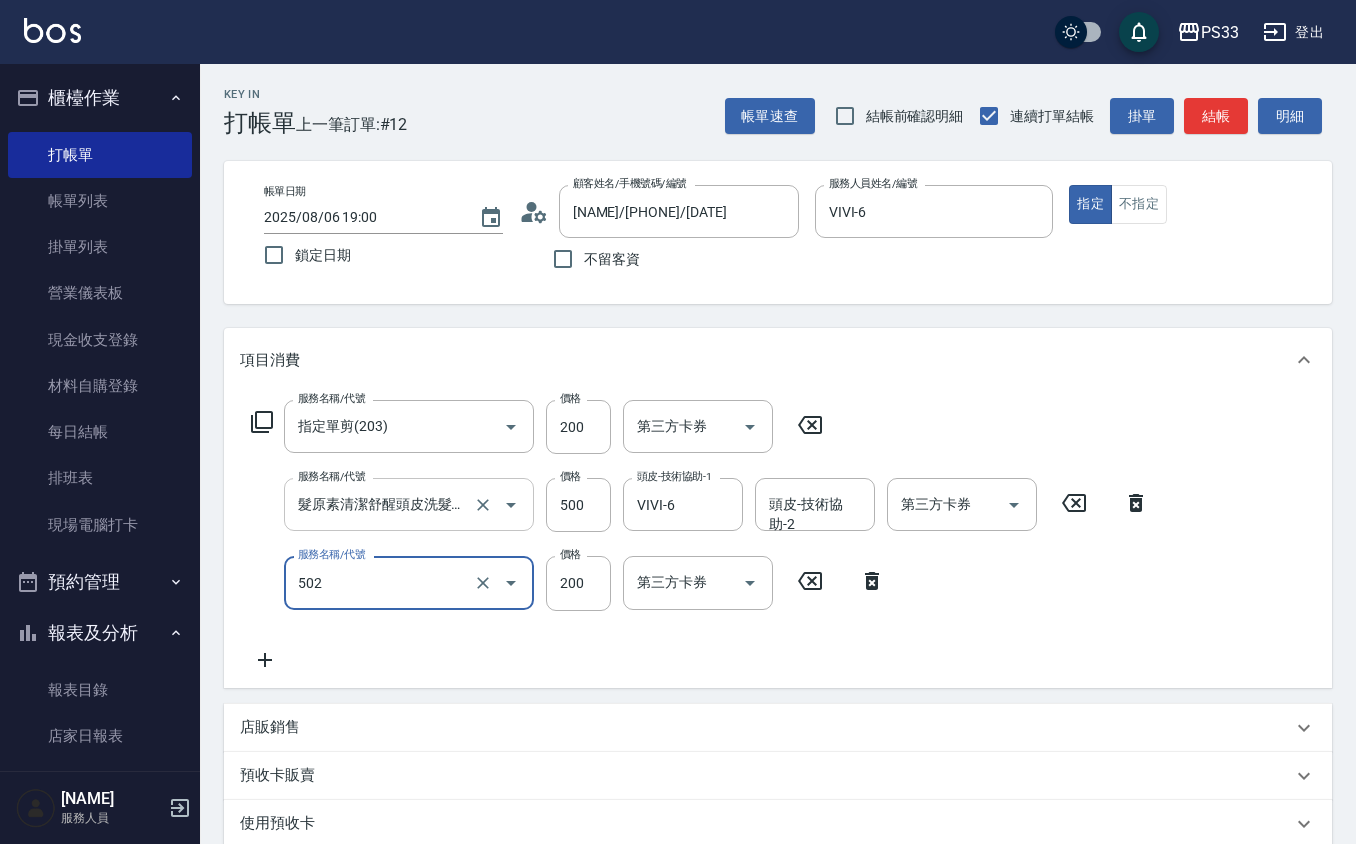 type on "自備護髮(502)" 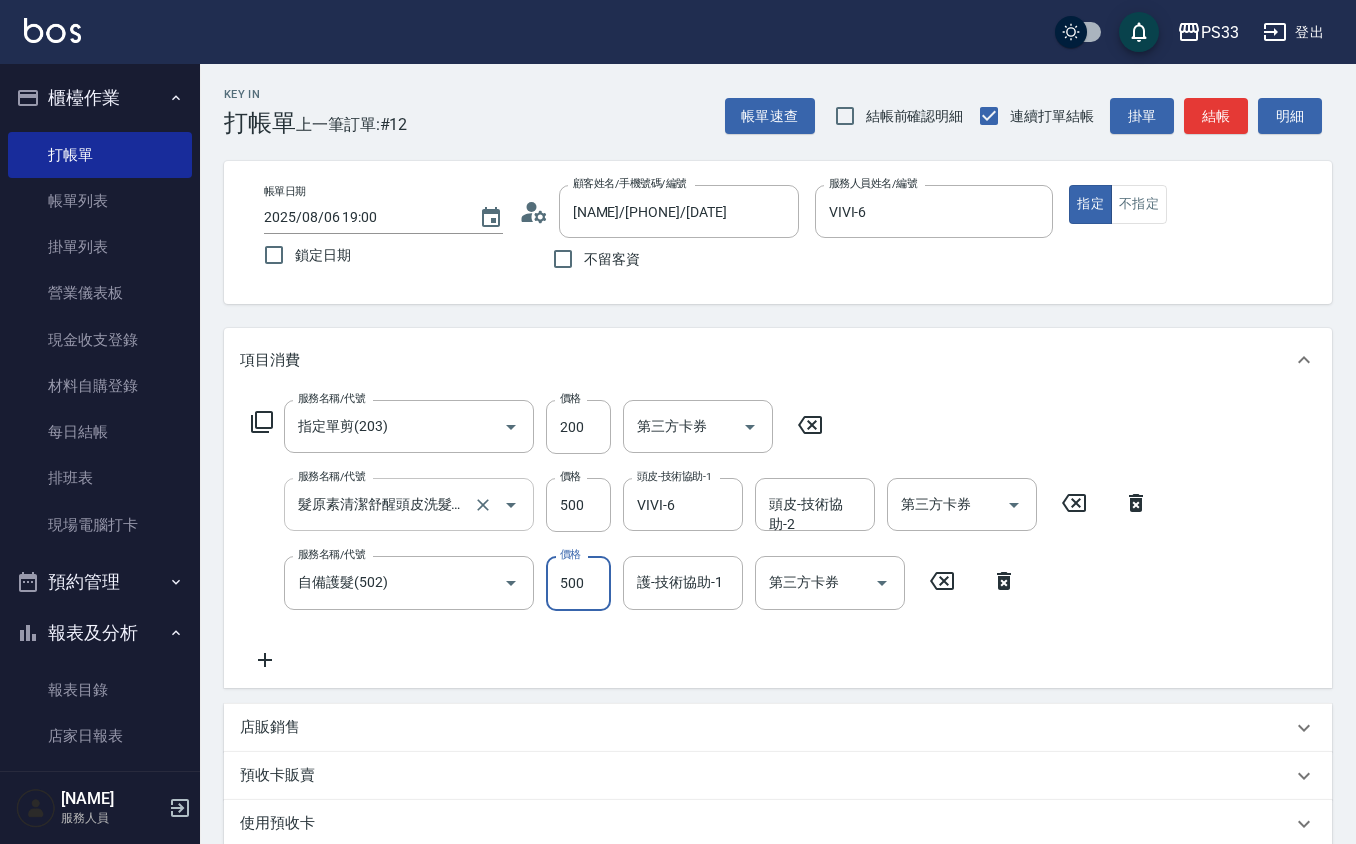 type on "500" 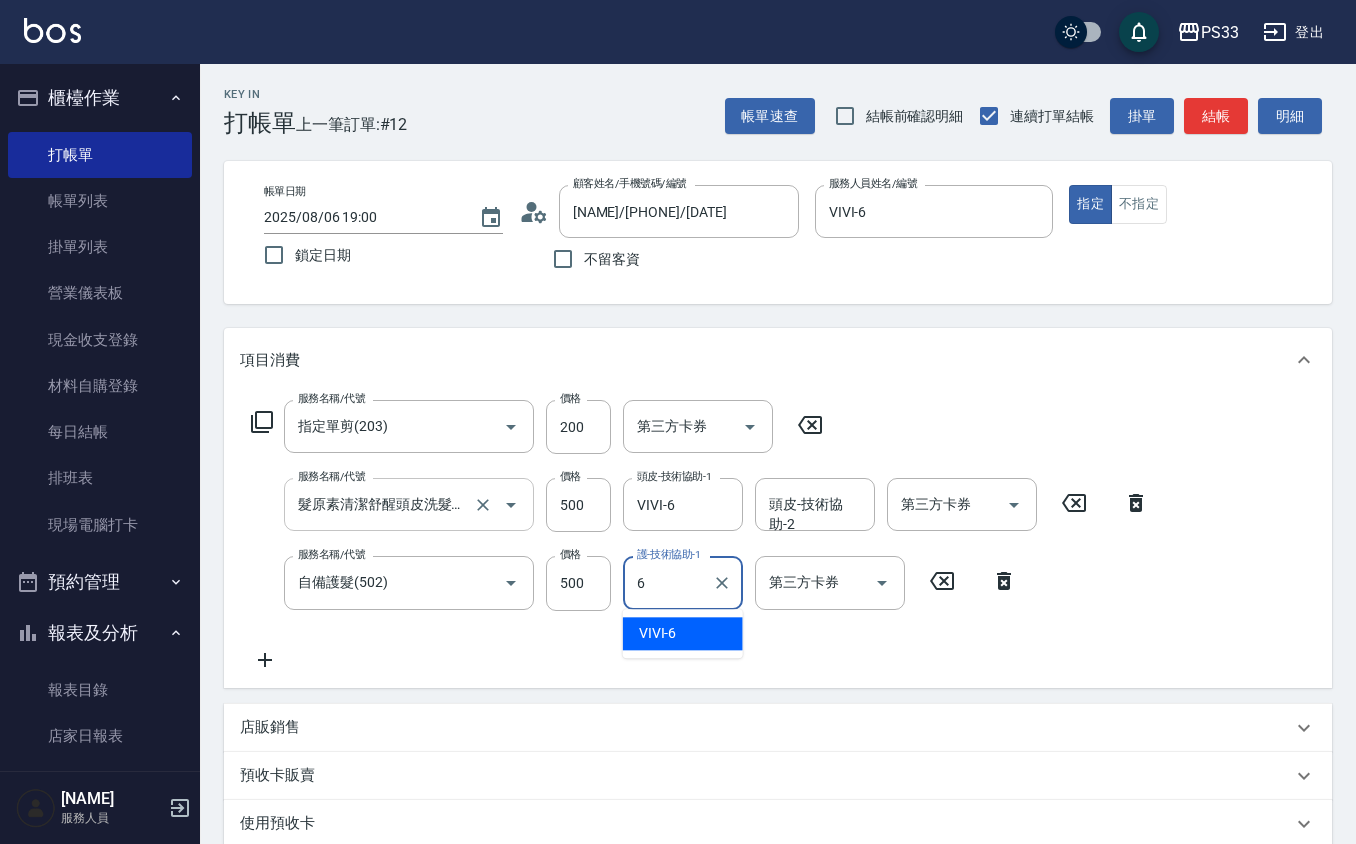 type on "VIVI-6" 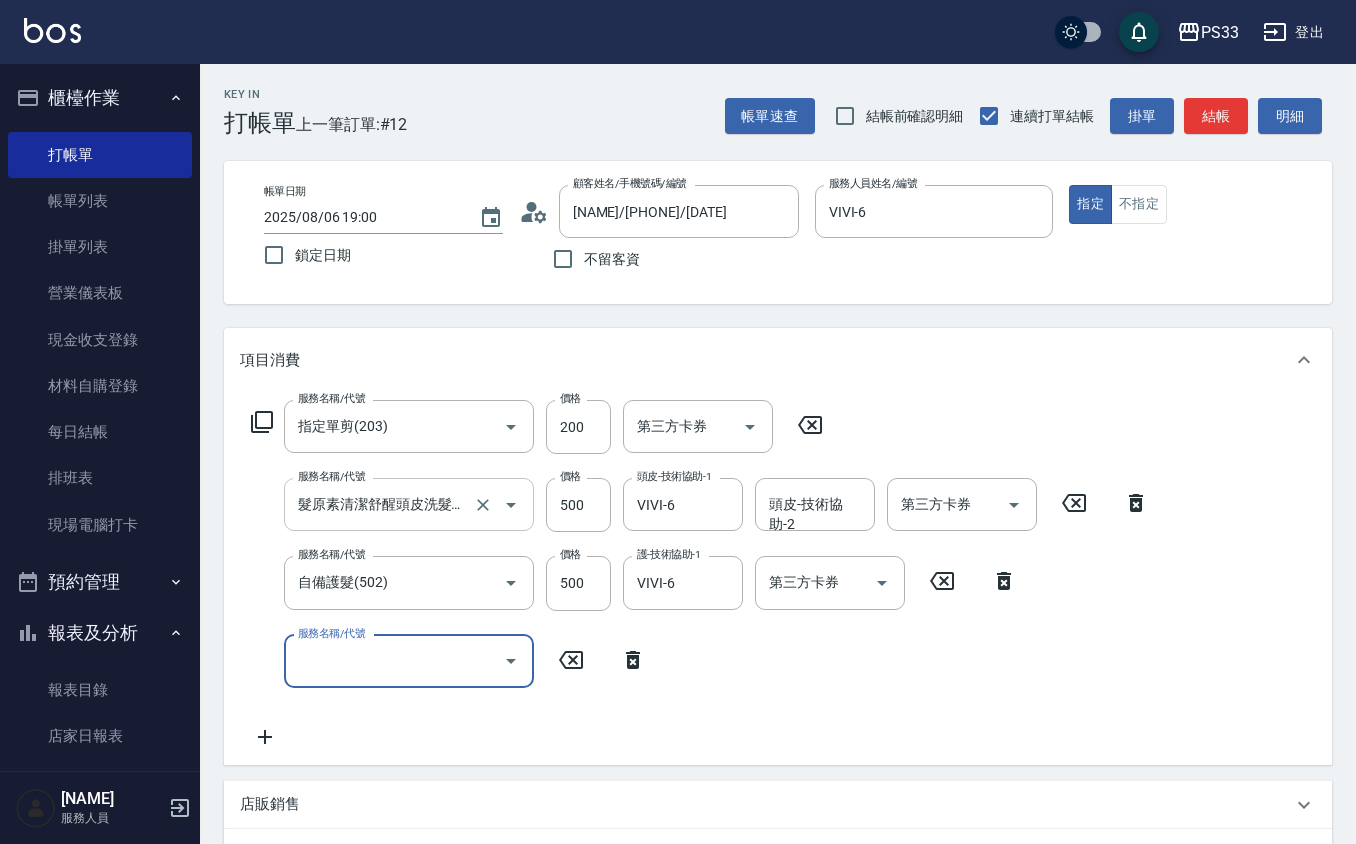 scroll, scrollTop: 0, scrollLeft: 0, axis: both 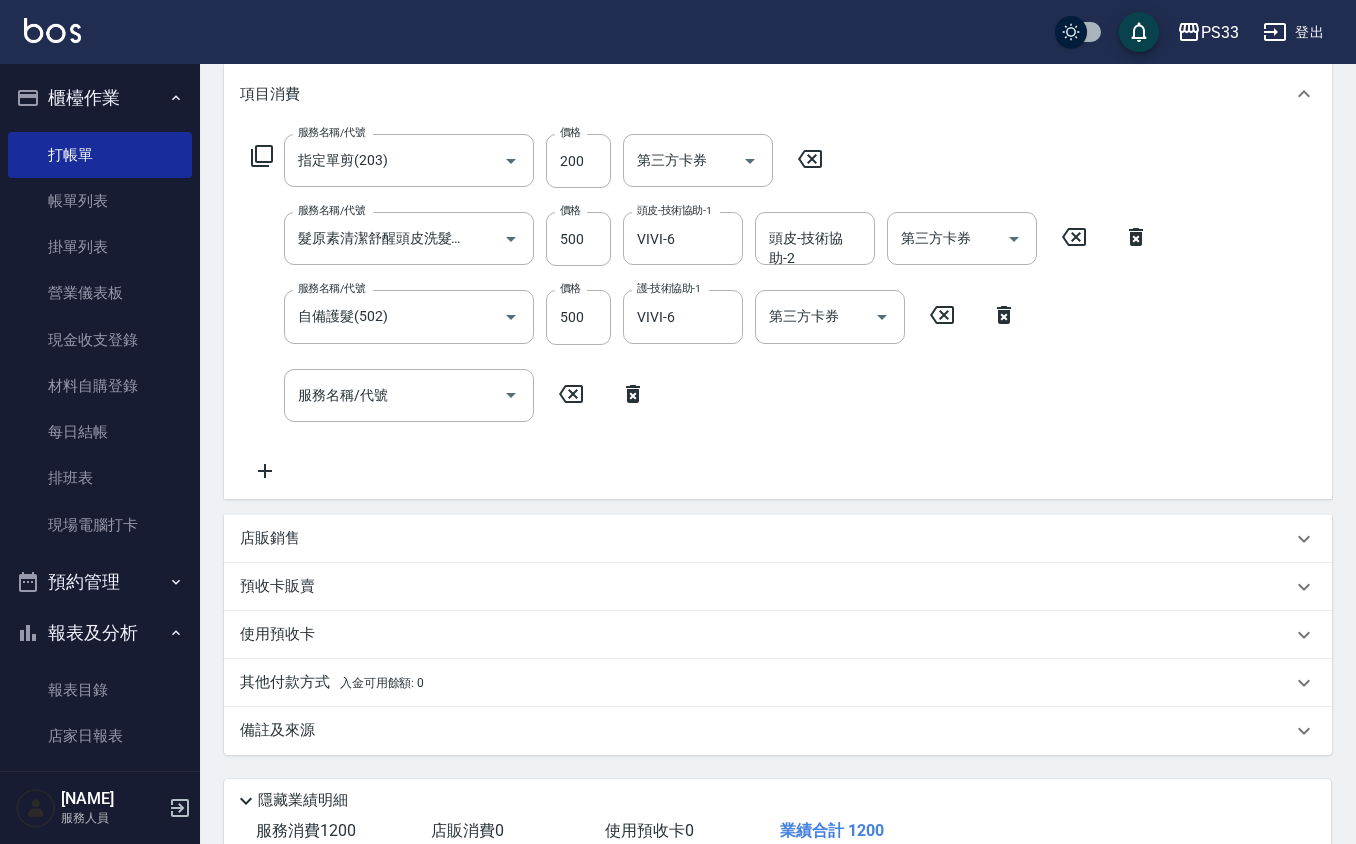 click on "店販銷售" at bounding box center (778, 539) 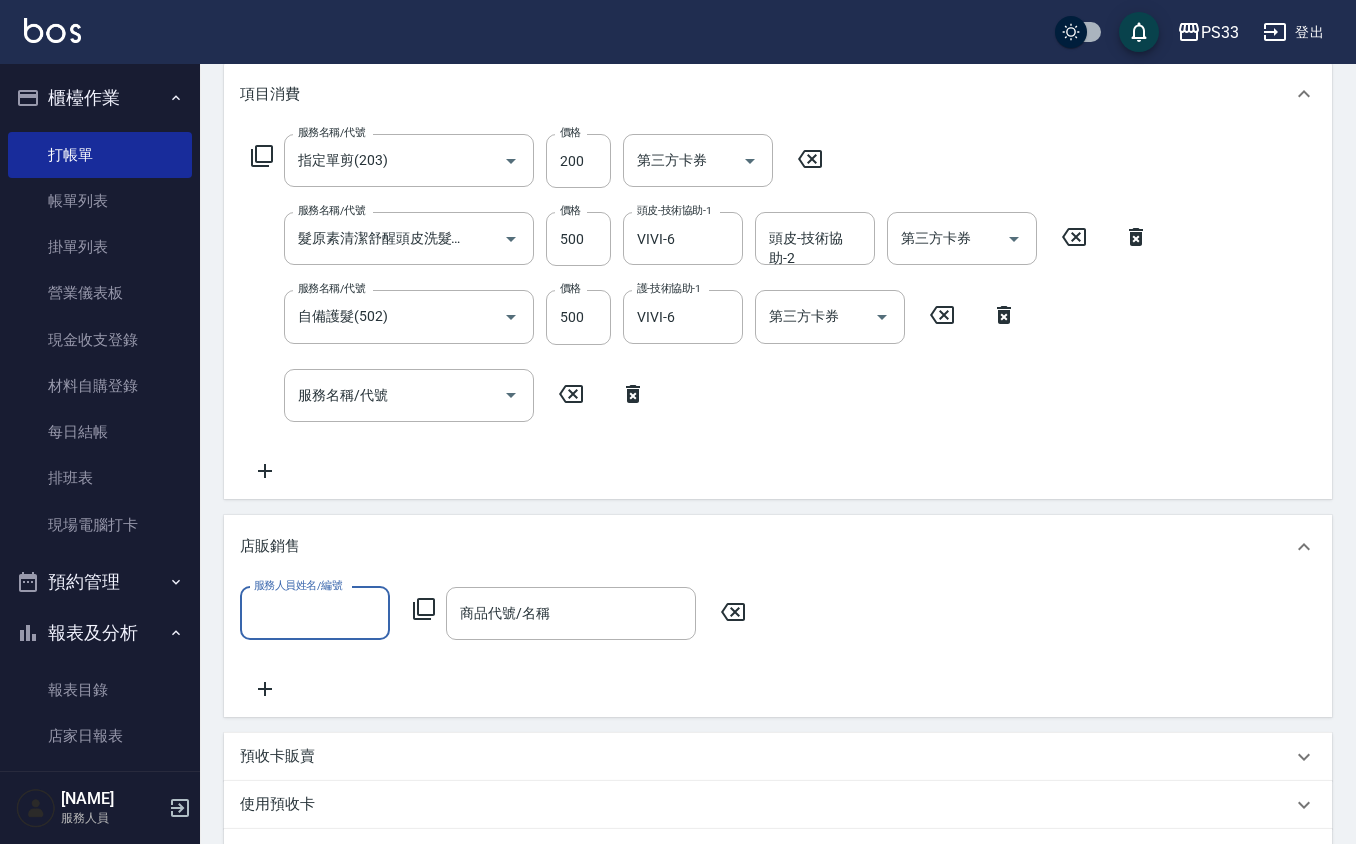 scroll, scrollTop: 0, scrollLeft: 0, axis: both 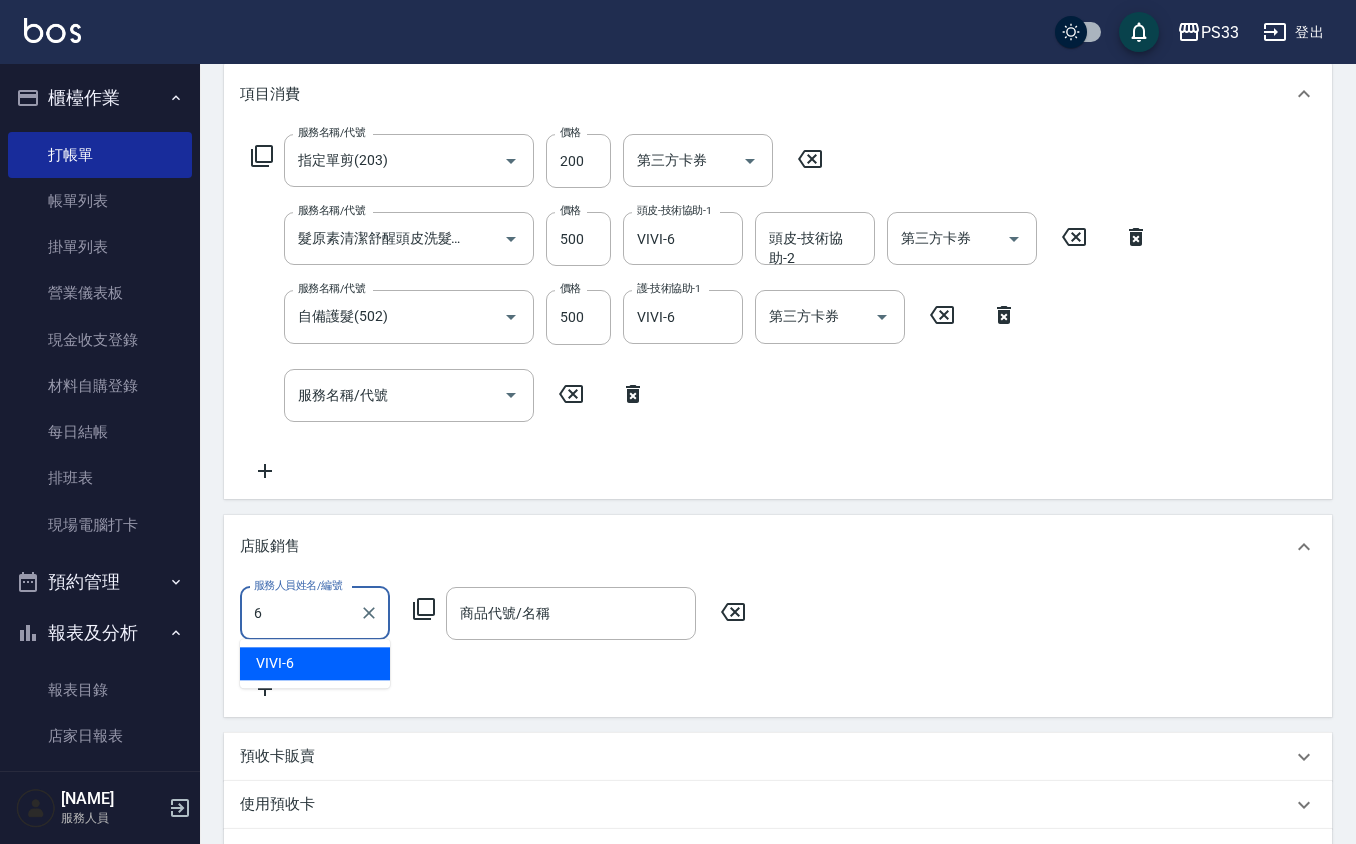 type on "VIVI-6" 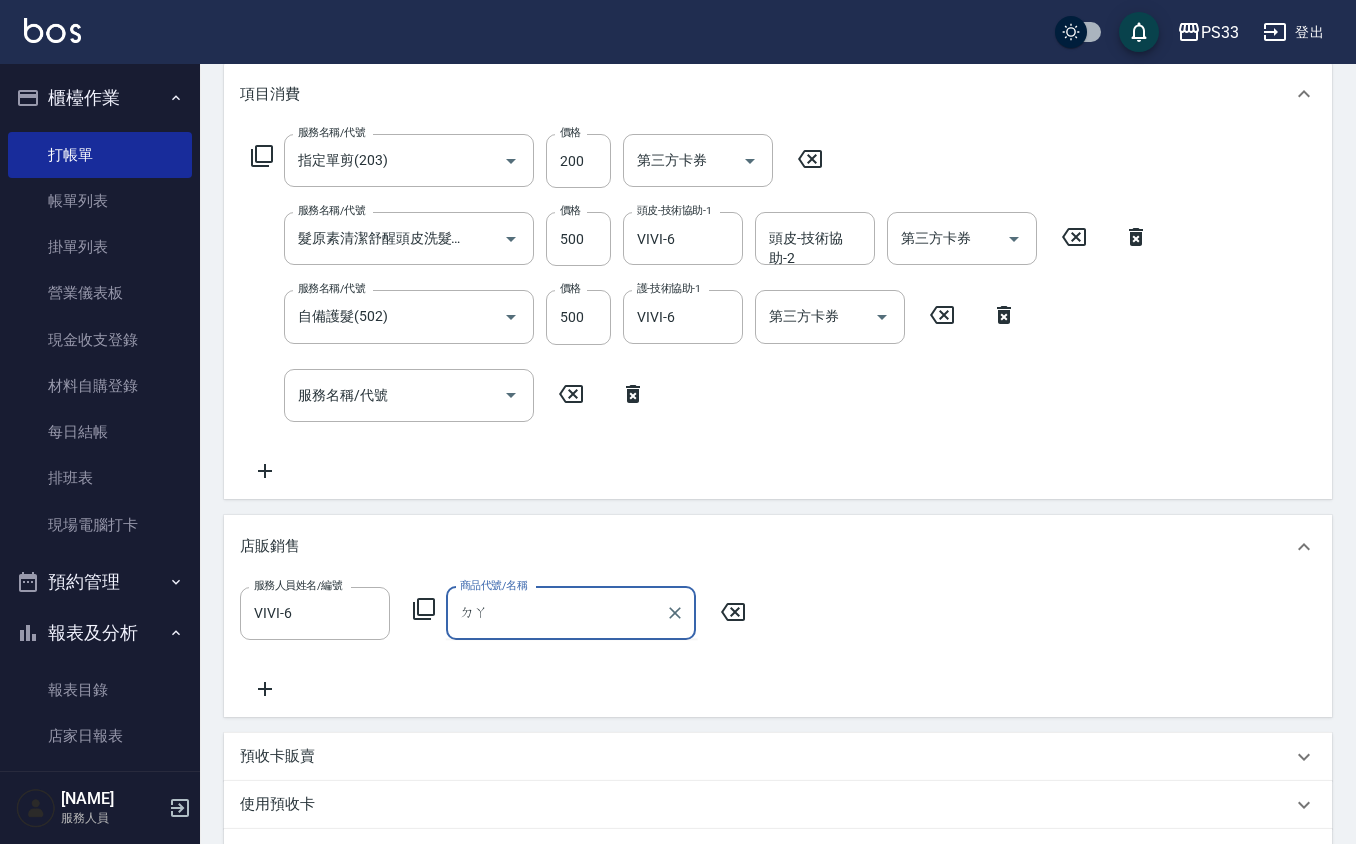 type on "大" 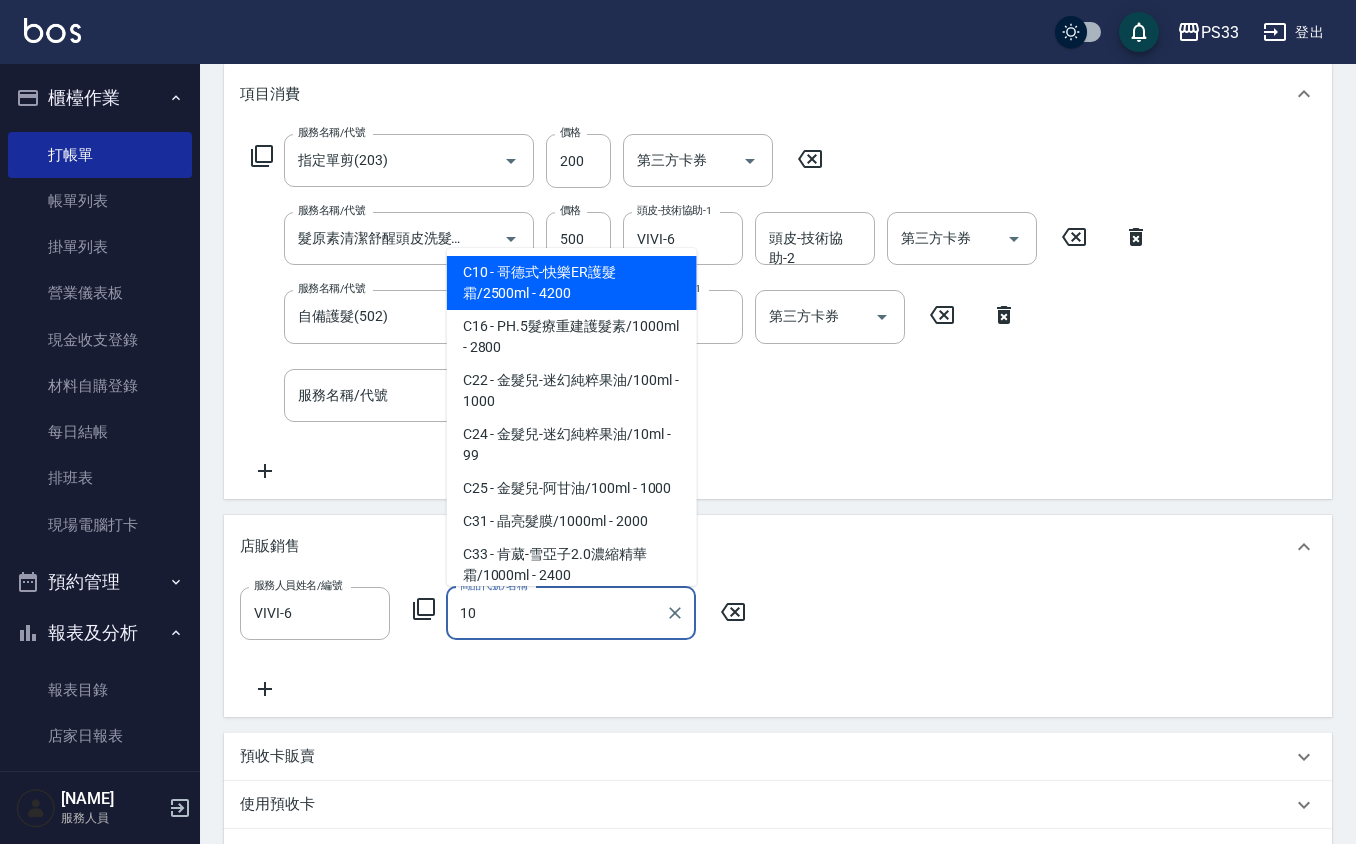 type on "1" 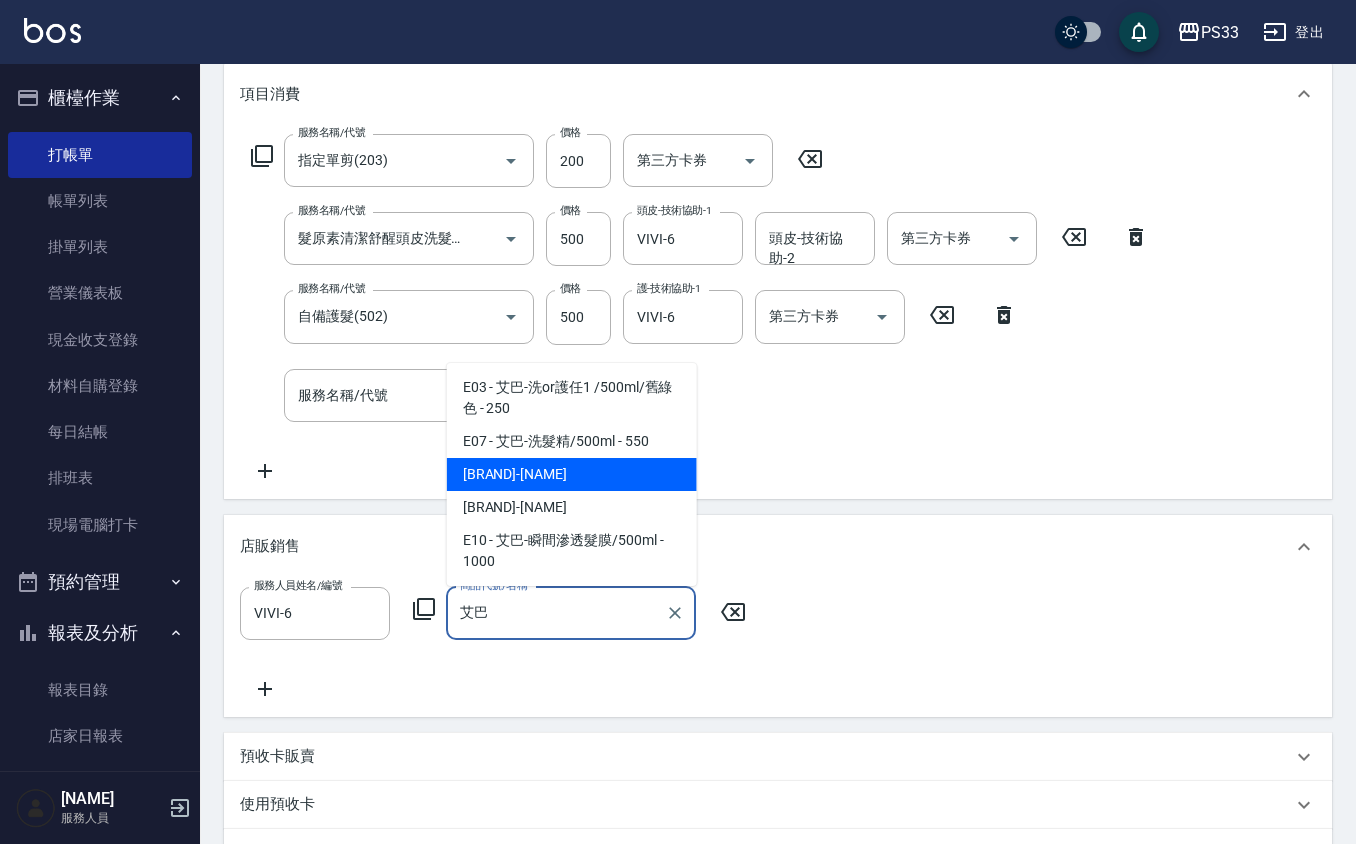 type on "艾巴-洗髮精/1000ml" 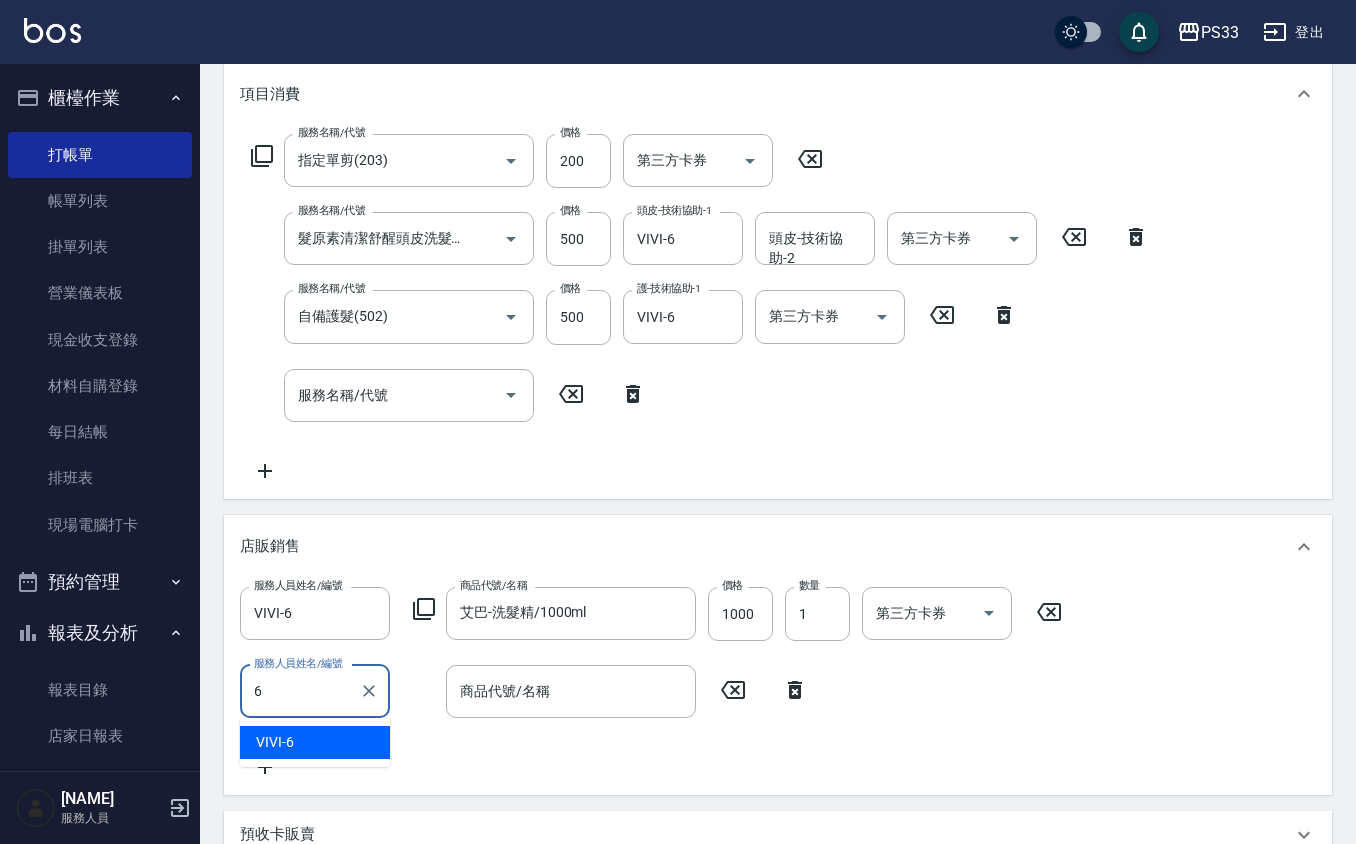 type on "VIVI-6" 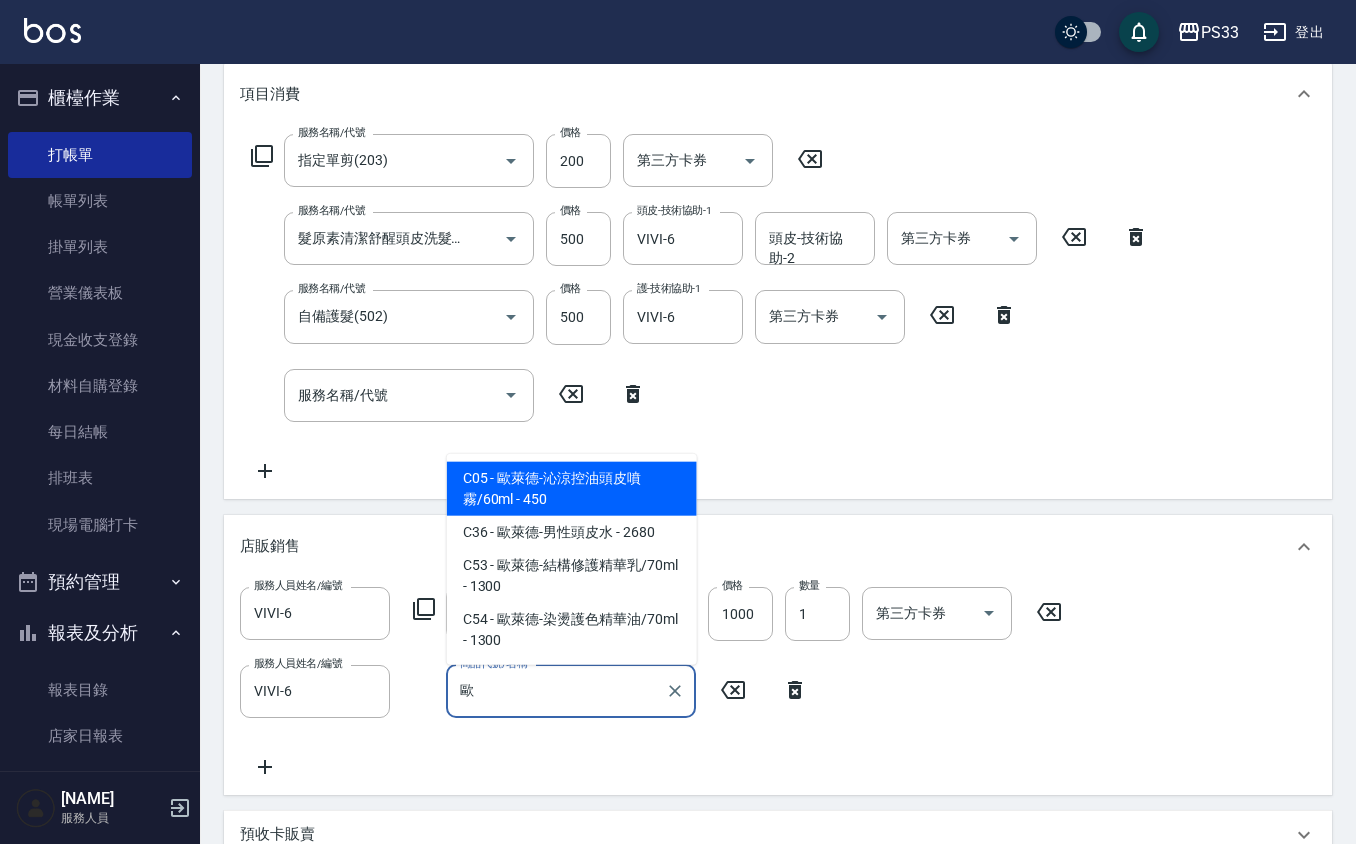type on "歐萊德-沁涼控油頭皮噴霧/60ml" 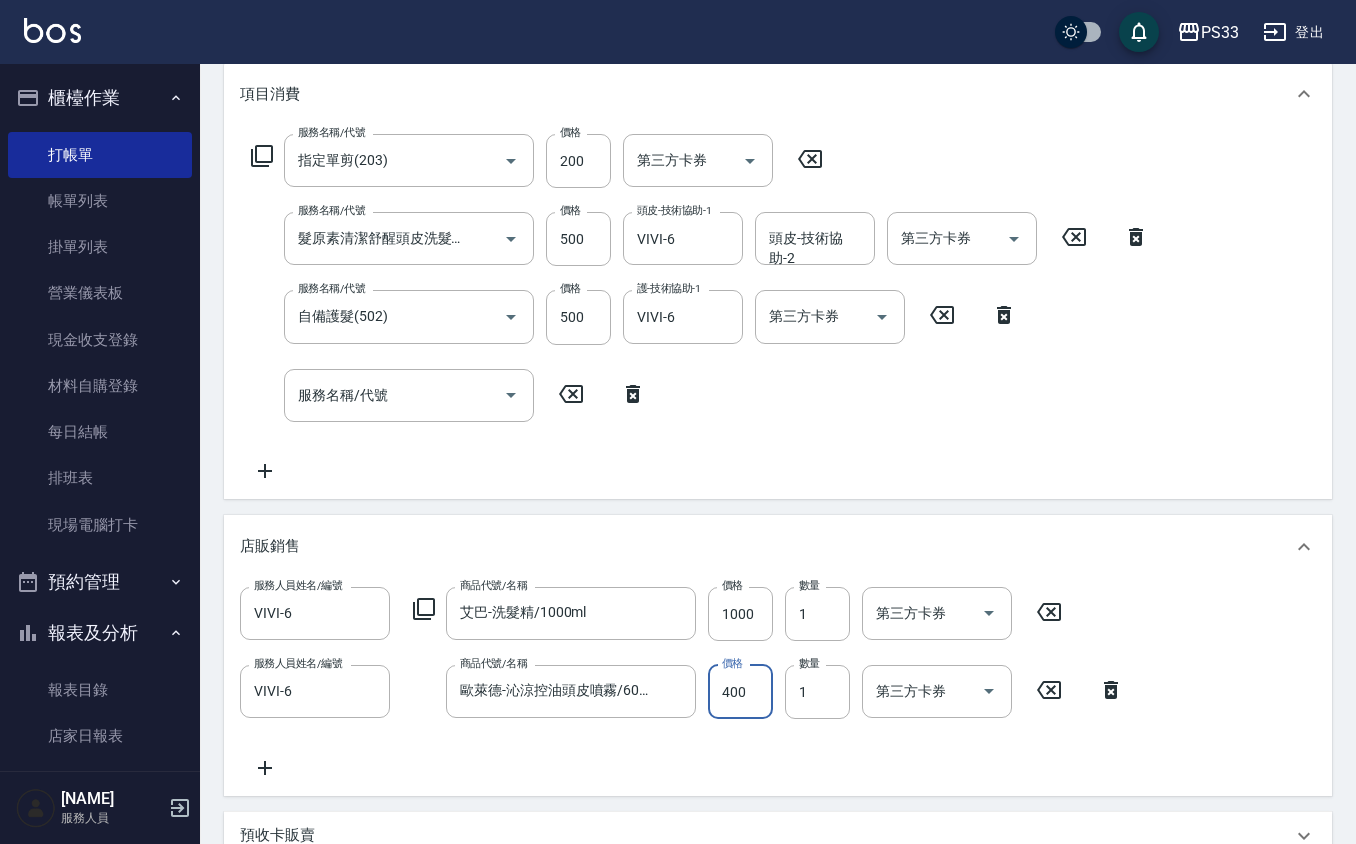type on "400" 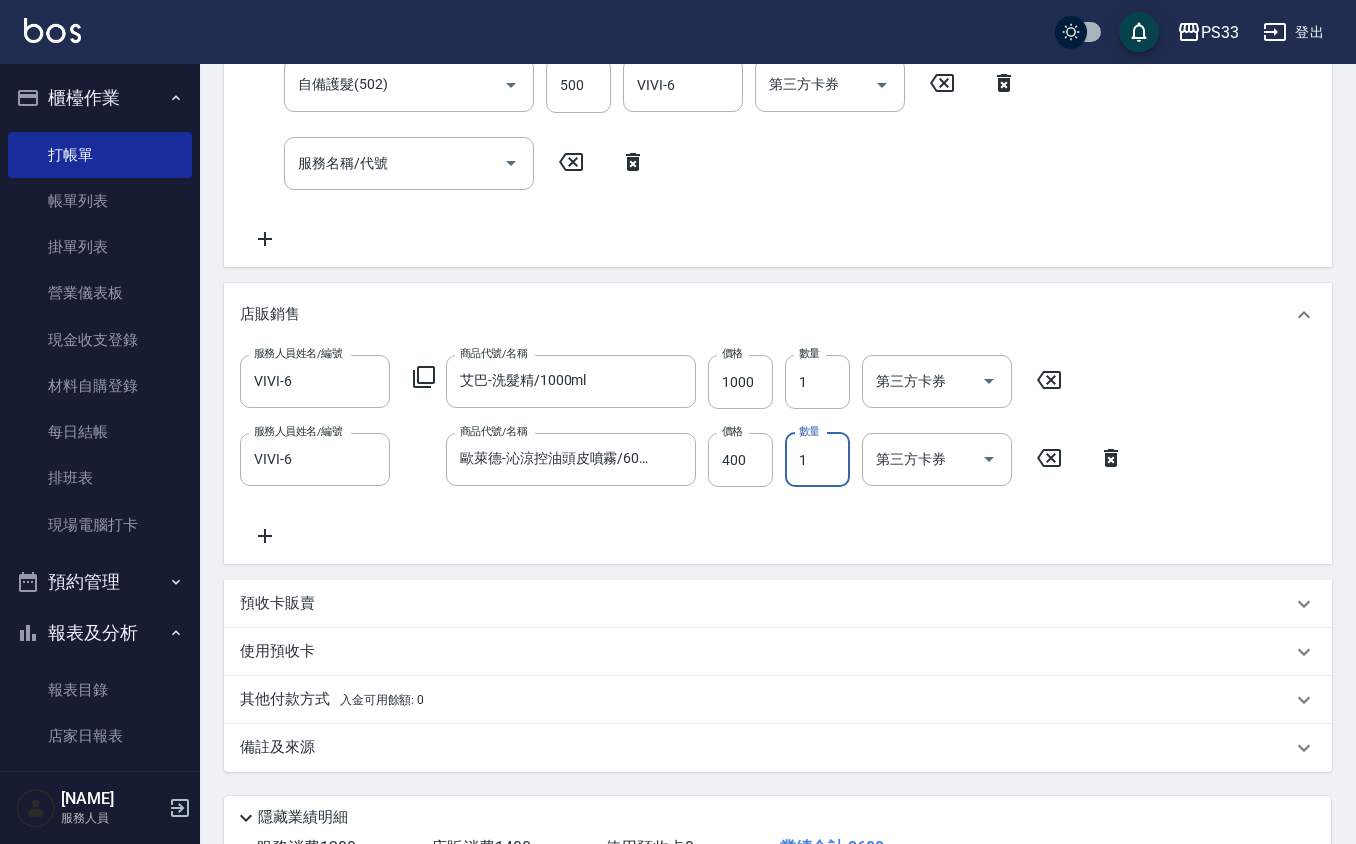 scroll, scrollTop: 648, scrollLeft: 0, axis: vertical 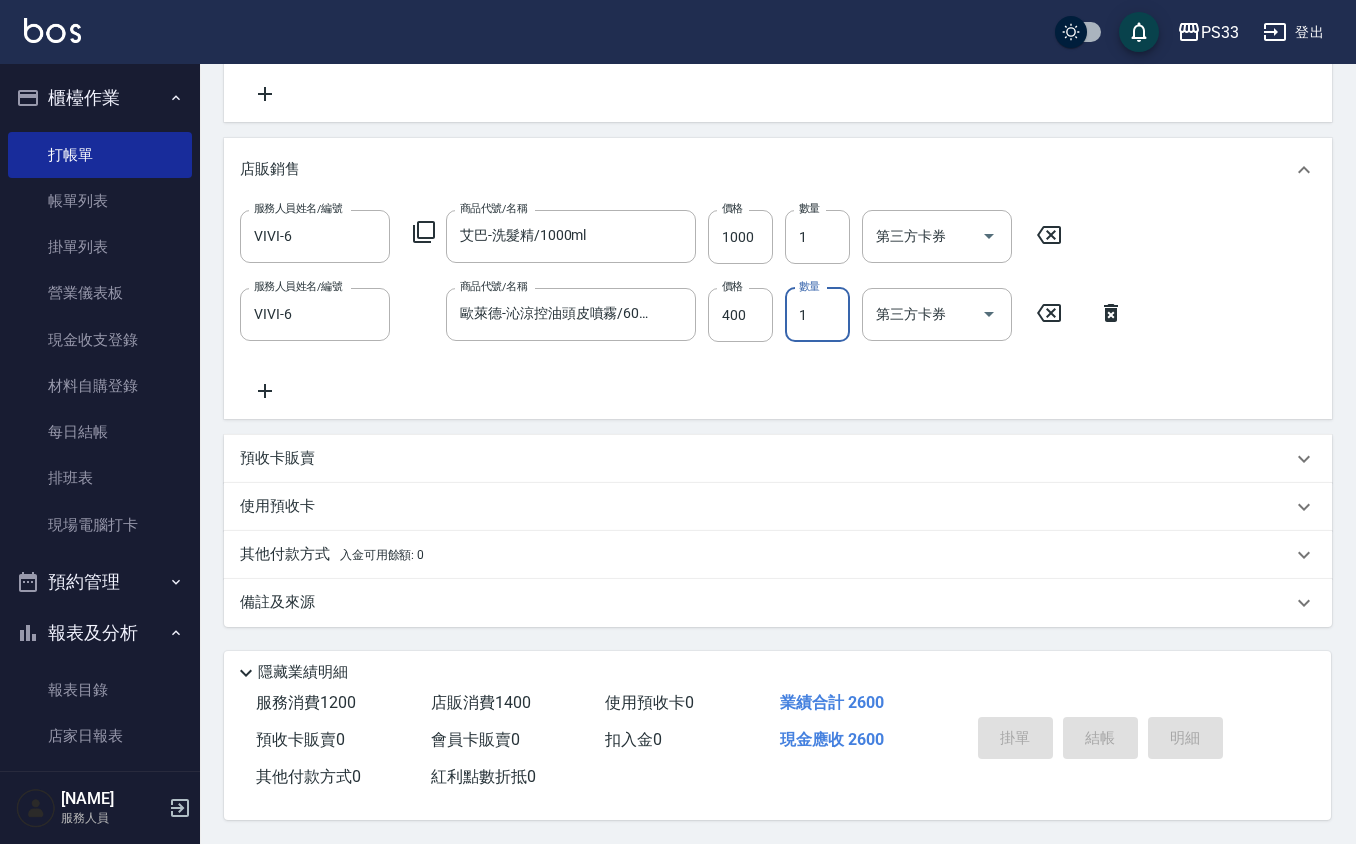 type on "[DATE] [TIME]" 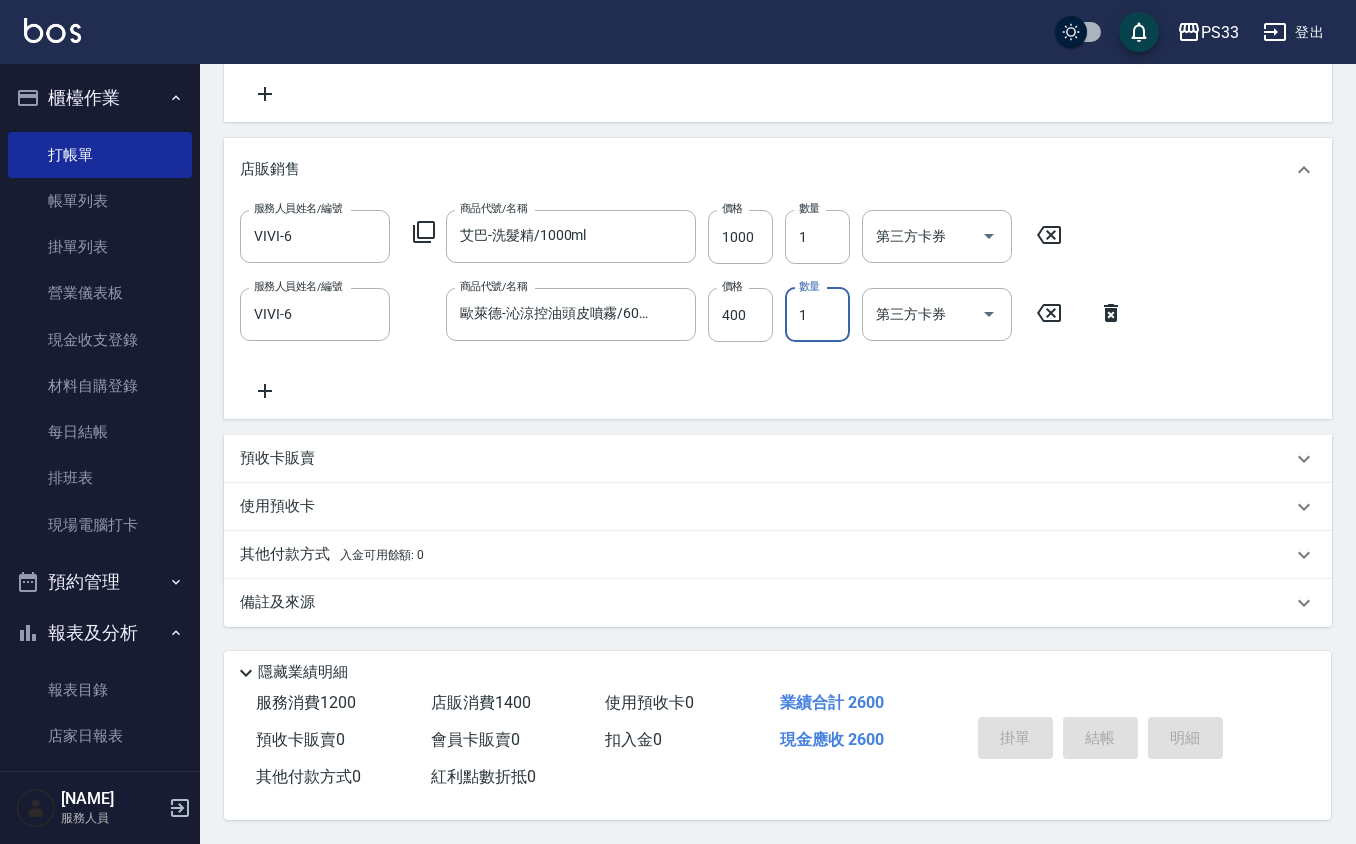type 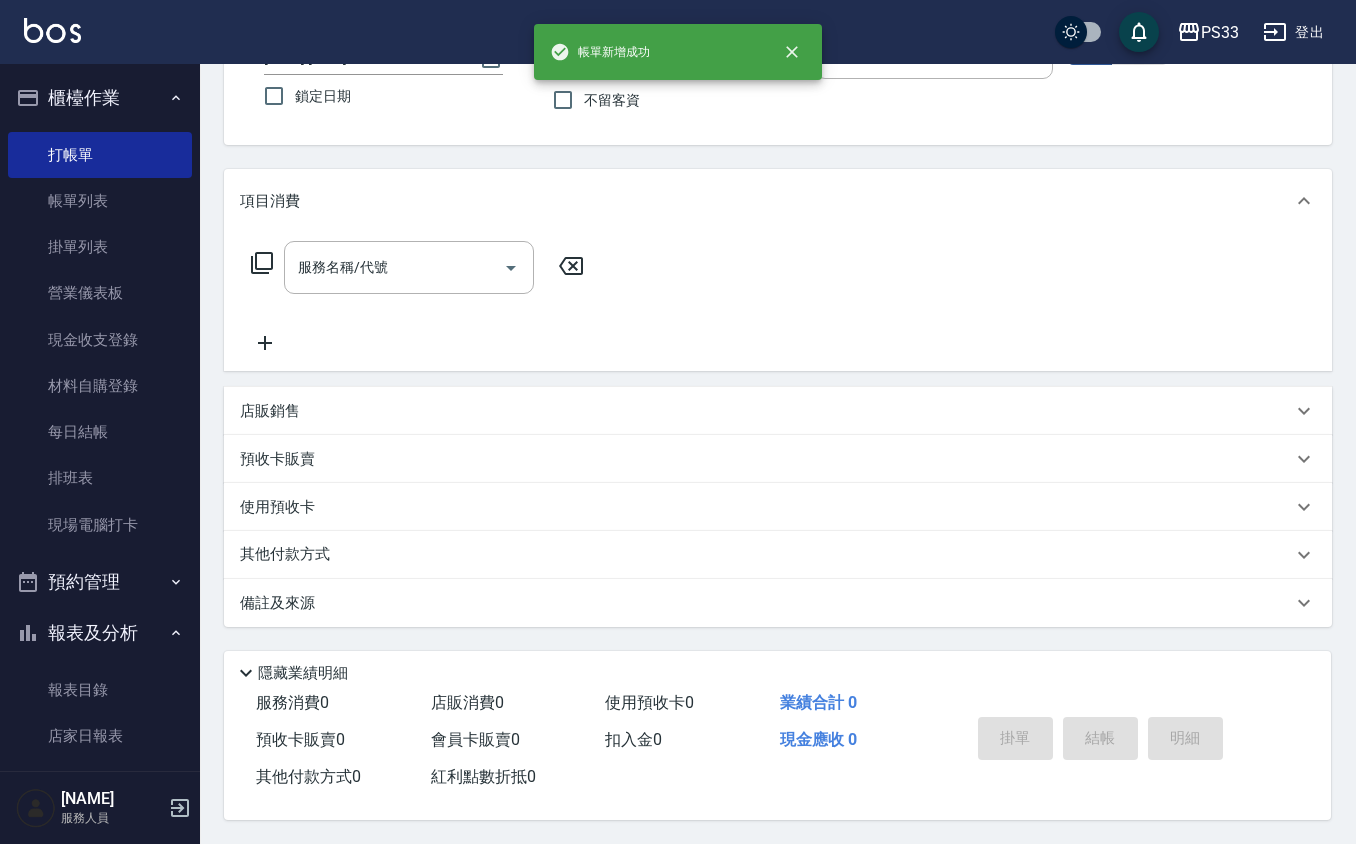 scroll, scrollTop: 0, scrollLeft: 0, axis: both 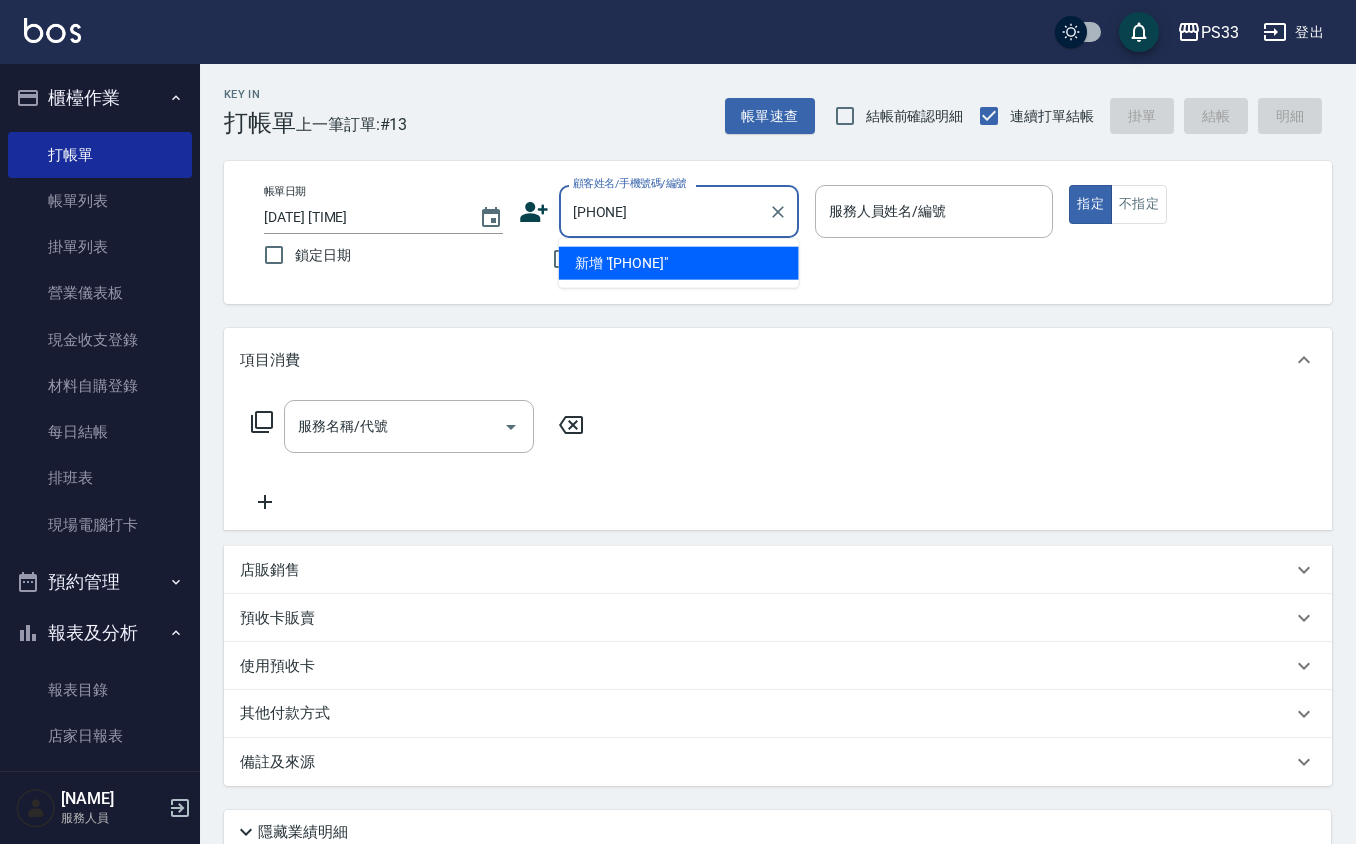 type on "[PHONE]" 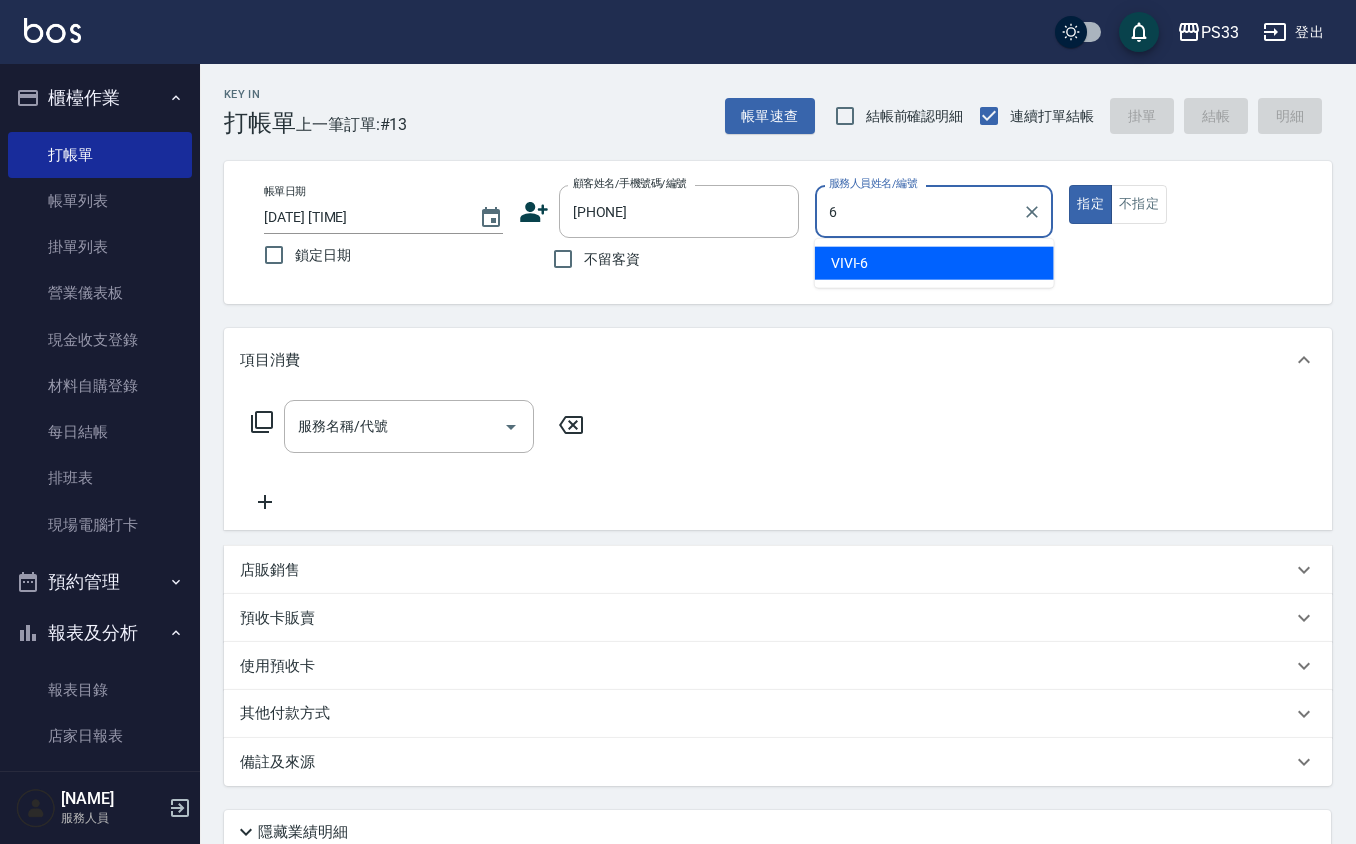 type on "VIVI-6" 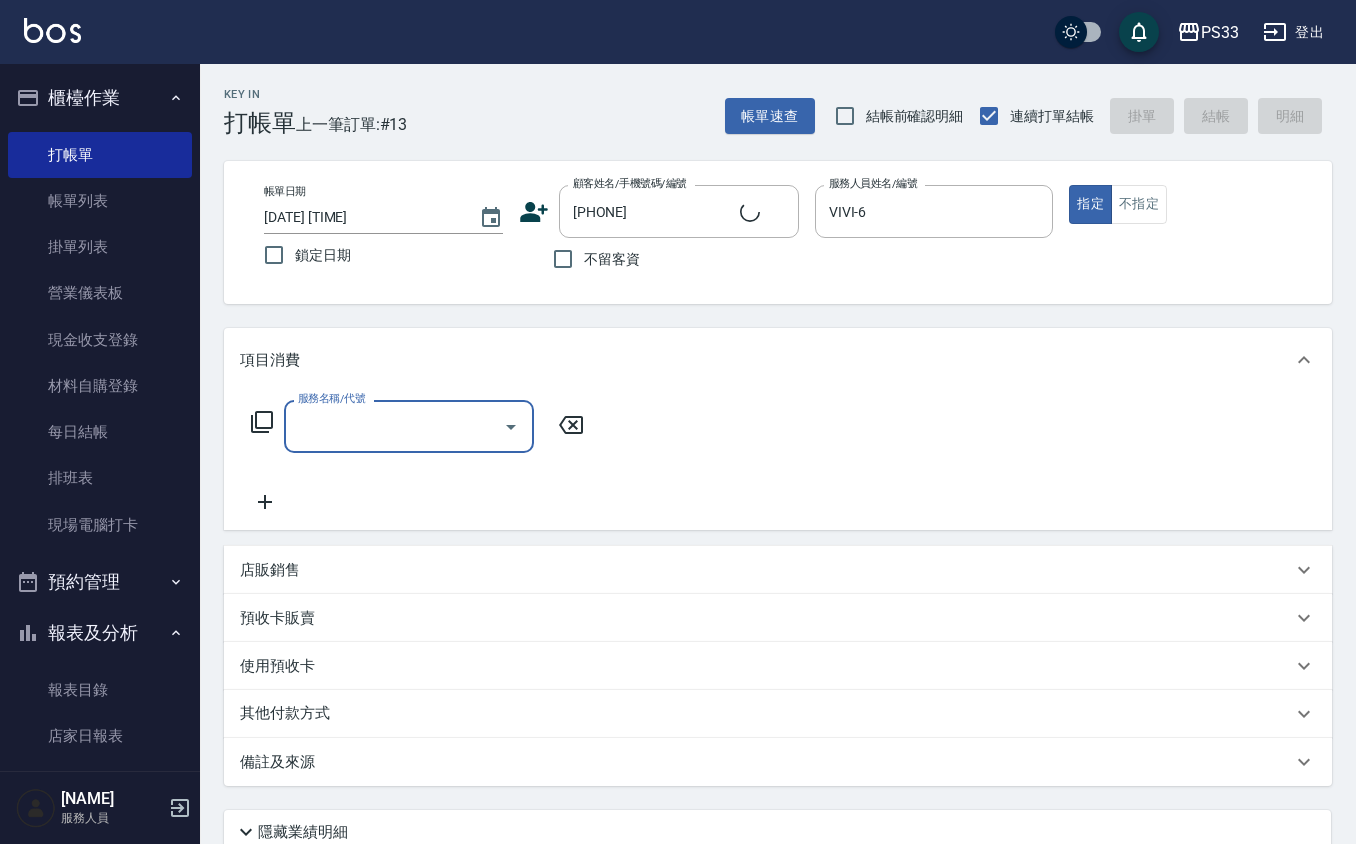 type on "[NAME]/[PHONE]/[DATE]" 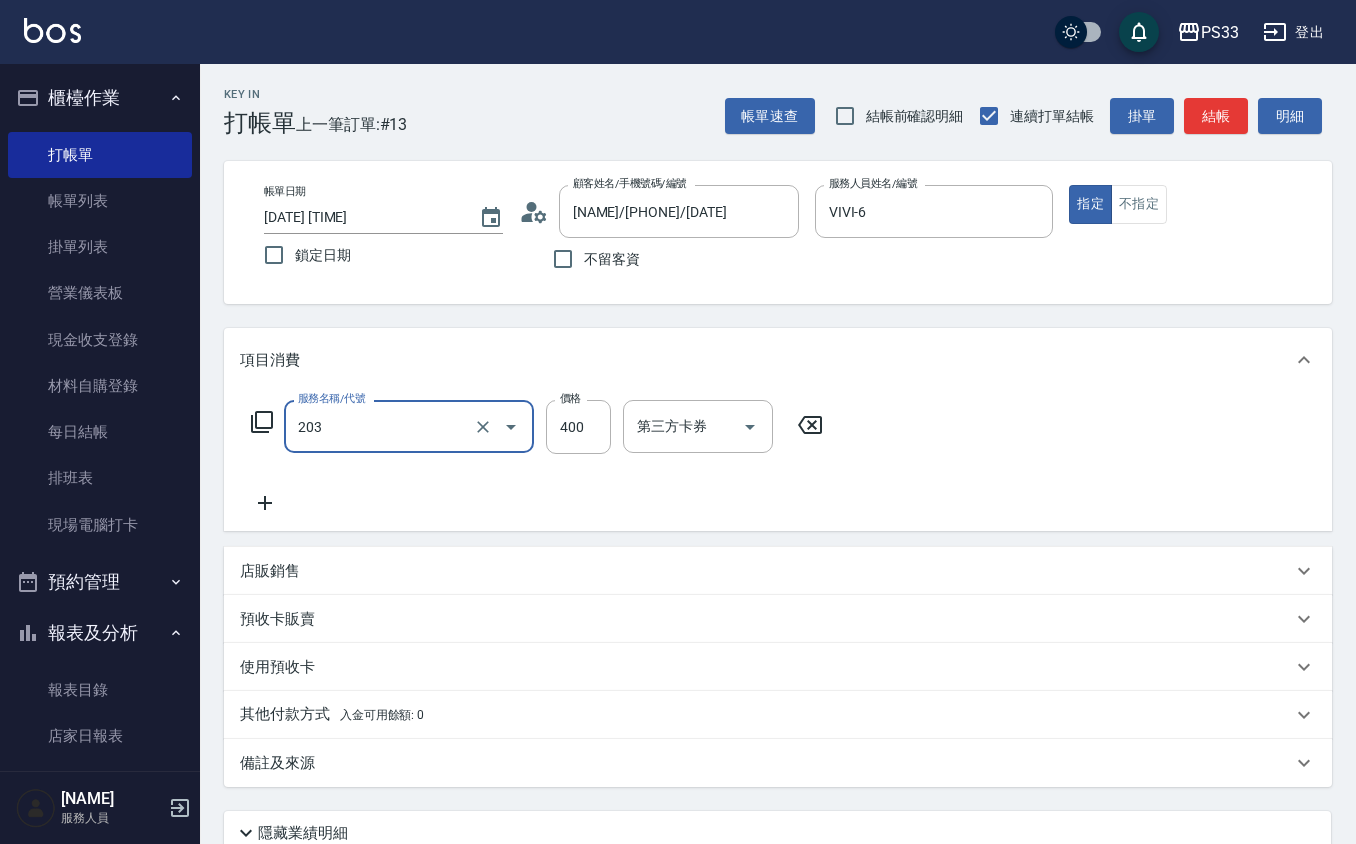 type on "指定單剪(203)" 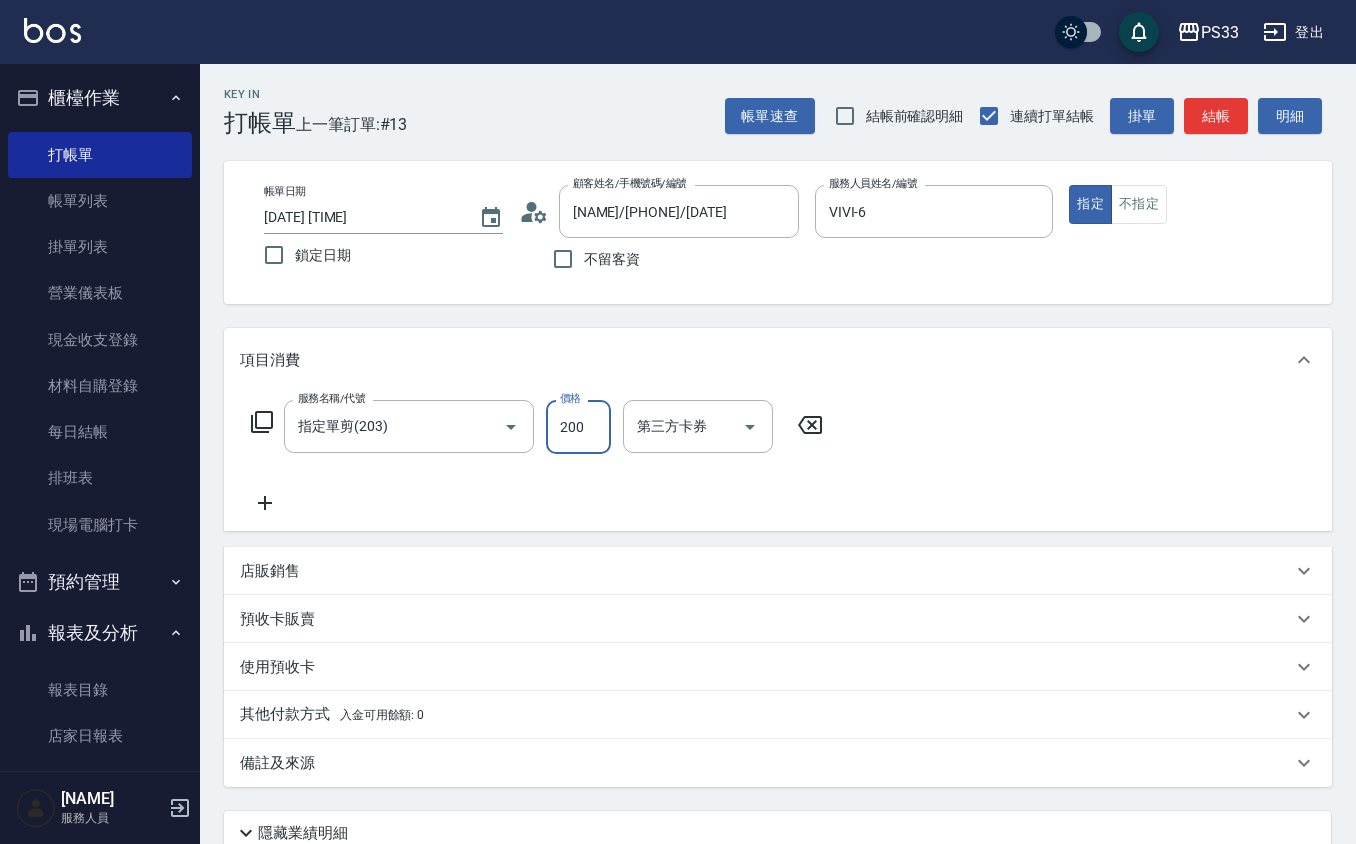 type on "200" 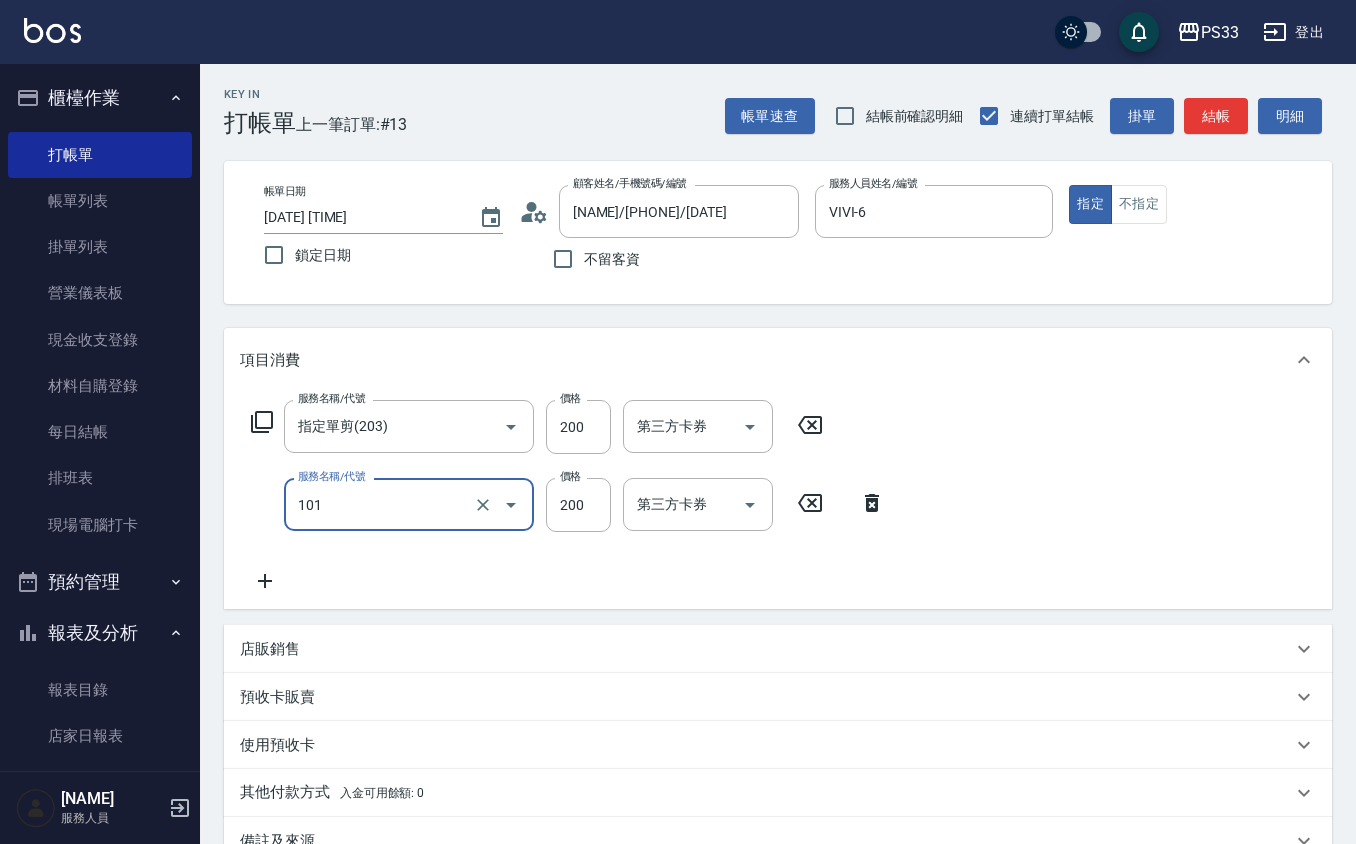 type on "洗髮(101)" 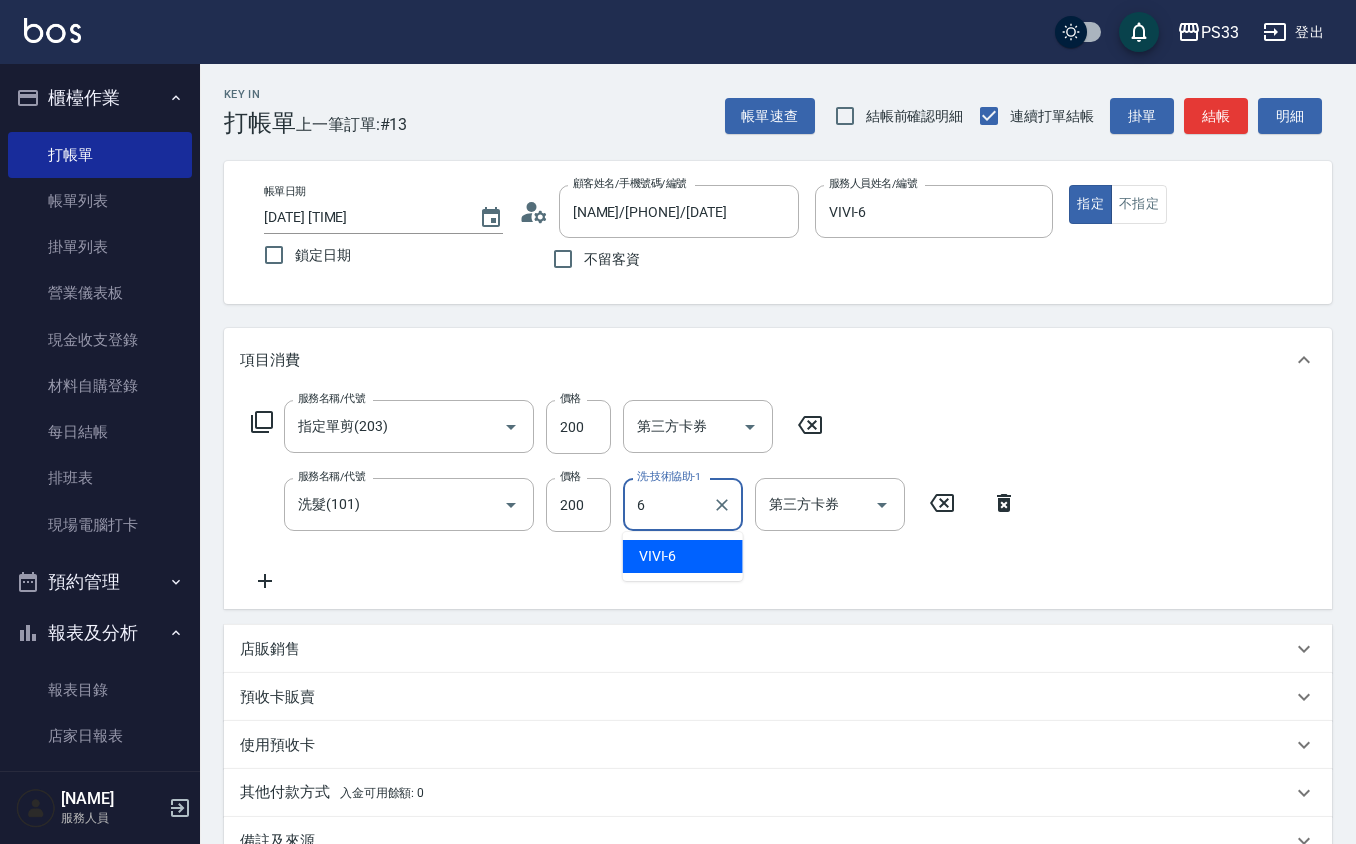 type on "VIVI-6" 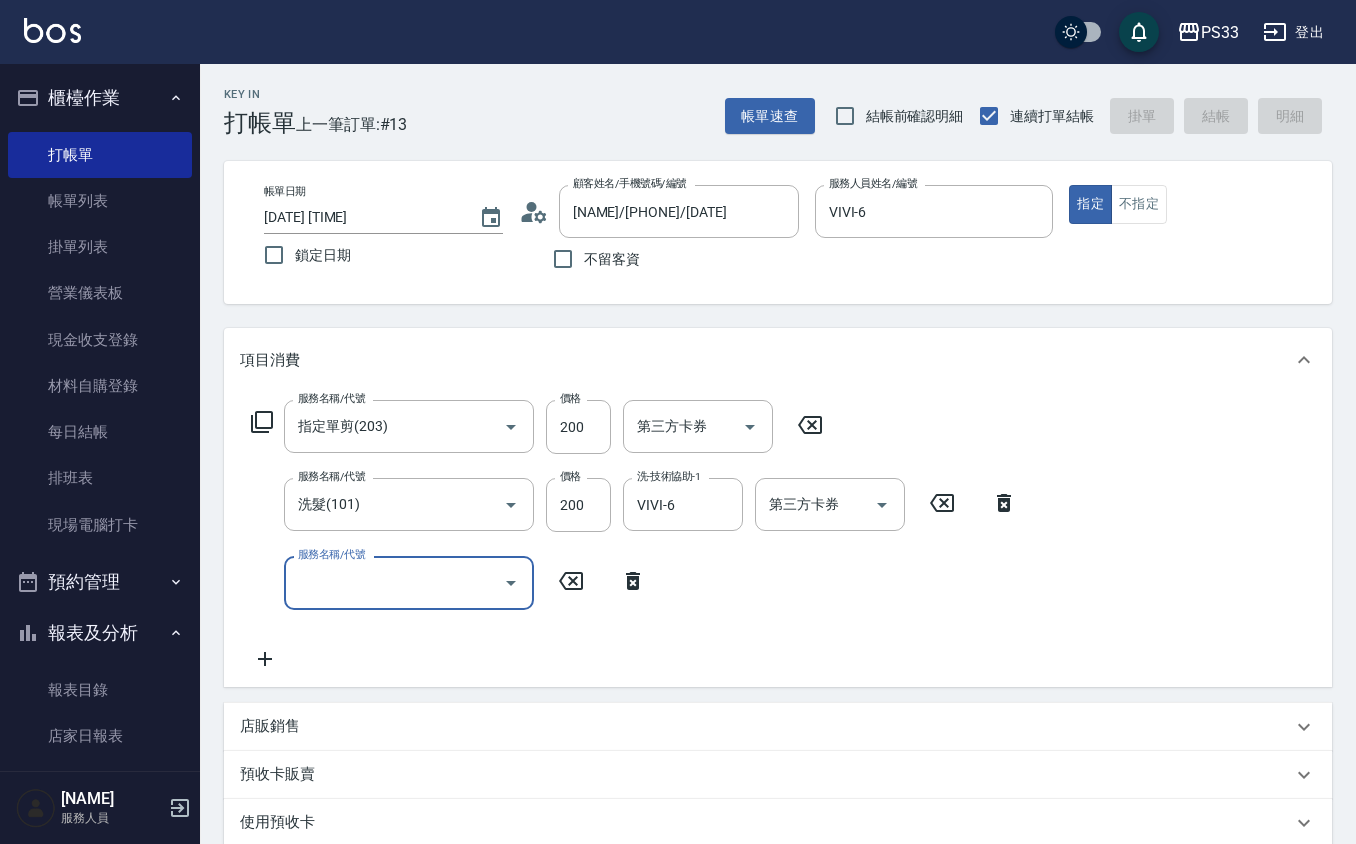 type 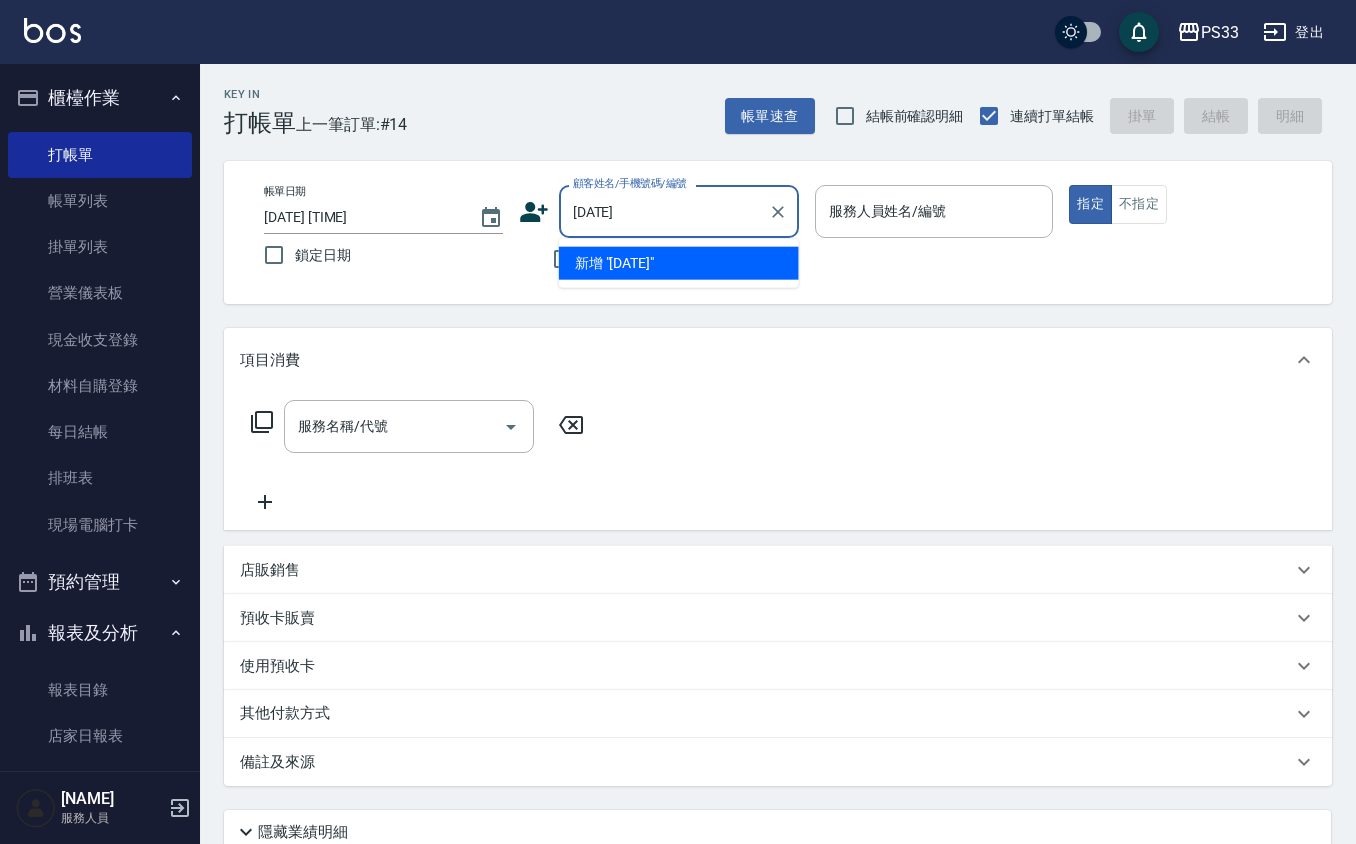 type on "[DATE]" 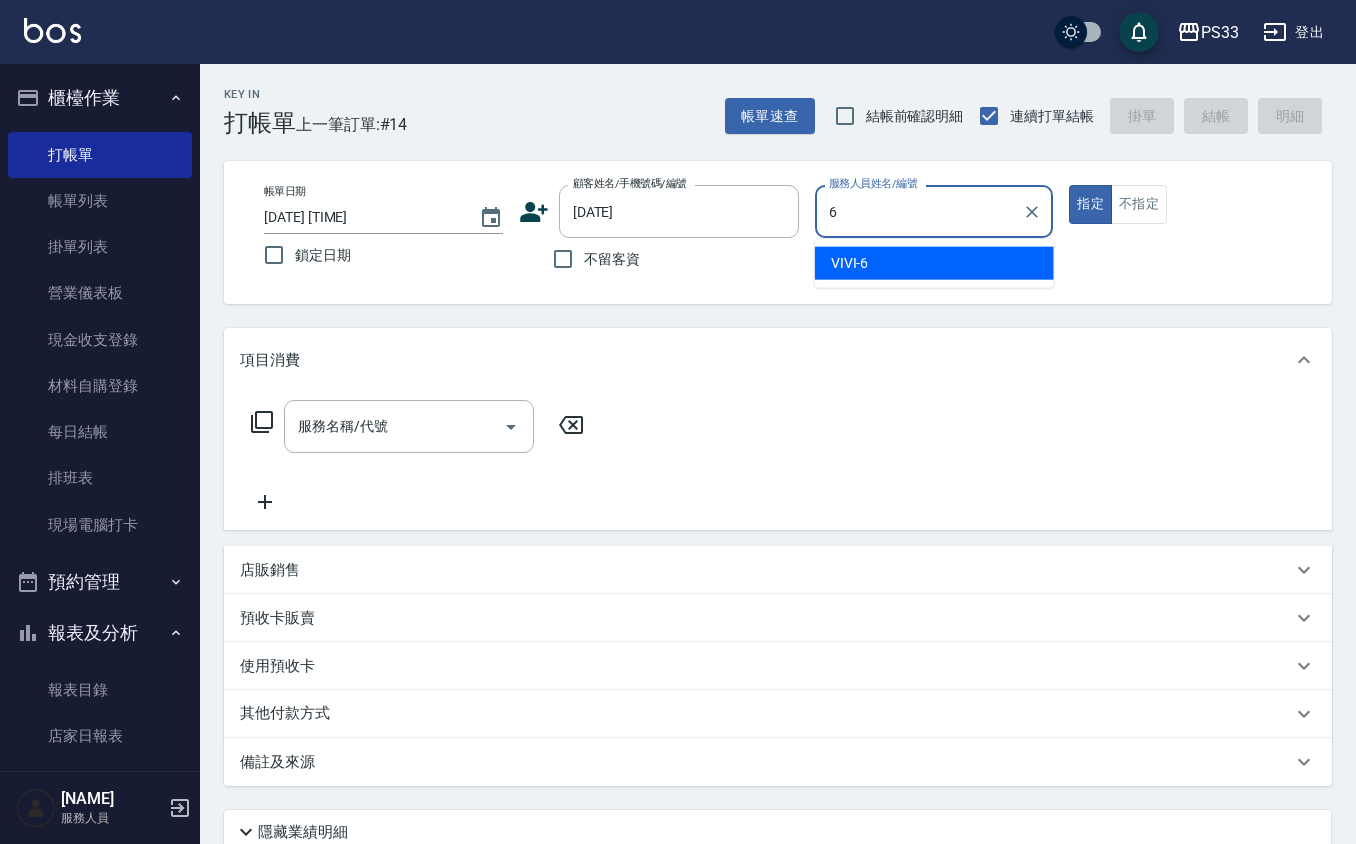 type on "VIVI-6" 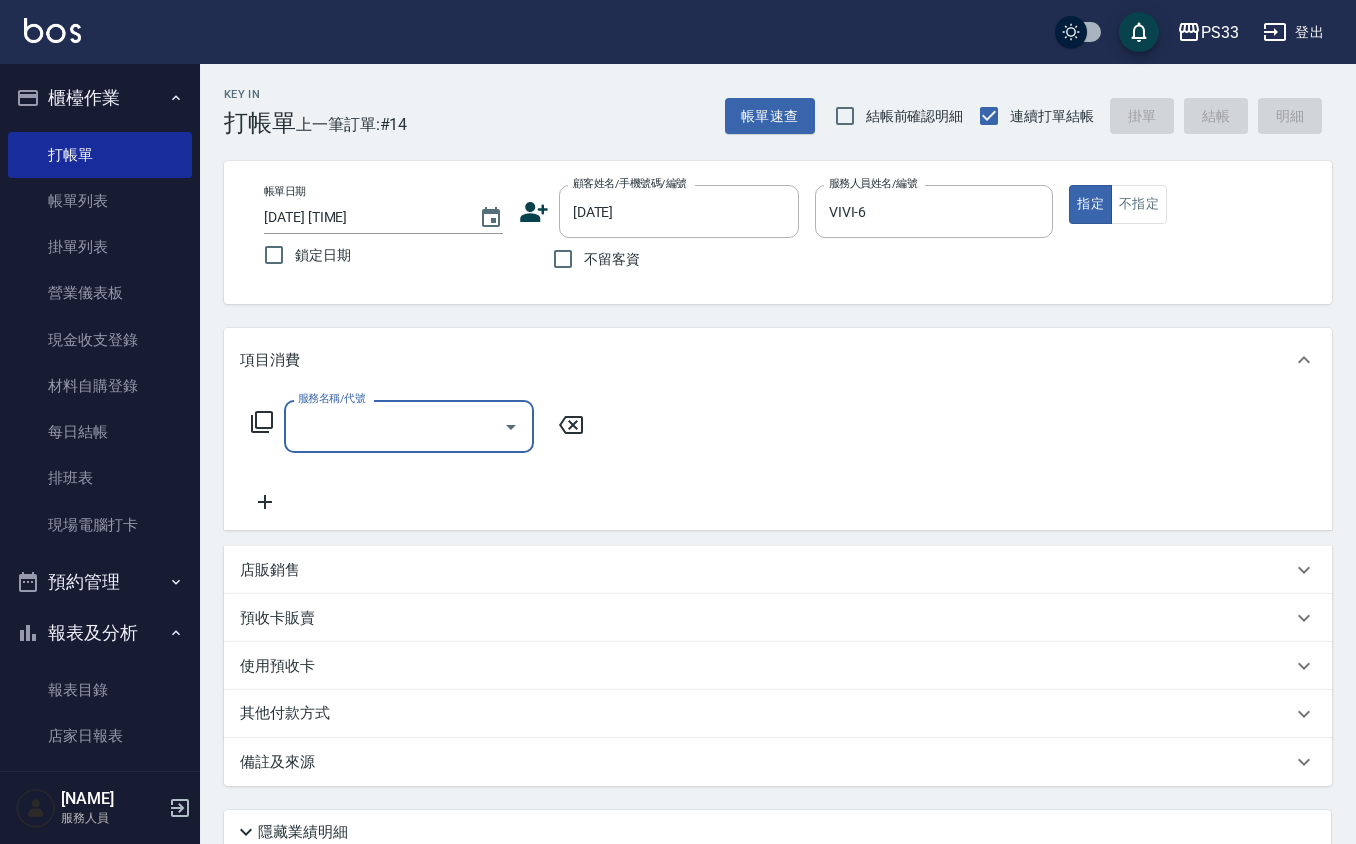 type on "[NAME]/[PHONE]/[DATE]" 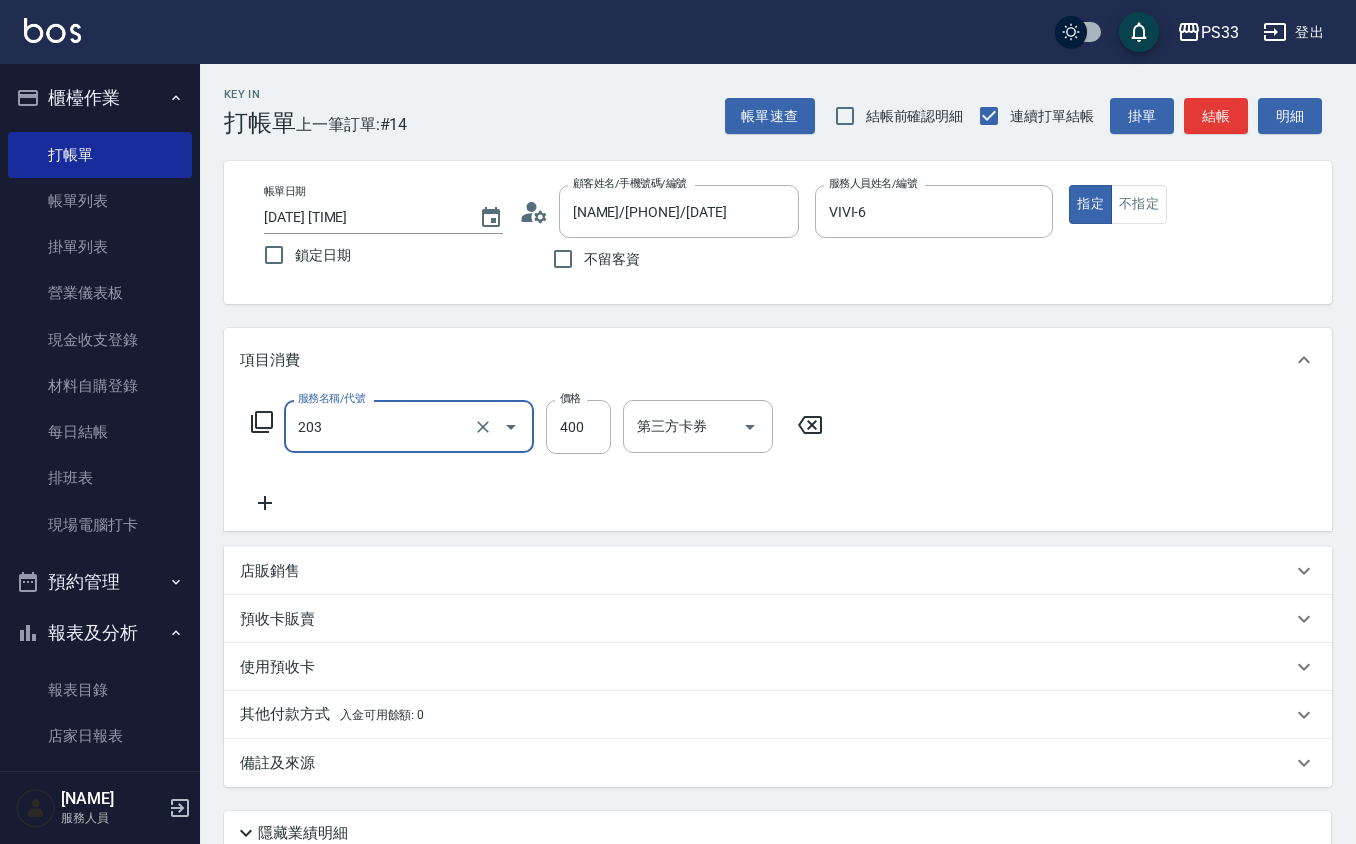 type on "指定單剪(203)" 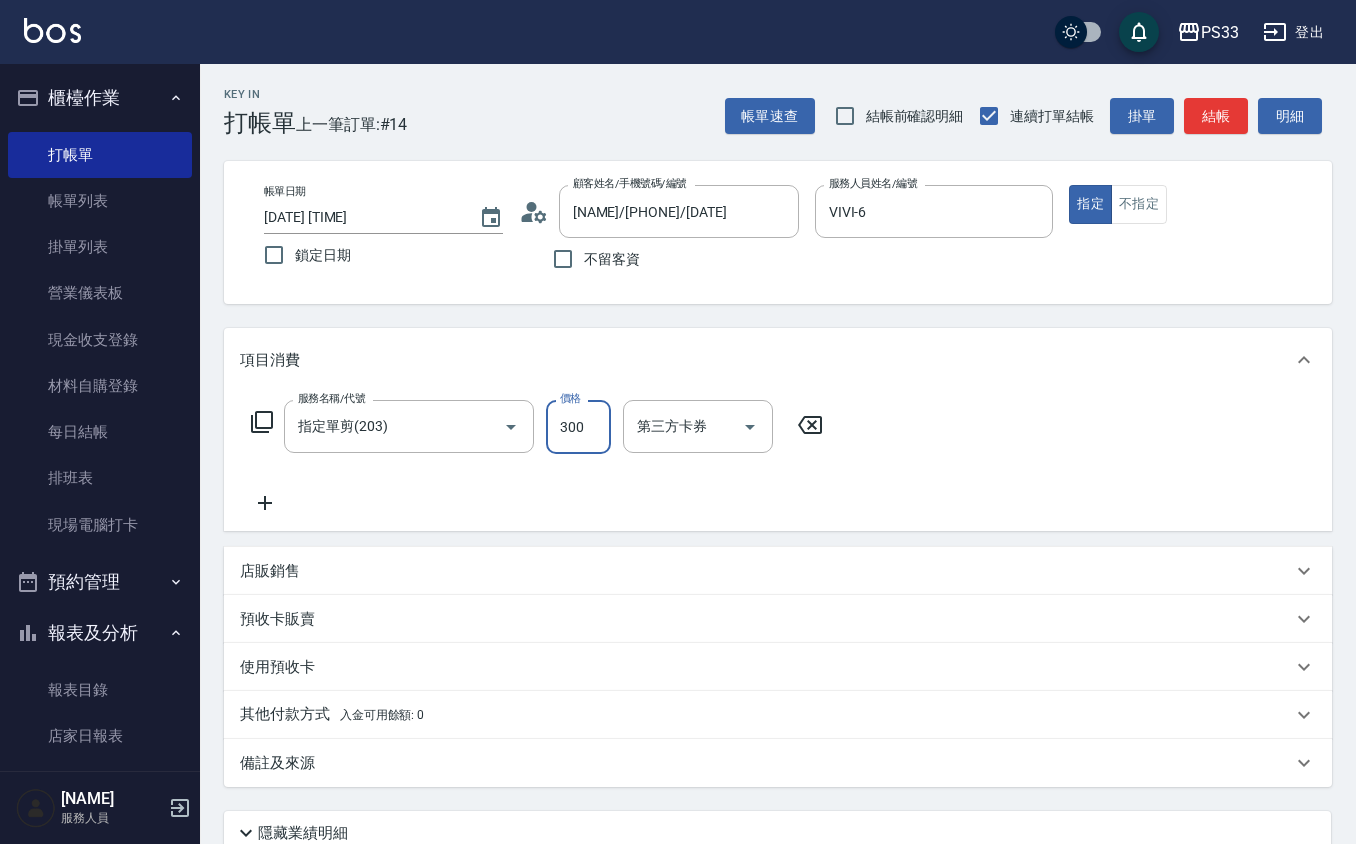 type on "300" 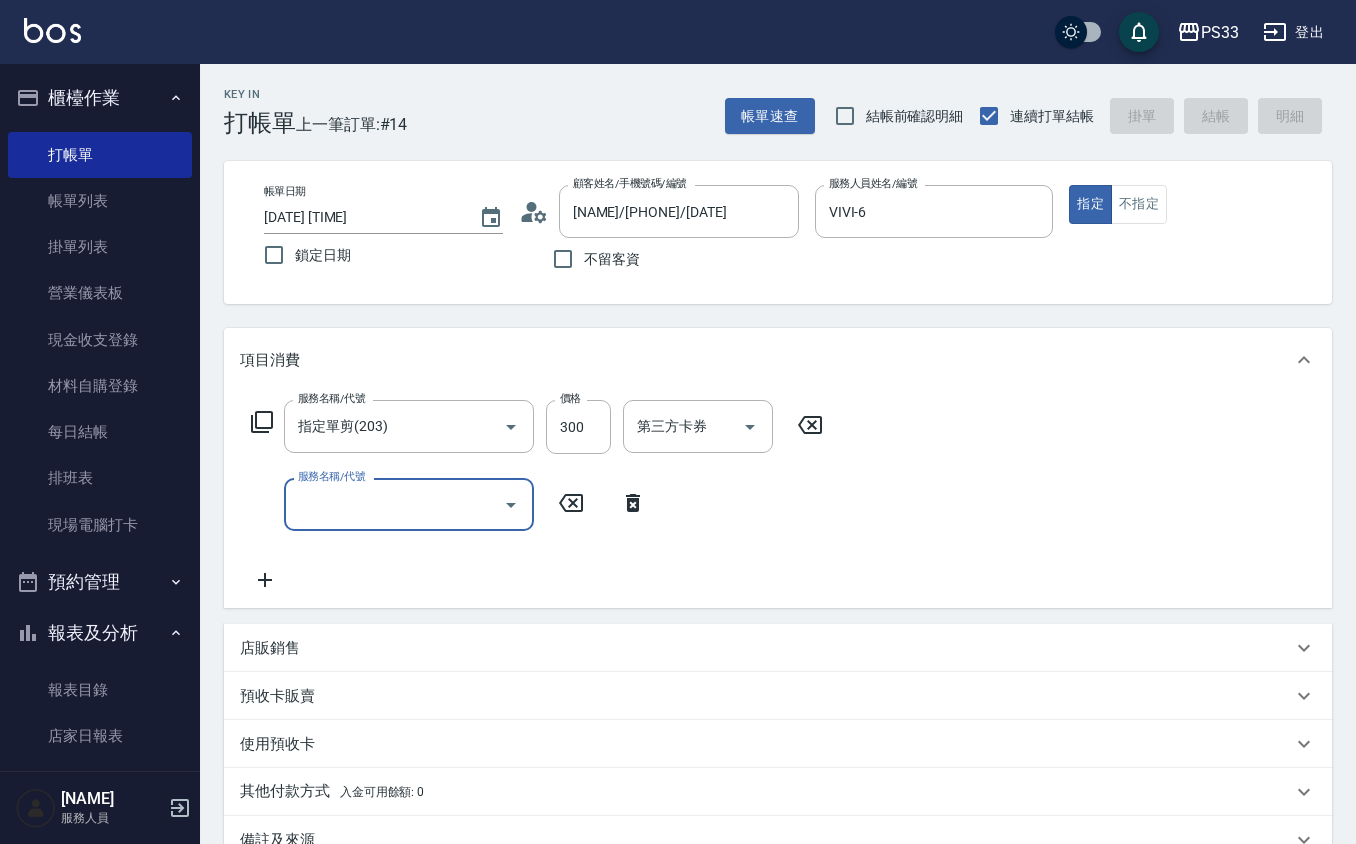 type 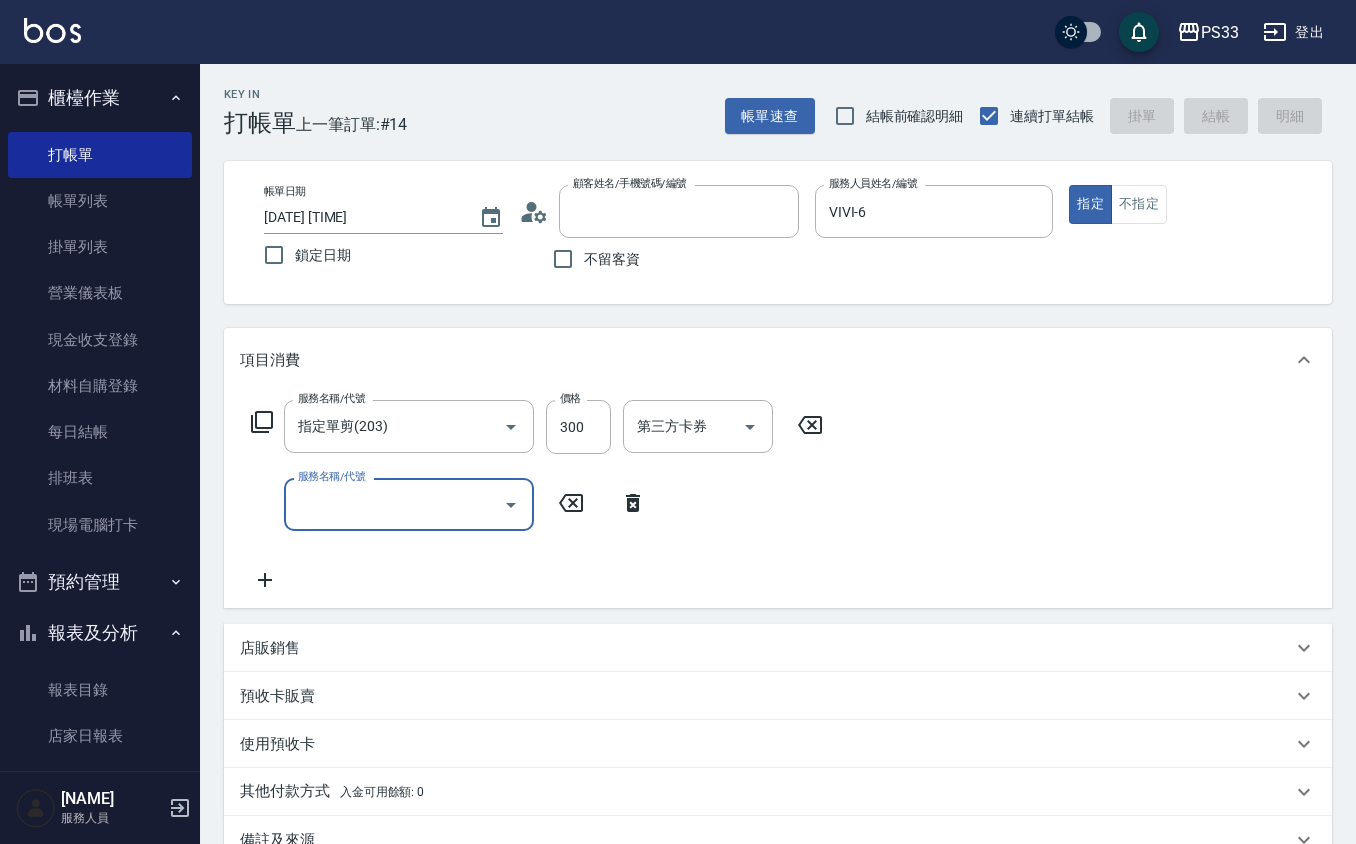 type 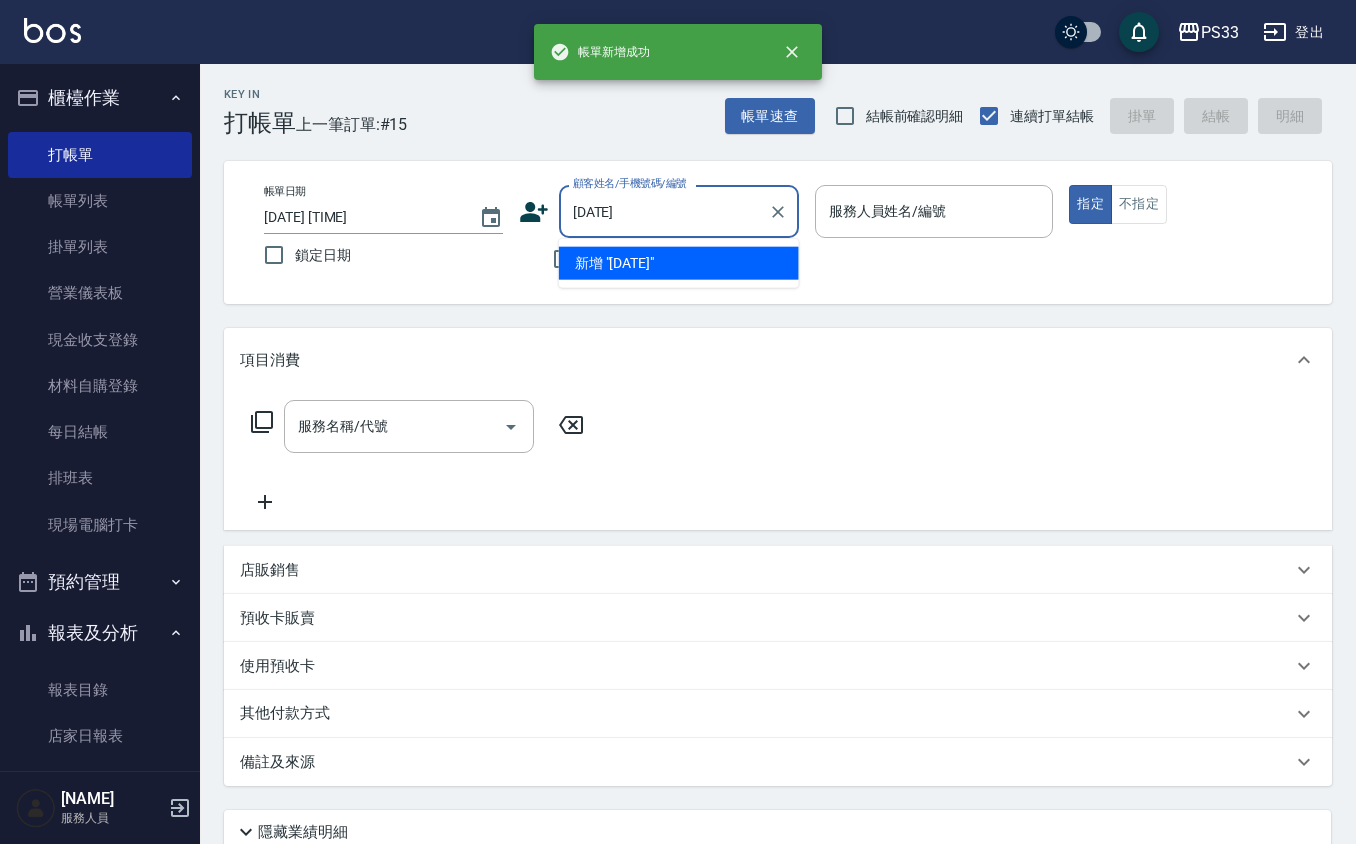 type on "[DATE]" 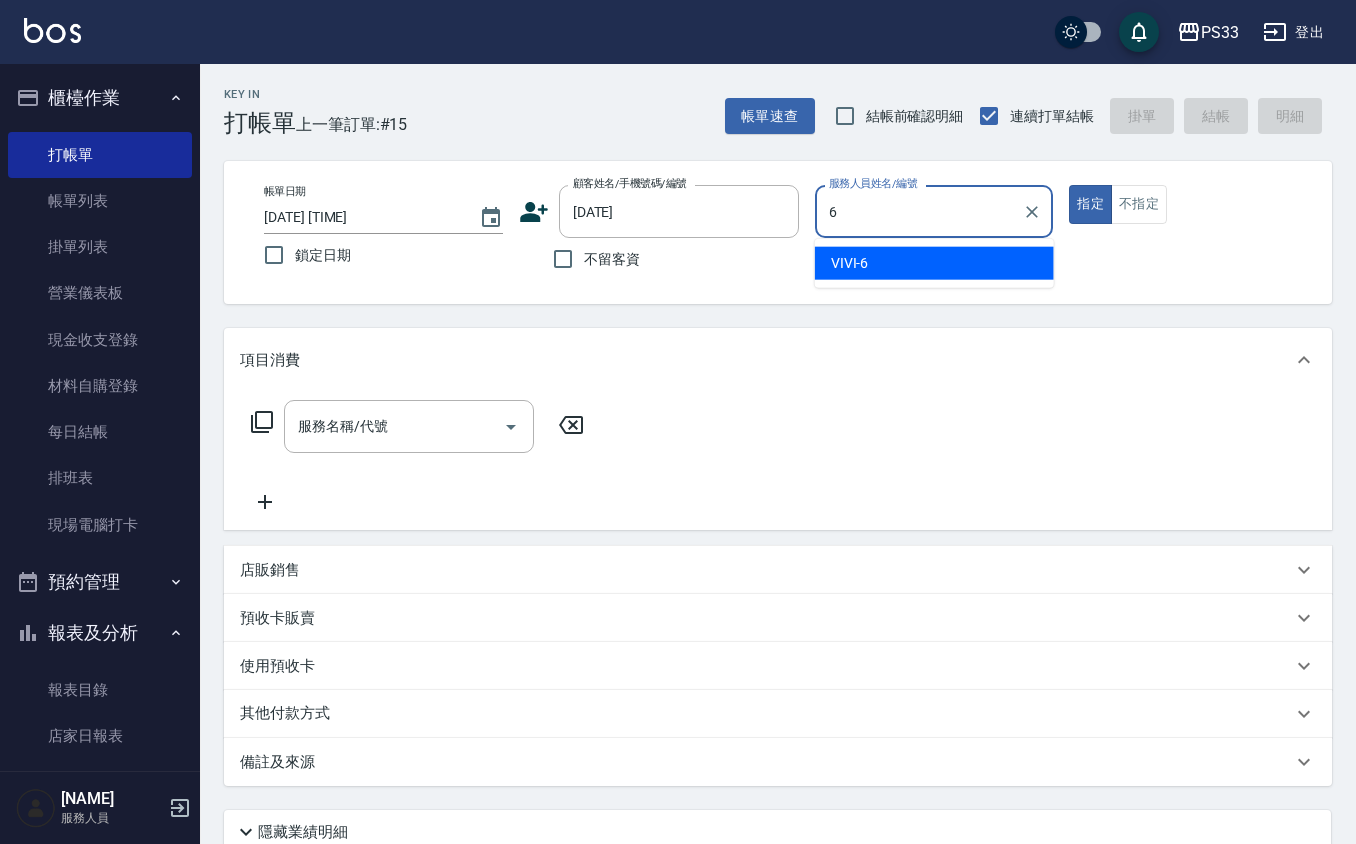 type on "VIVI-6" 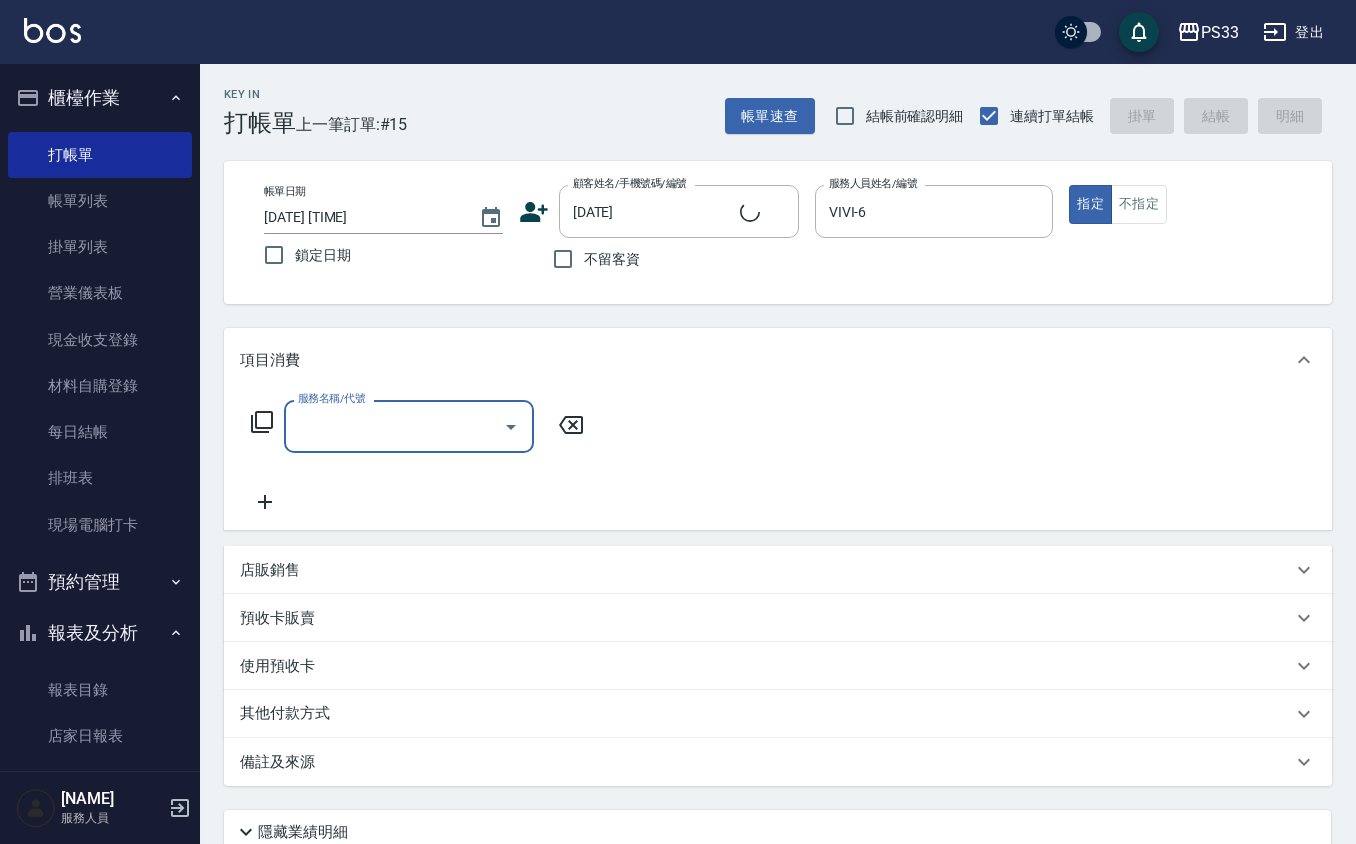 type on "[NAME]/[PHONE]/[DATE]" 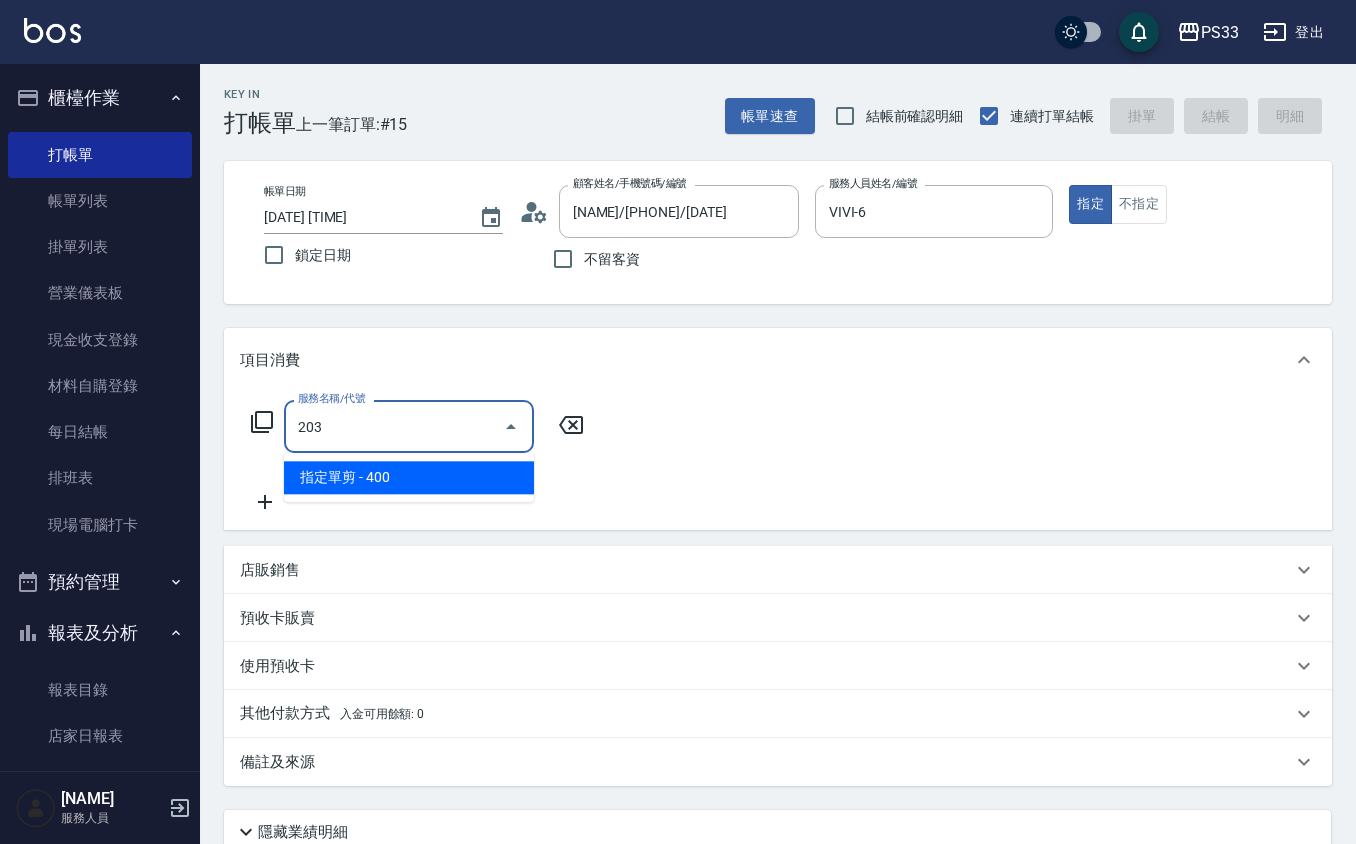 type on "指定單剪(203)" 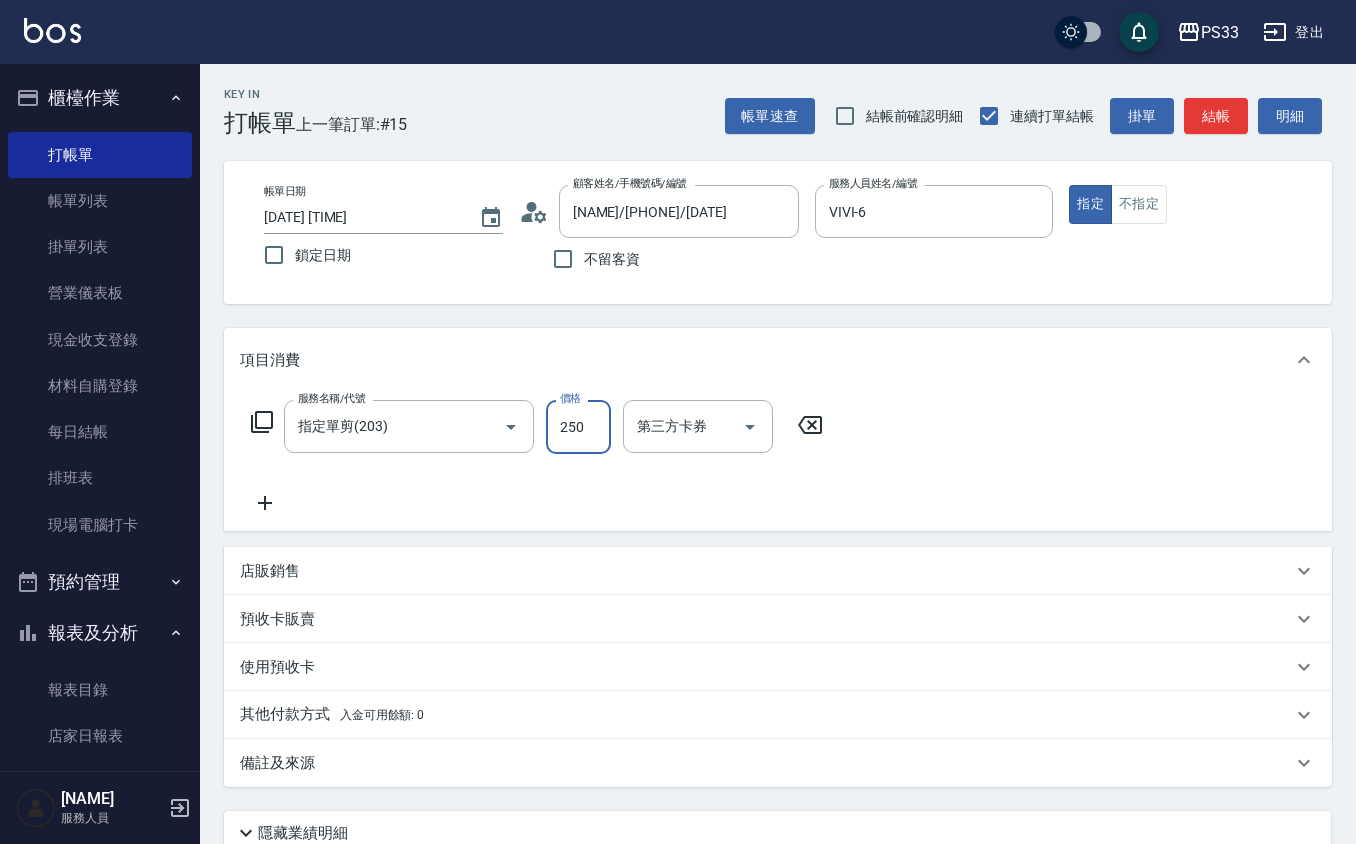 type on "250" 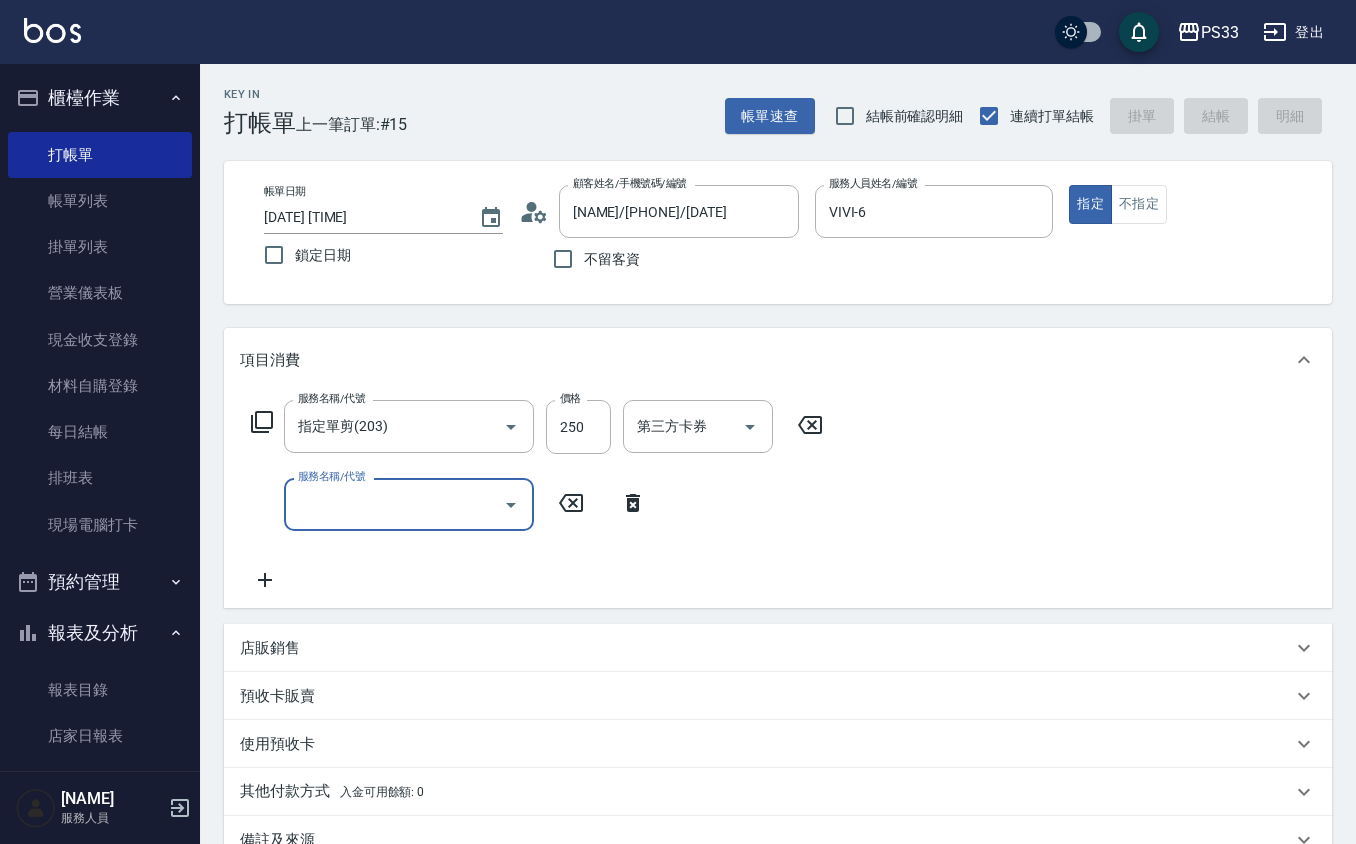 type 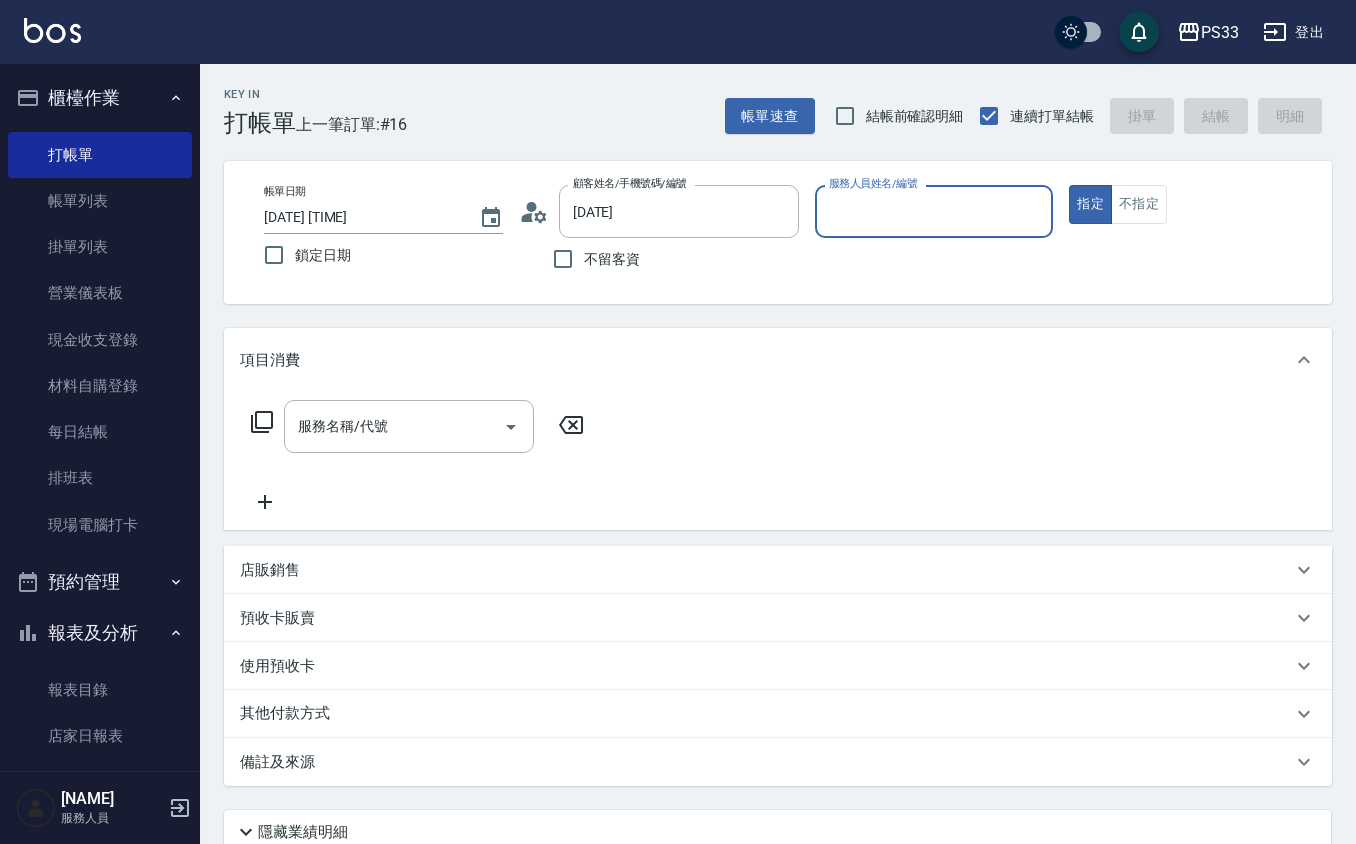 type on "[NAME]/[PHONE]/[DATE]" 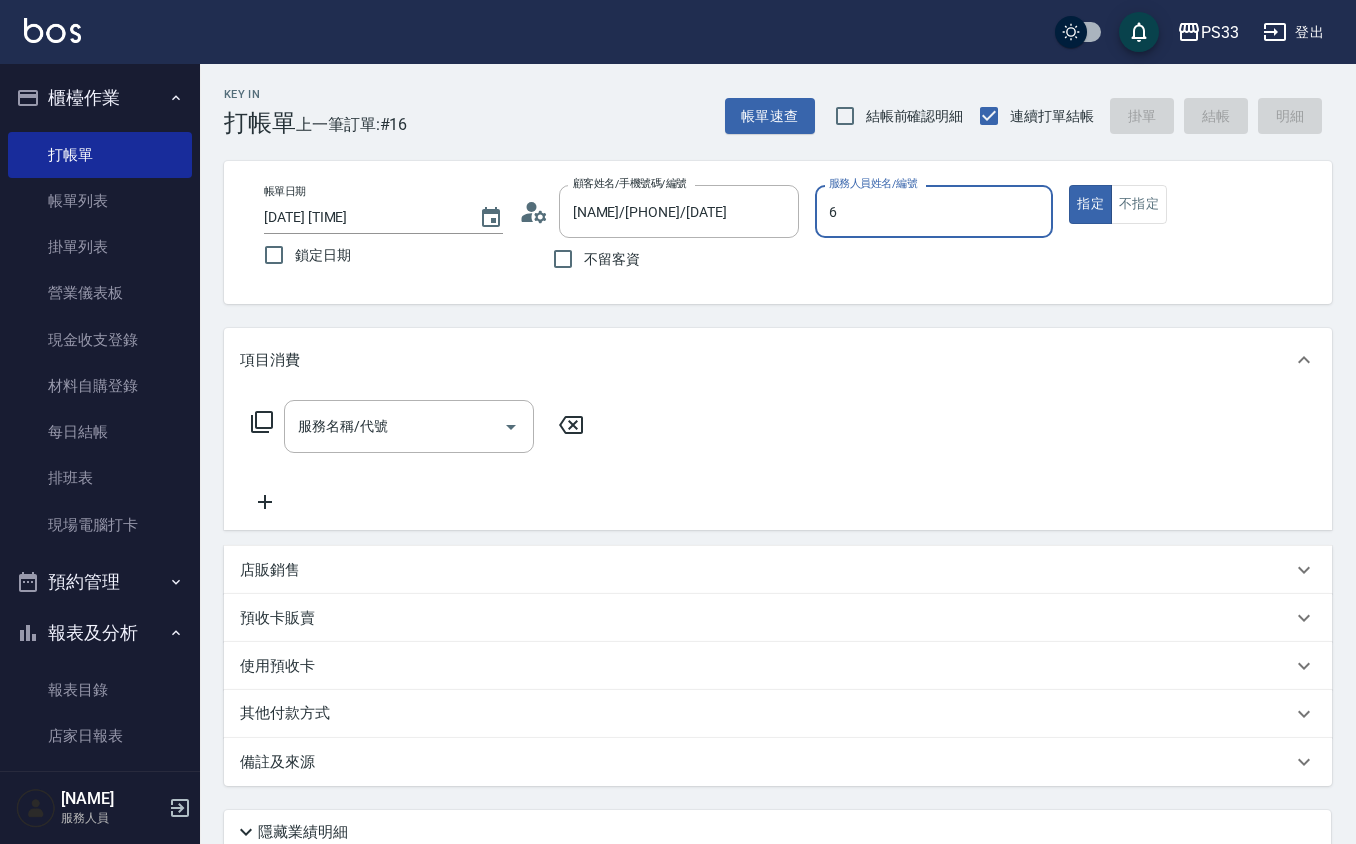 type on "VIVI-6" 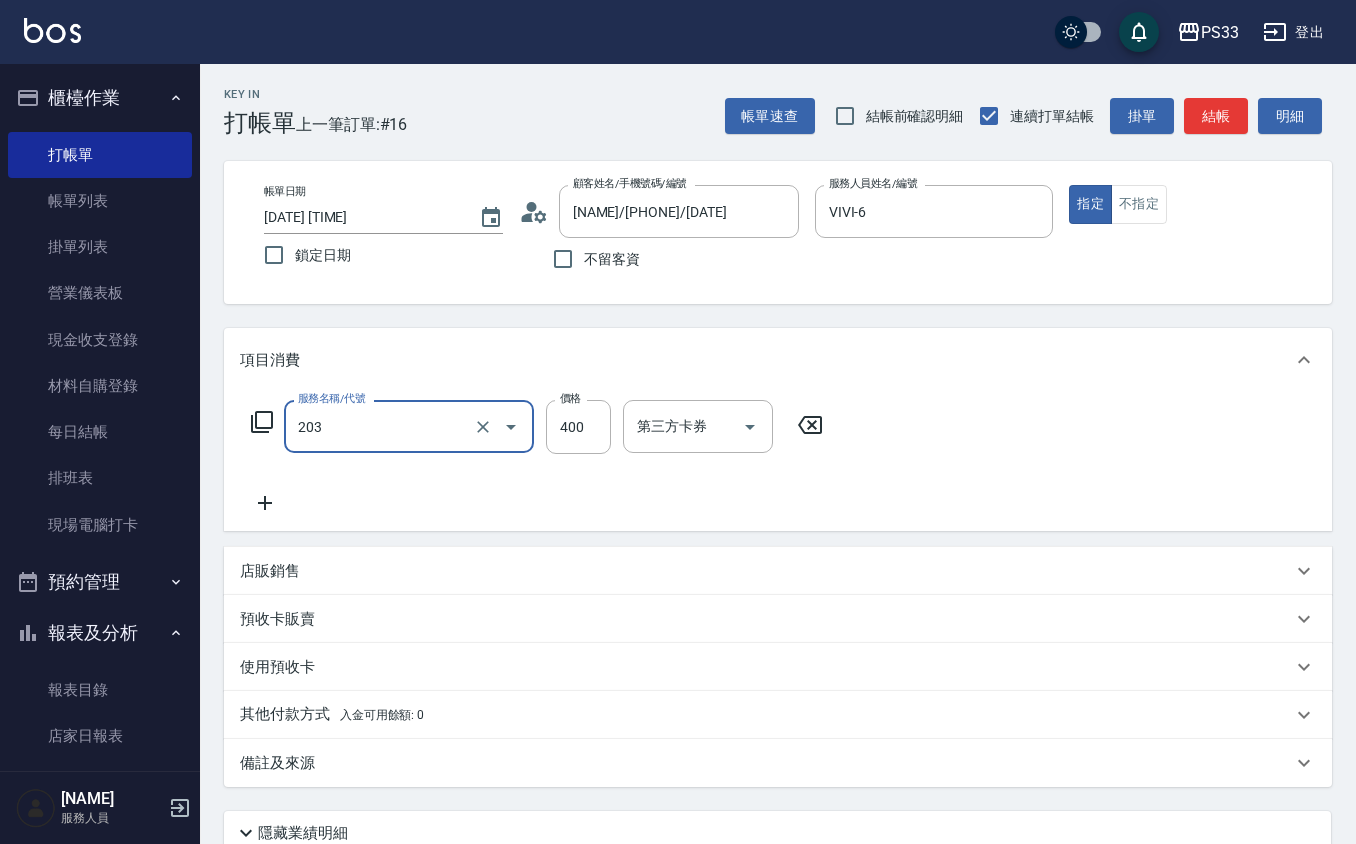 type on "指定單剪(203)" 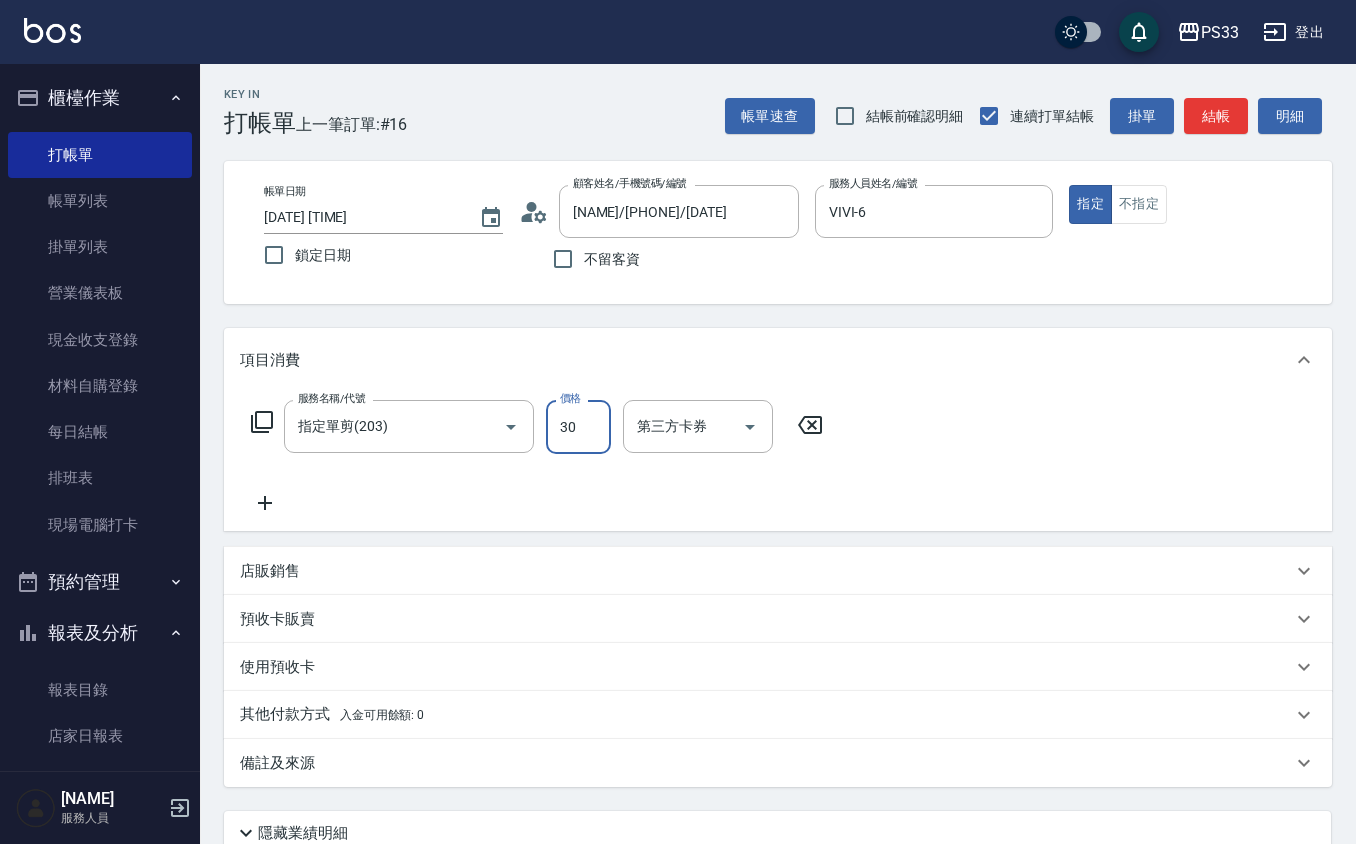 type on "30" 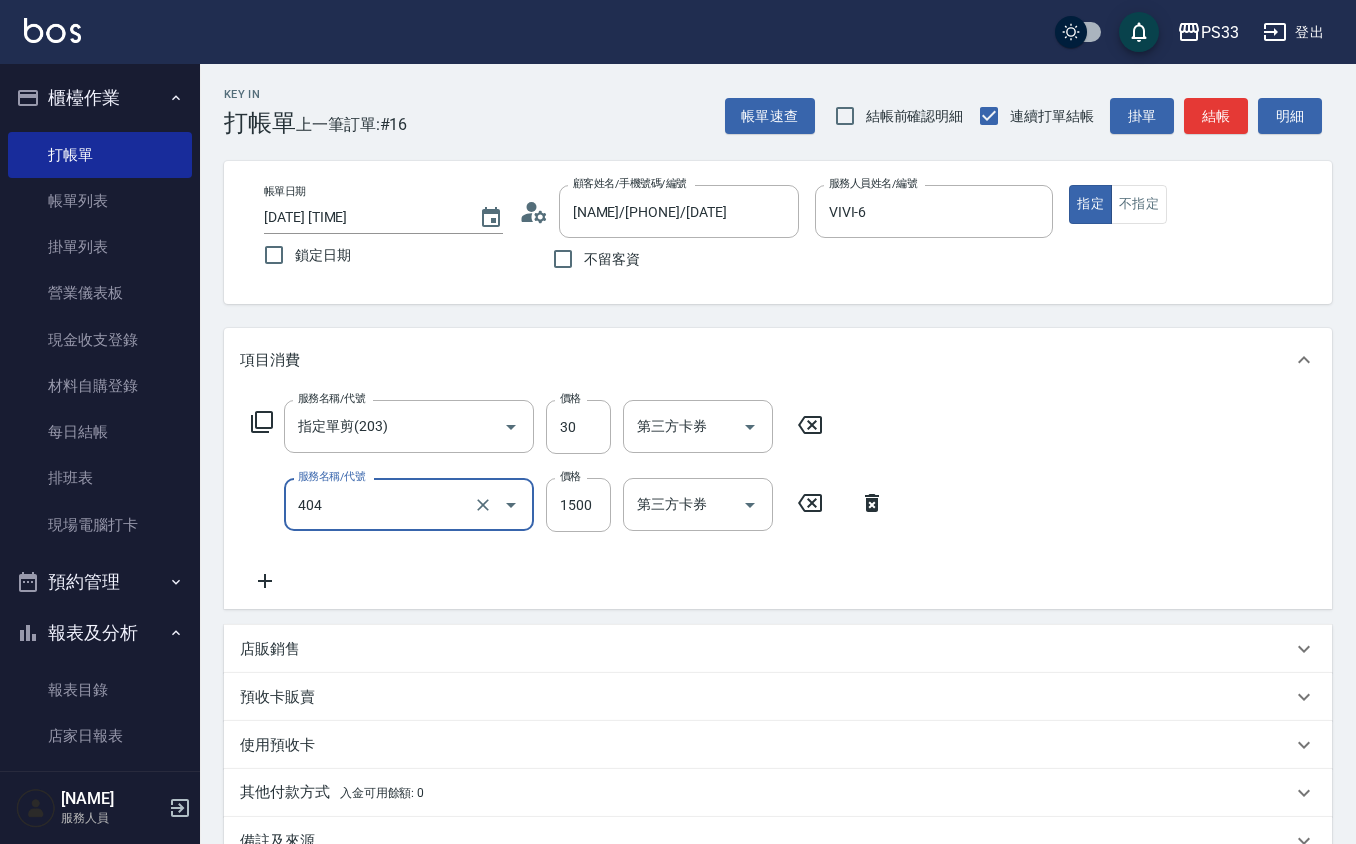 type on "設計染髮(404)" 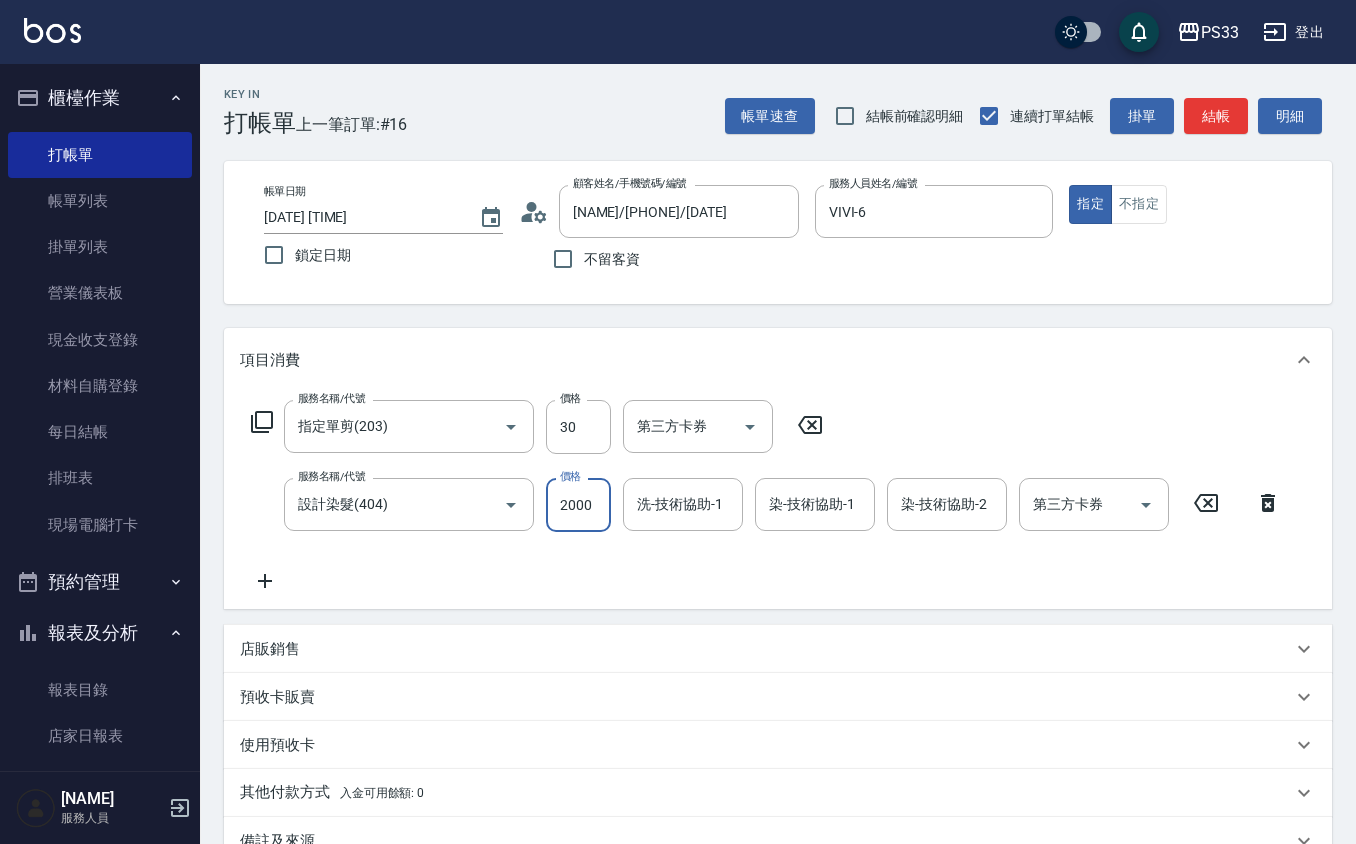 type on "2000" 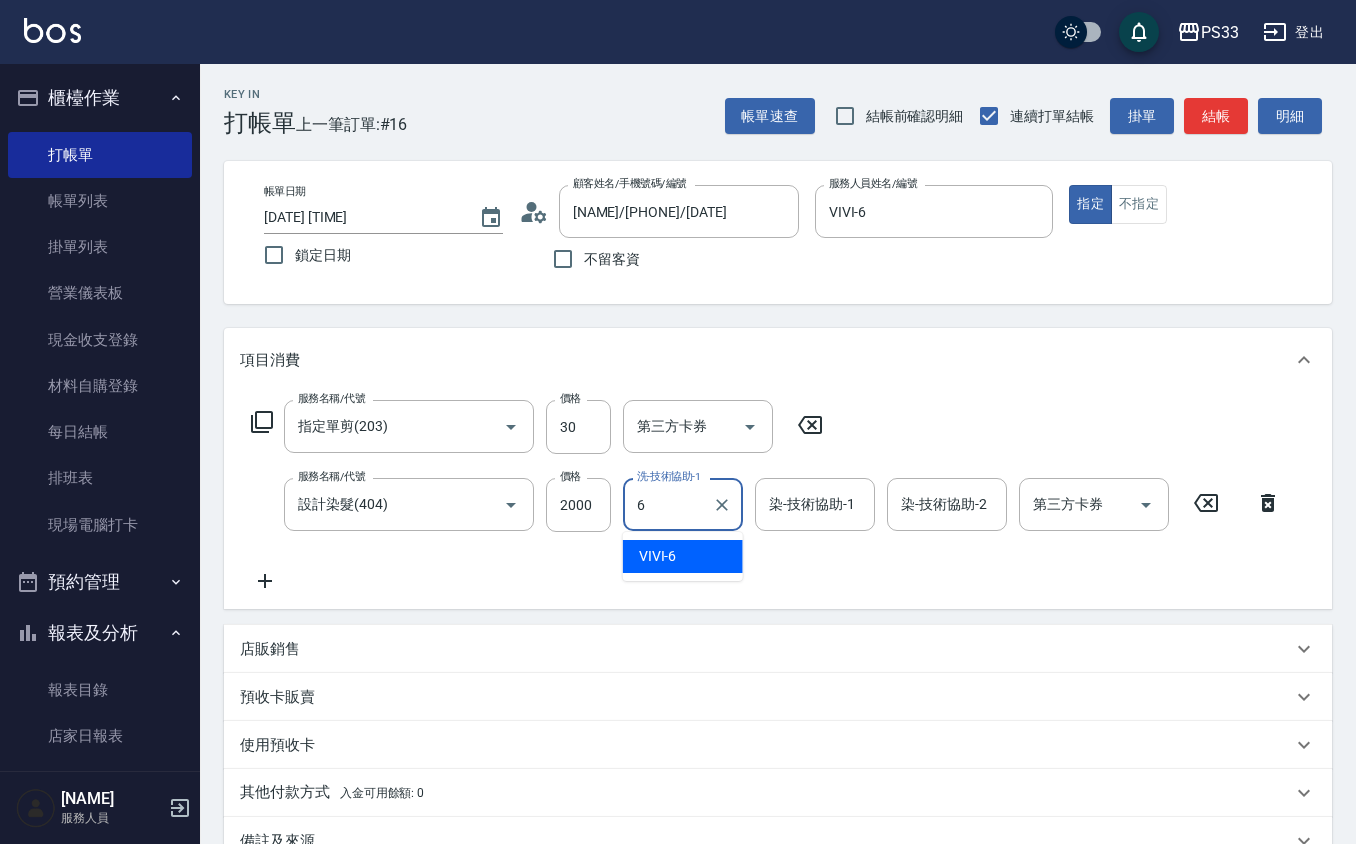 type on "VIVI-6" 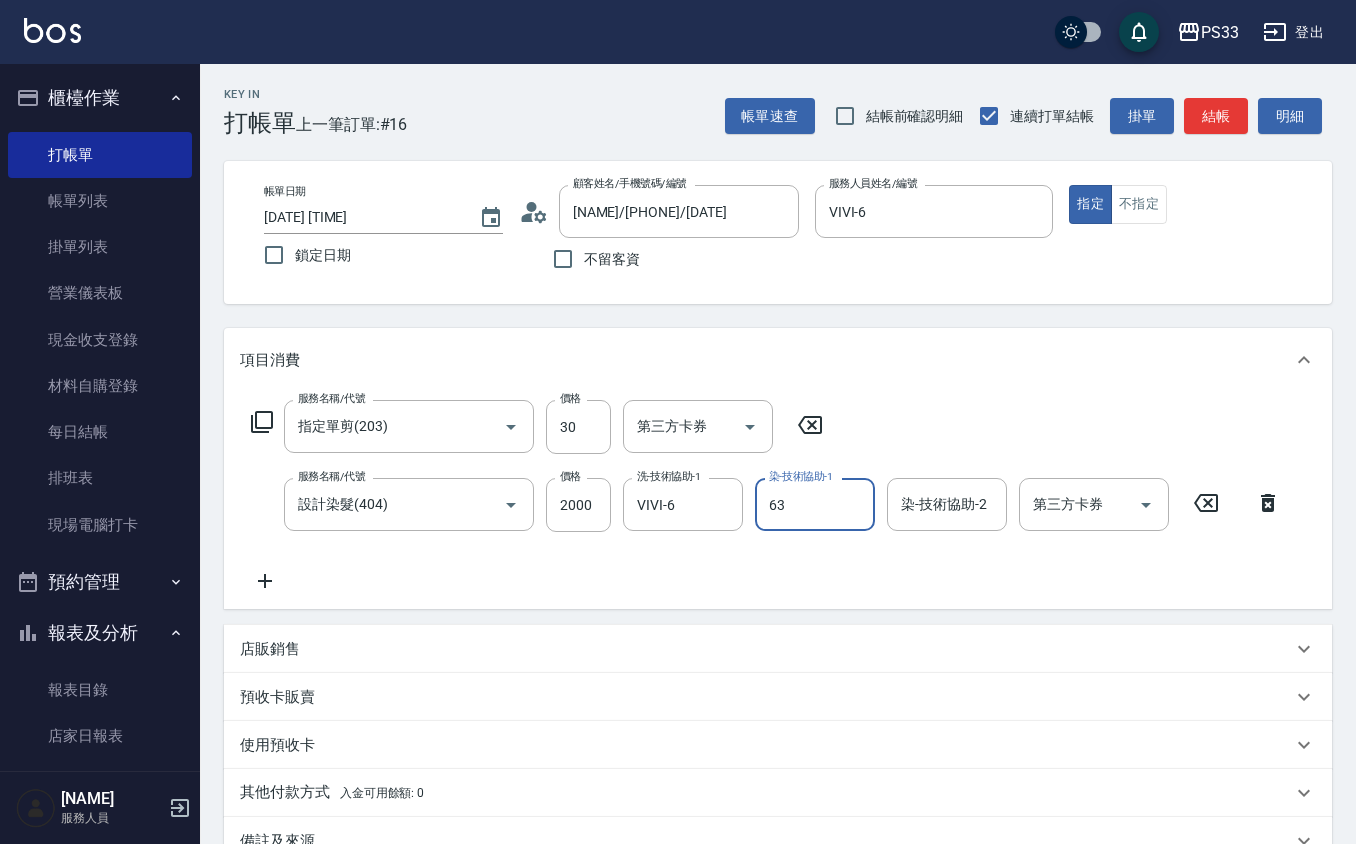 type on "63" 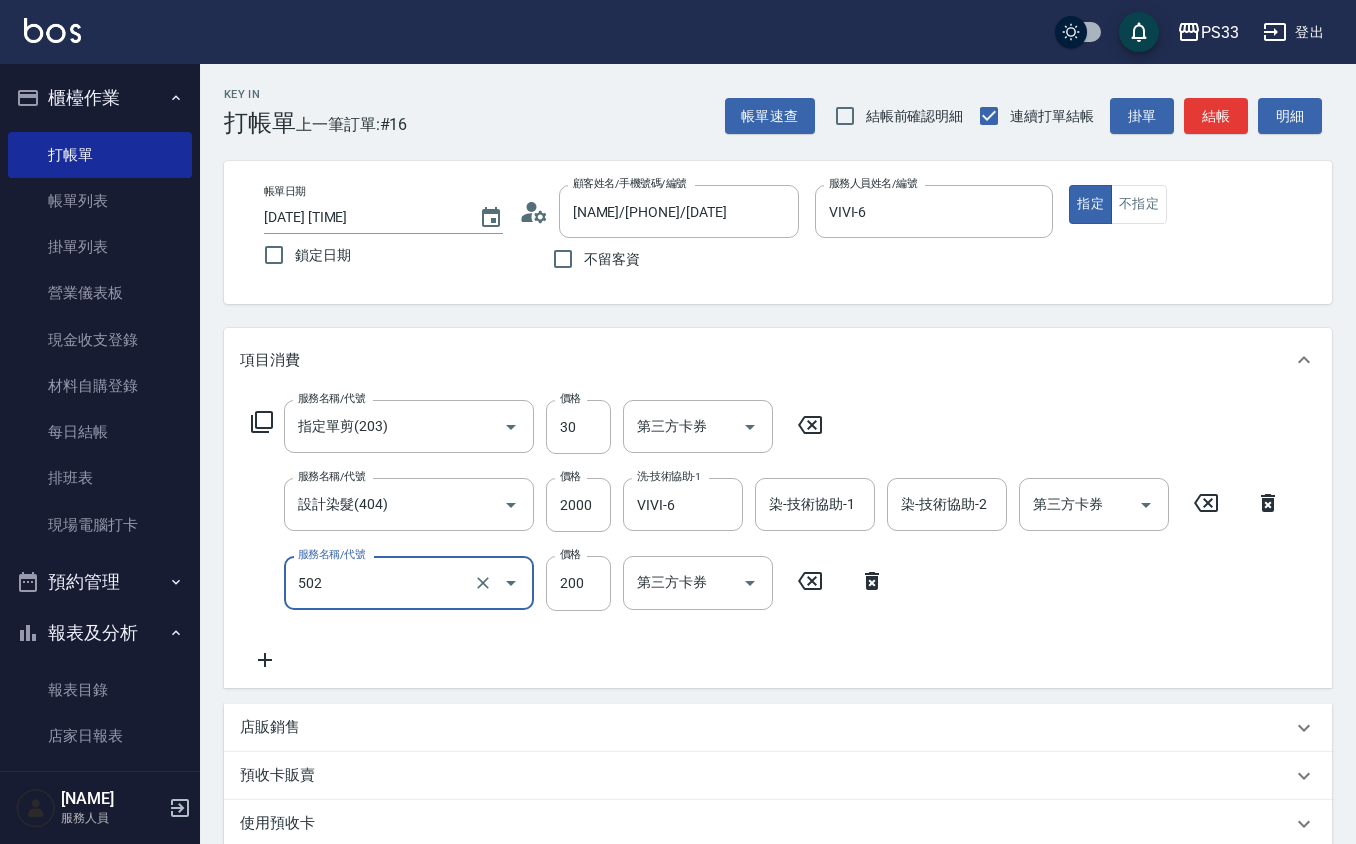 type on "自備護髮(502)" 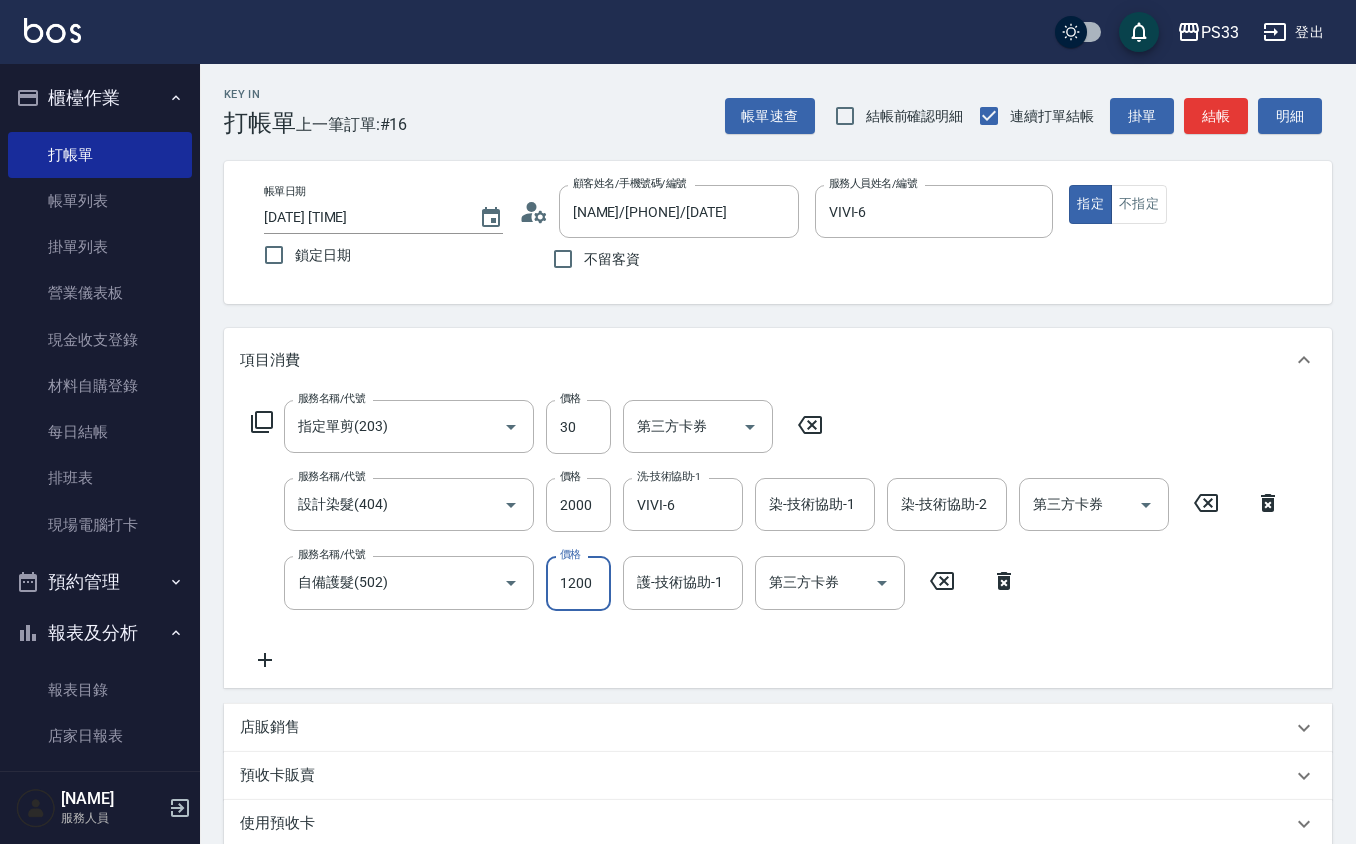 scroll, scrollTop: 0, scrollLeft: 0, axis: both 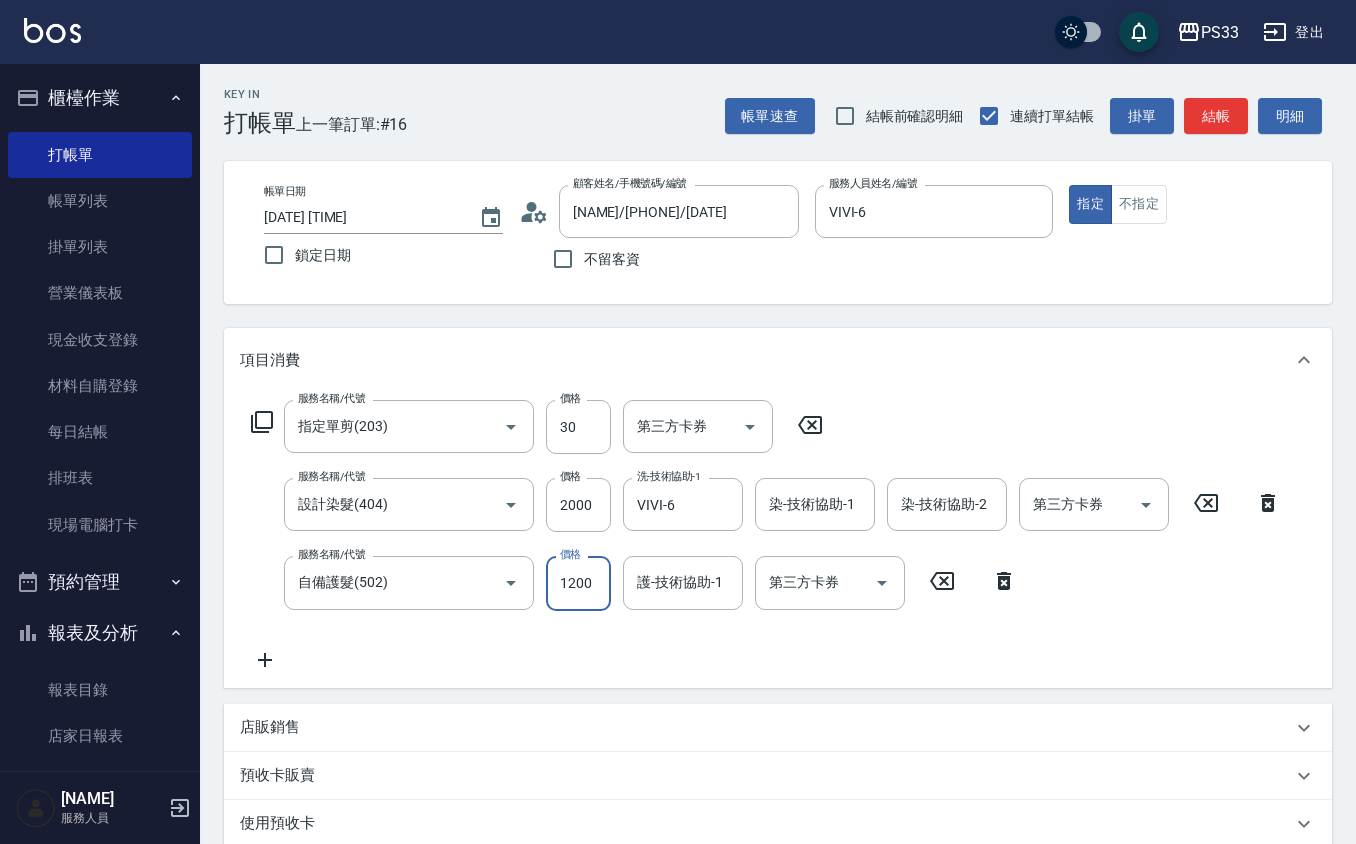 type on "1200" 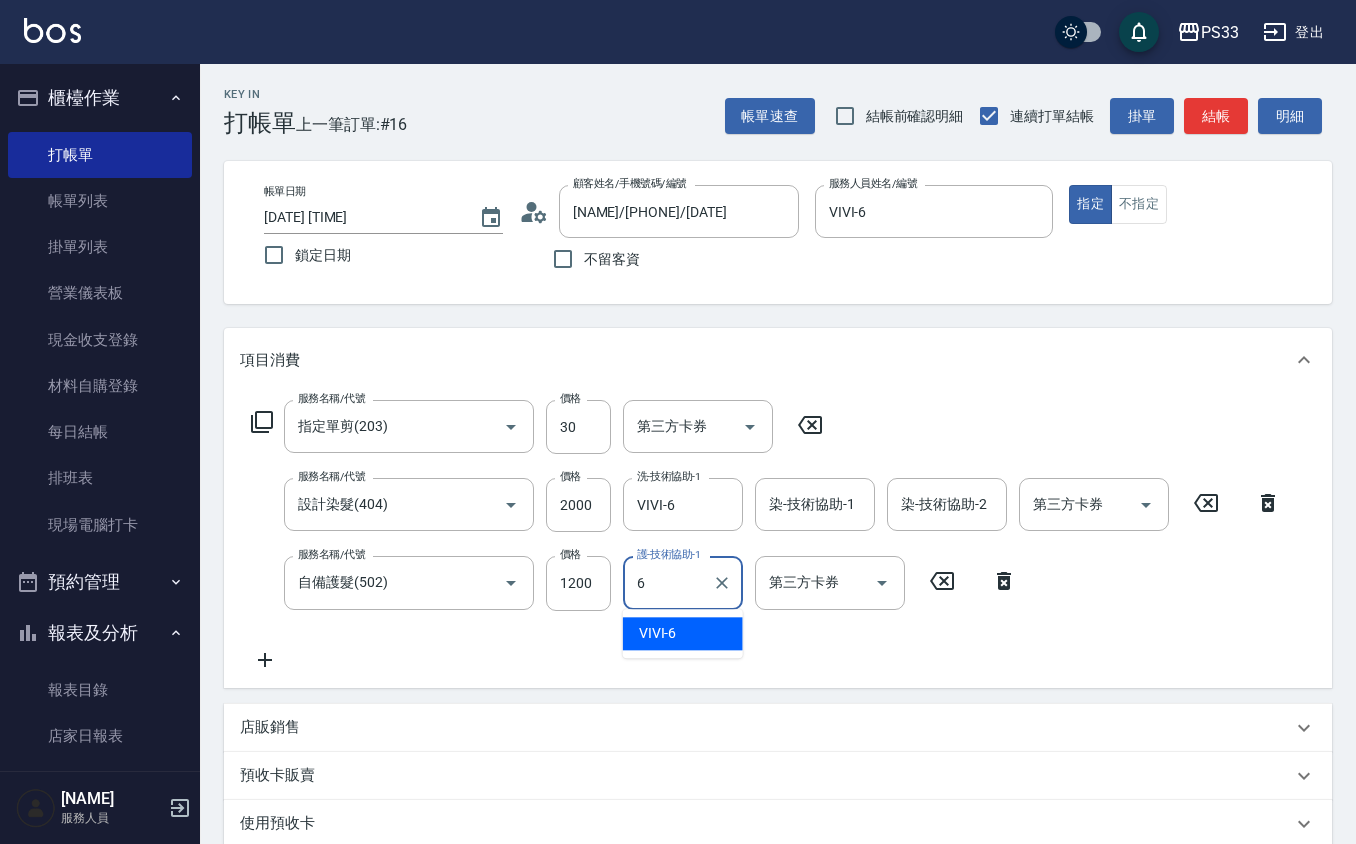 type on "VIVI-6" 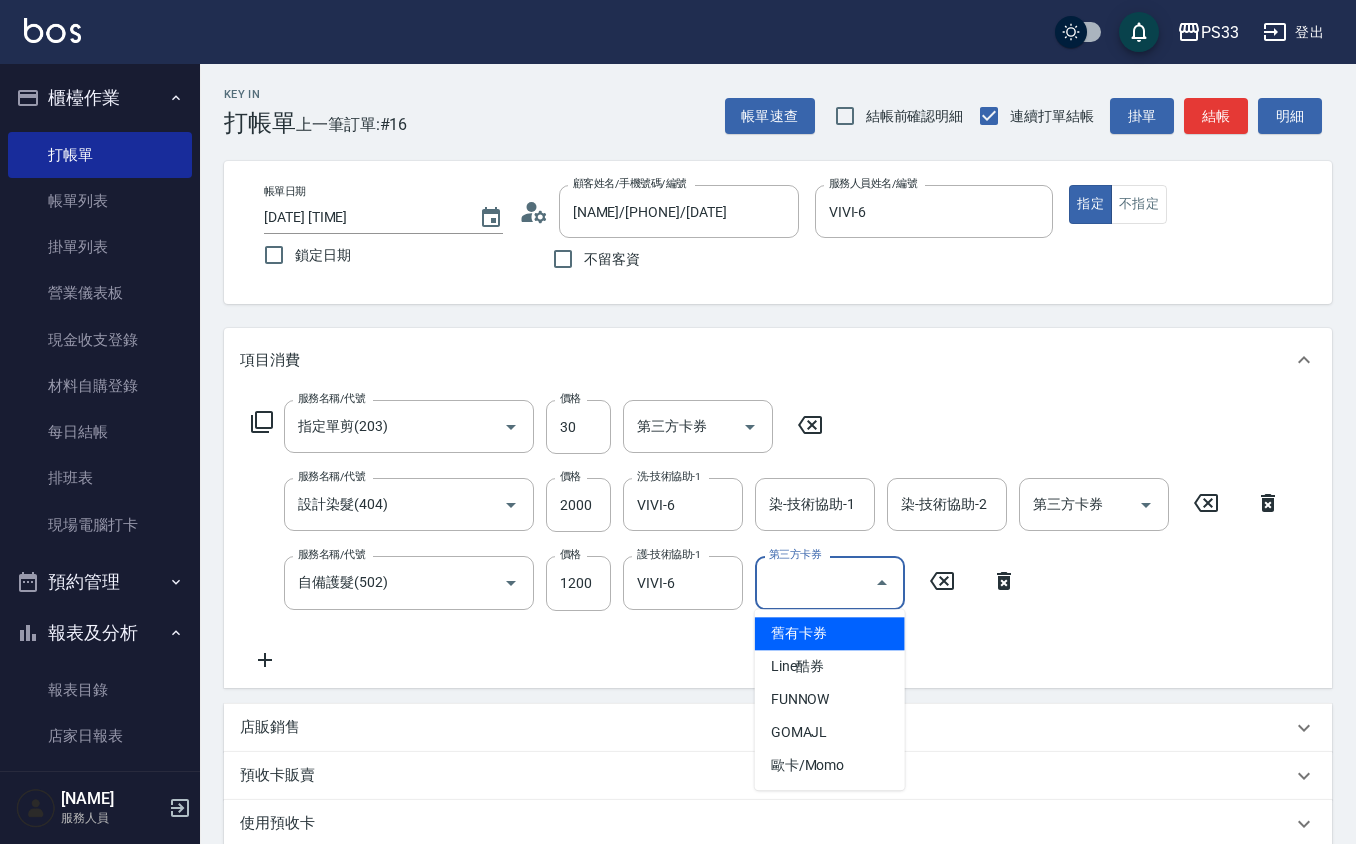 type on "舊有卡券" 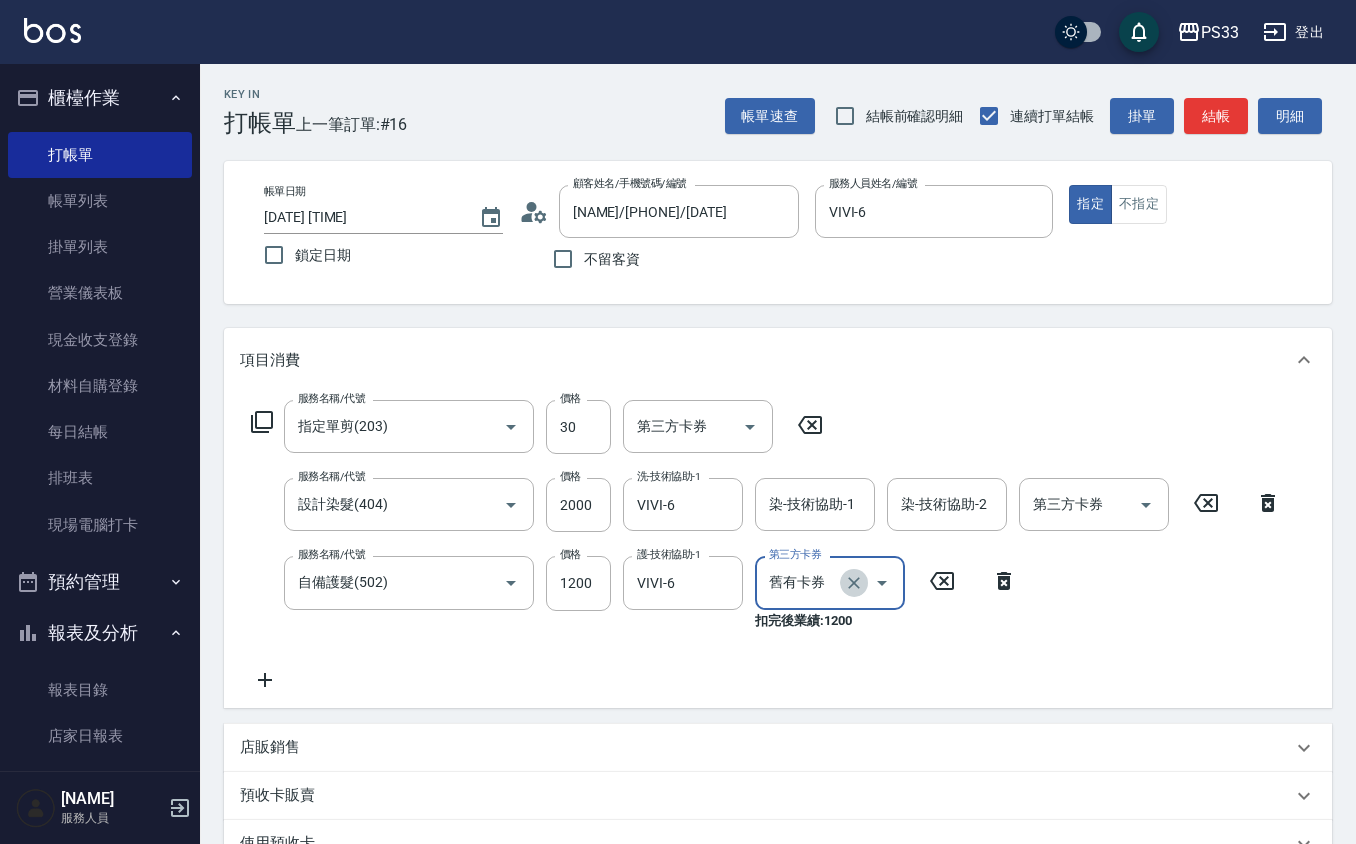 drag, startPoint x: 849, startPoint y: 576, endPoint x: 833, endPoint y: 581, distance: 16.763054 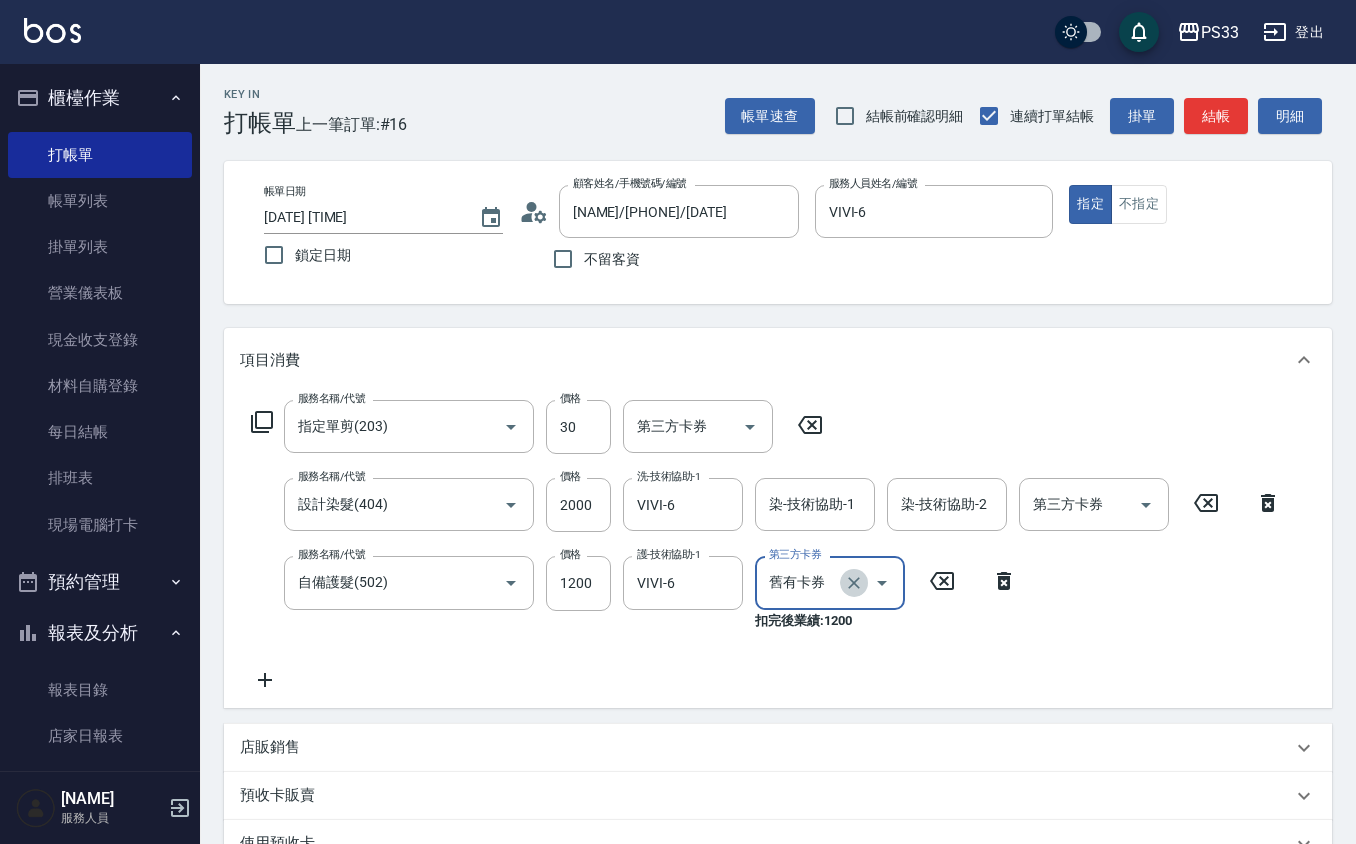 click 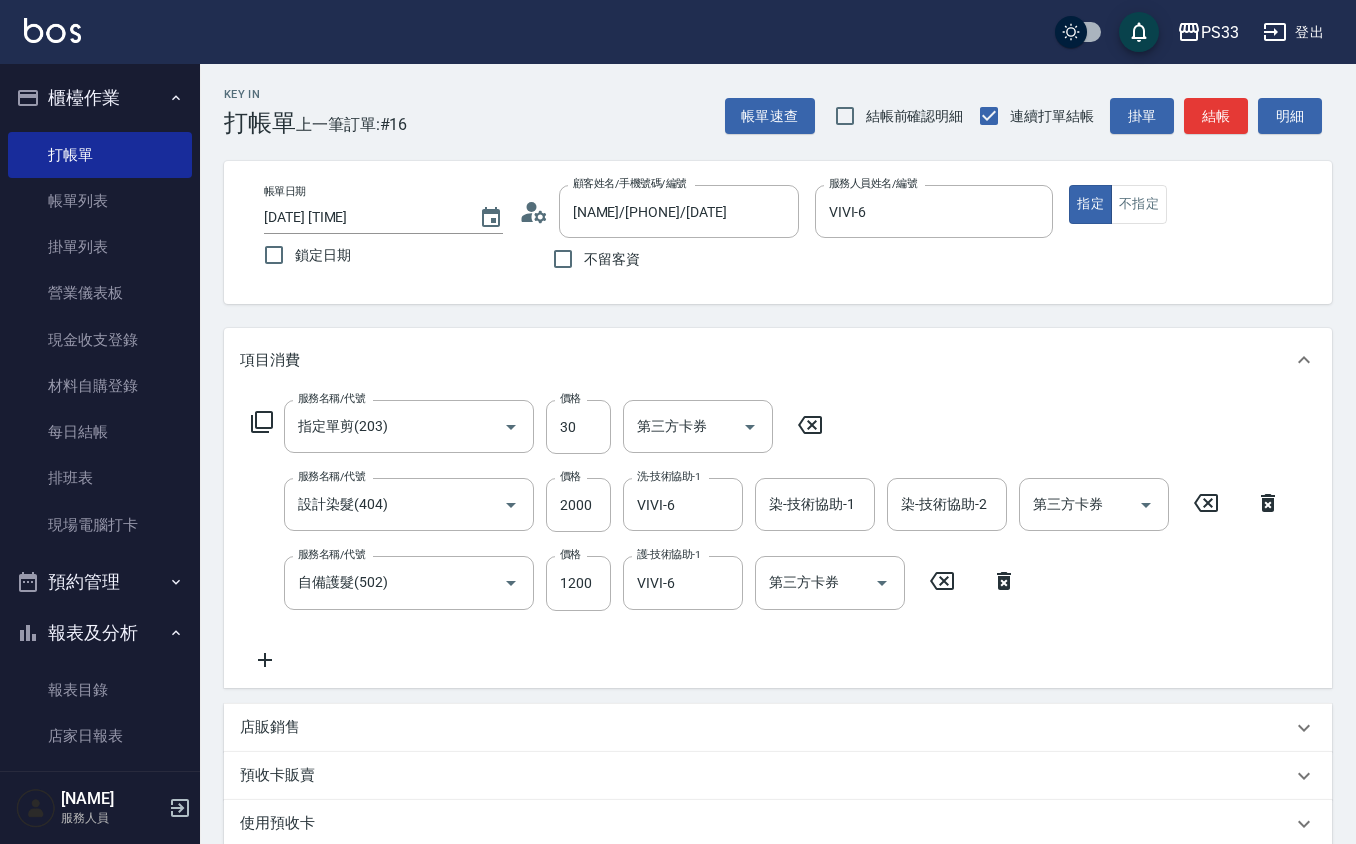 click on "店販銷售" at bounding box center [766, 727] 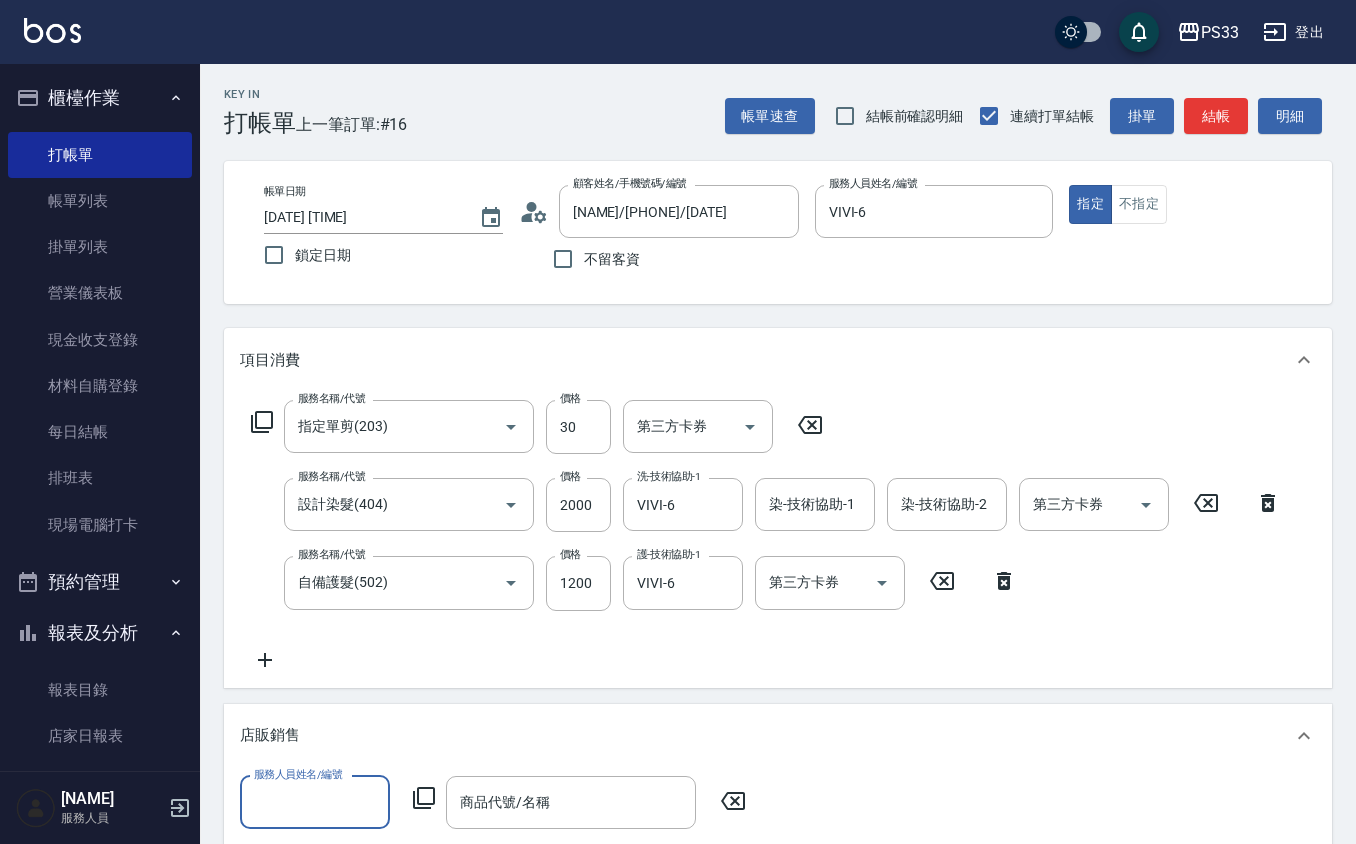 scroll, scrollTop: 1, scrollLeft: 0, axis: vertical 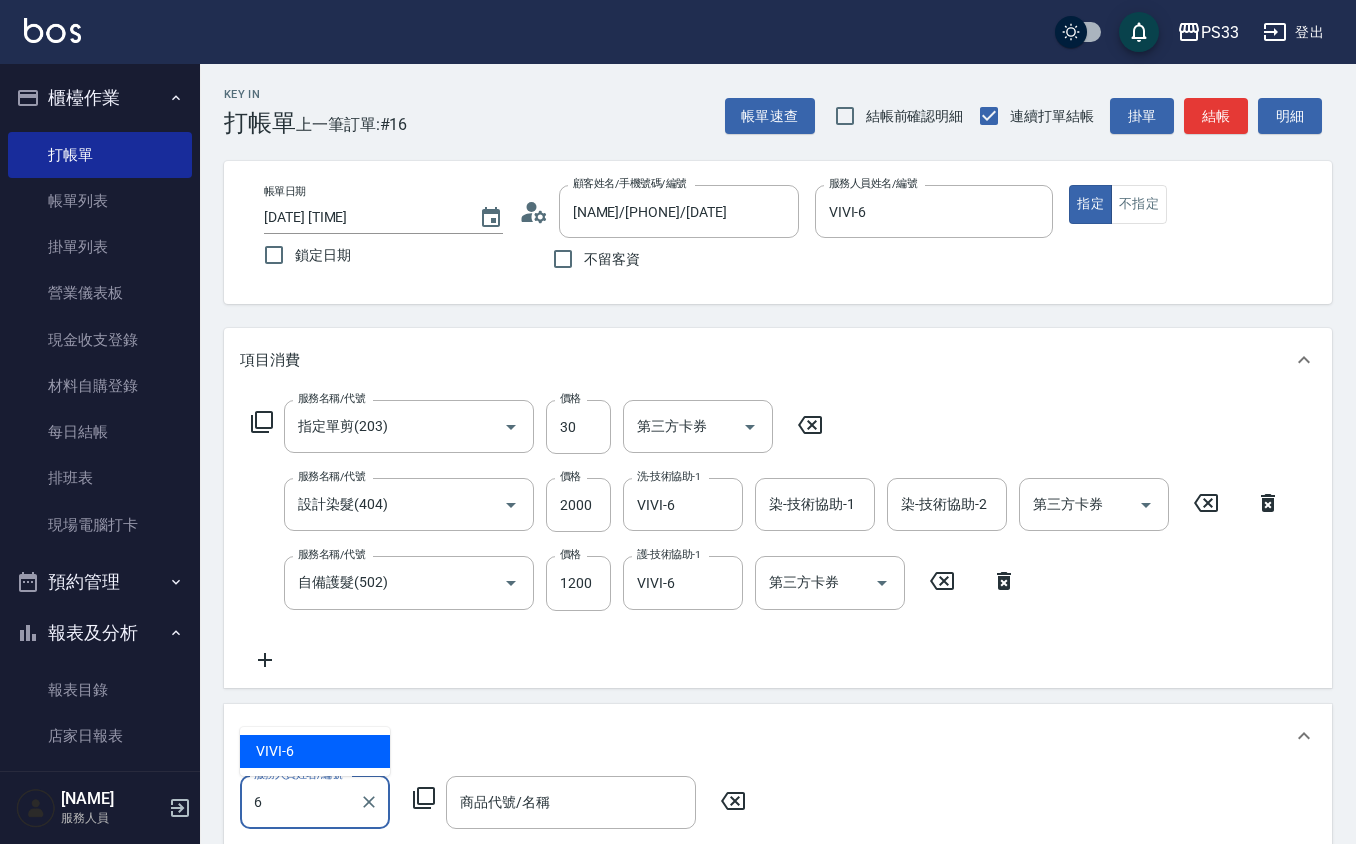 type on "VIVI-6" 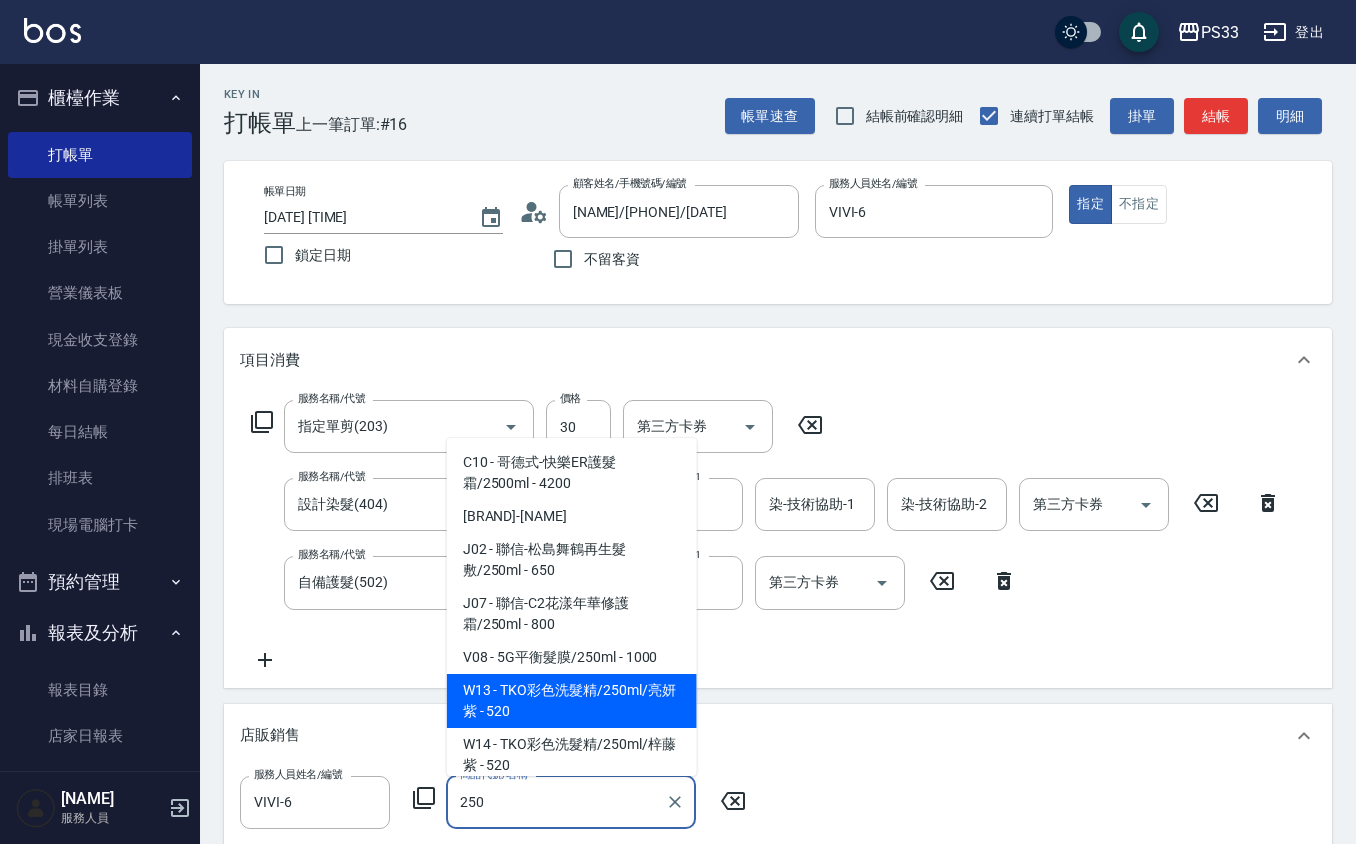 type on "TKO彩色洗髮精/250ml/亮妍紫" 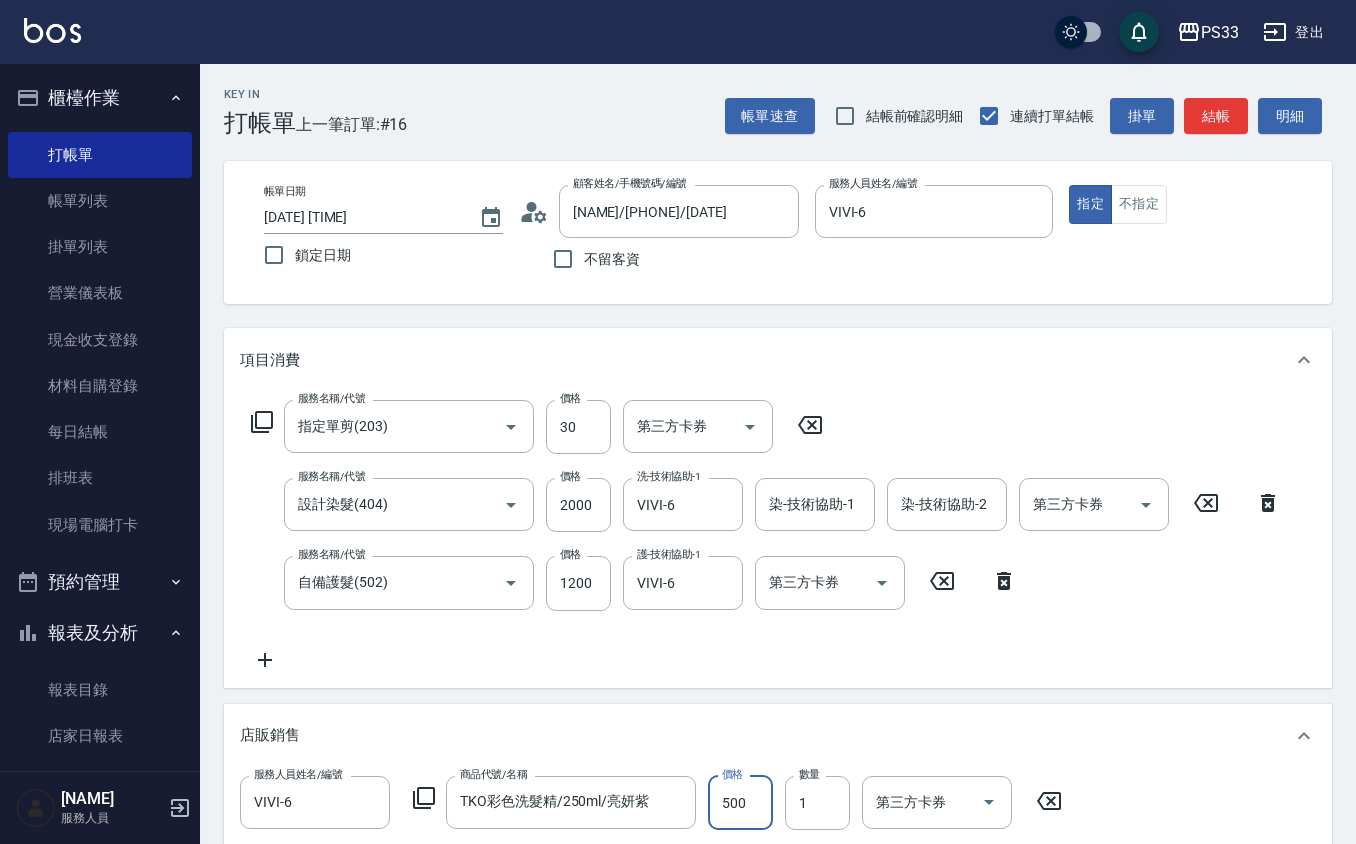 type on "500" 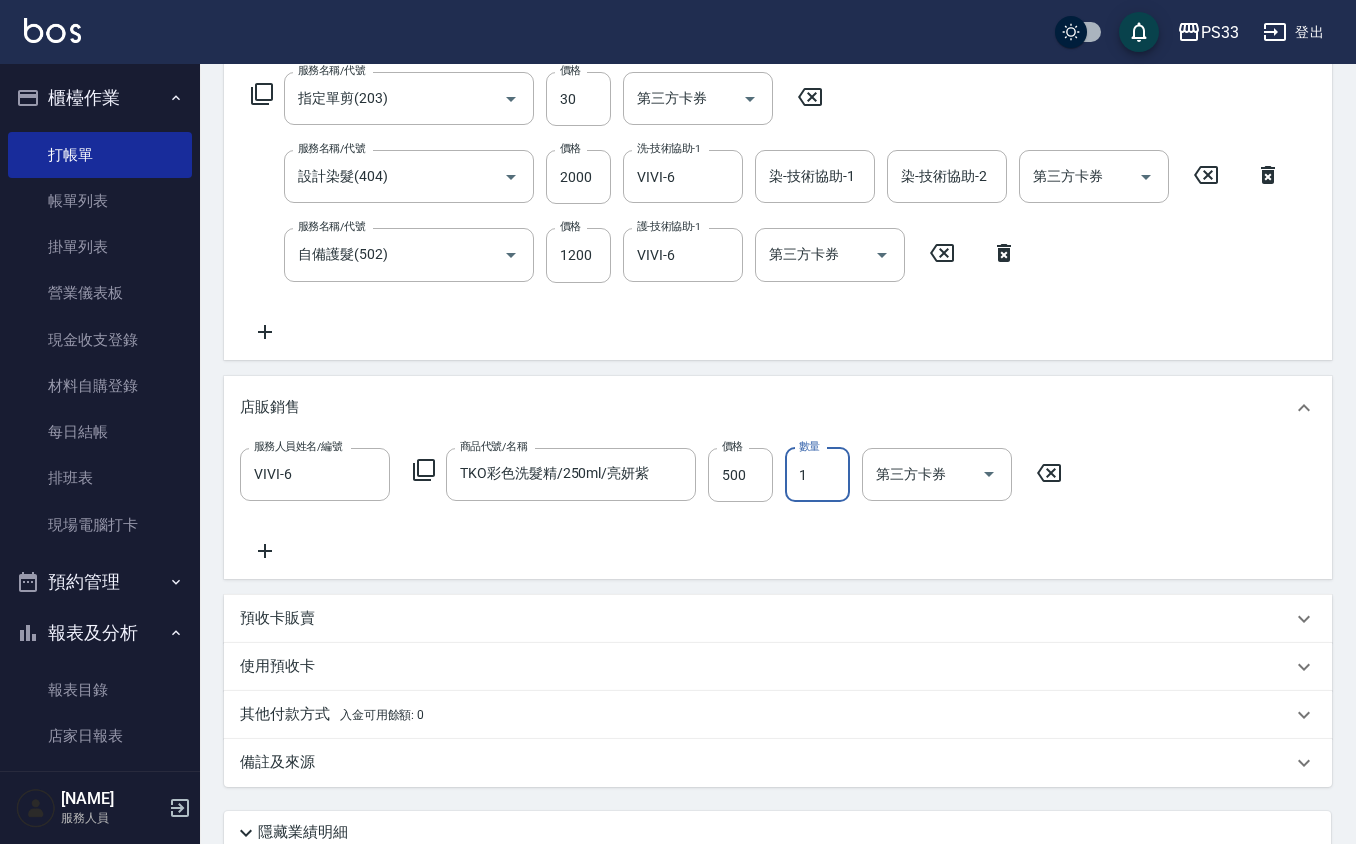 scroll, scrollTop: 92, scrollLeft: 0, axis: vertical 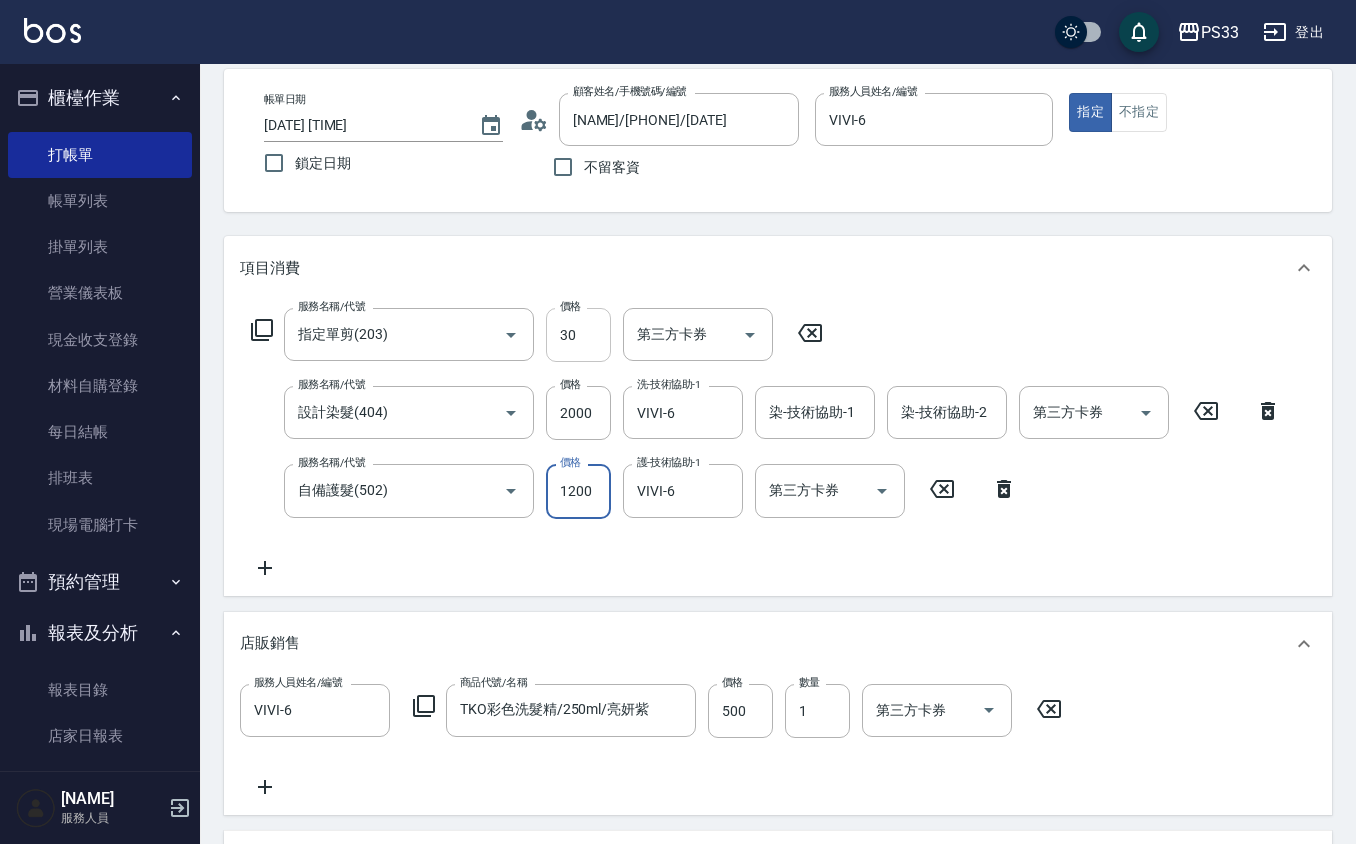 click on "30" at bounding box center (578, 335) 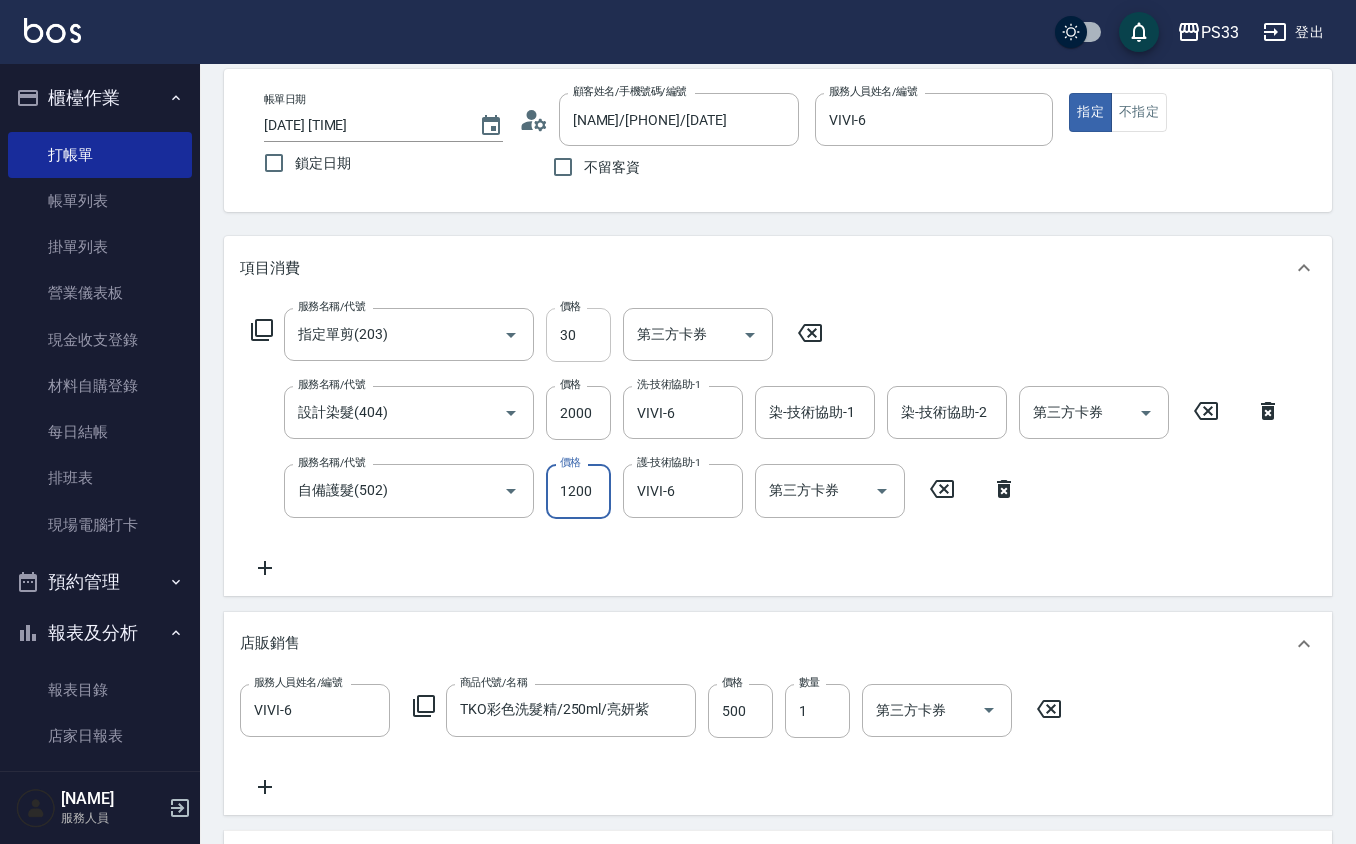 click on "30" at bounding box center [578, 335] 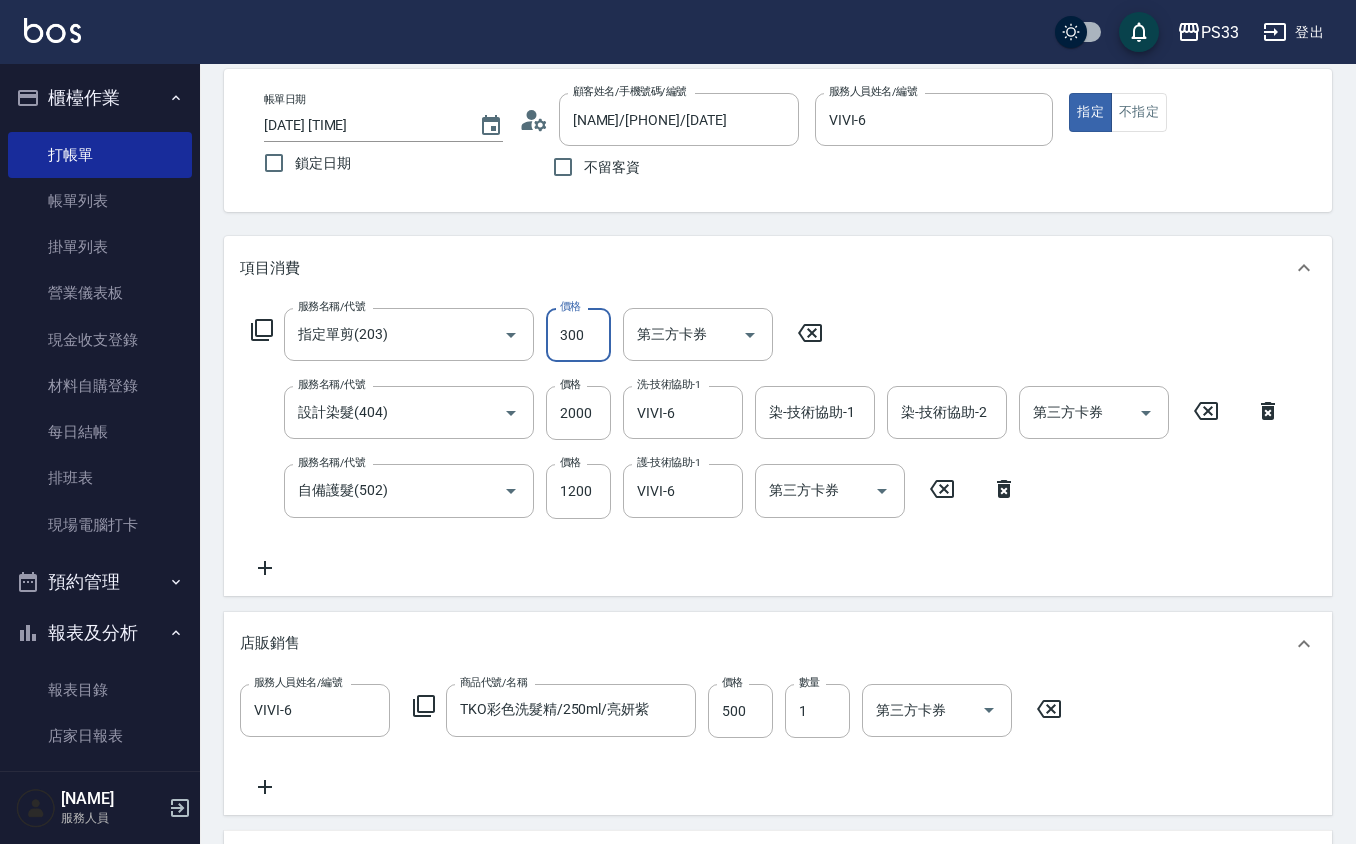 type on "300" 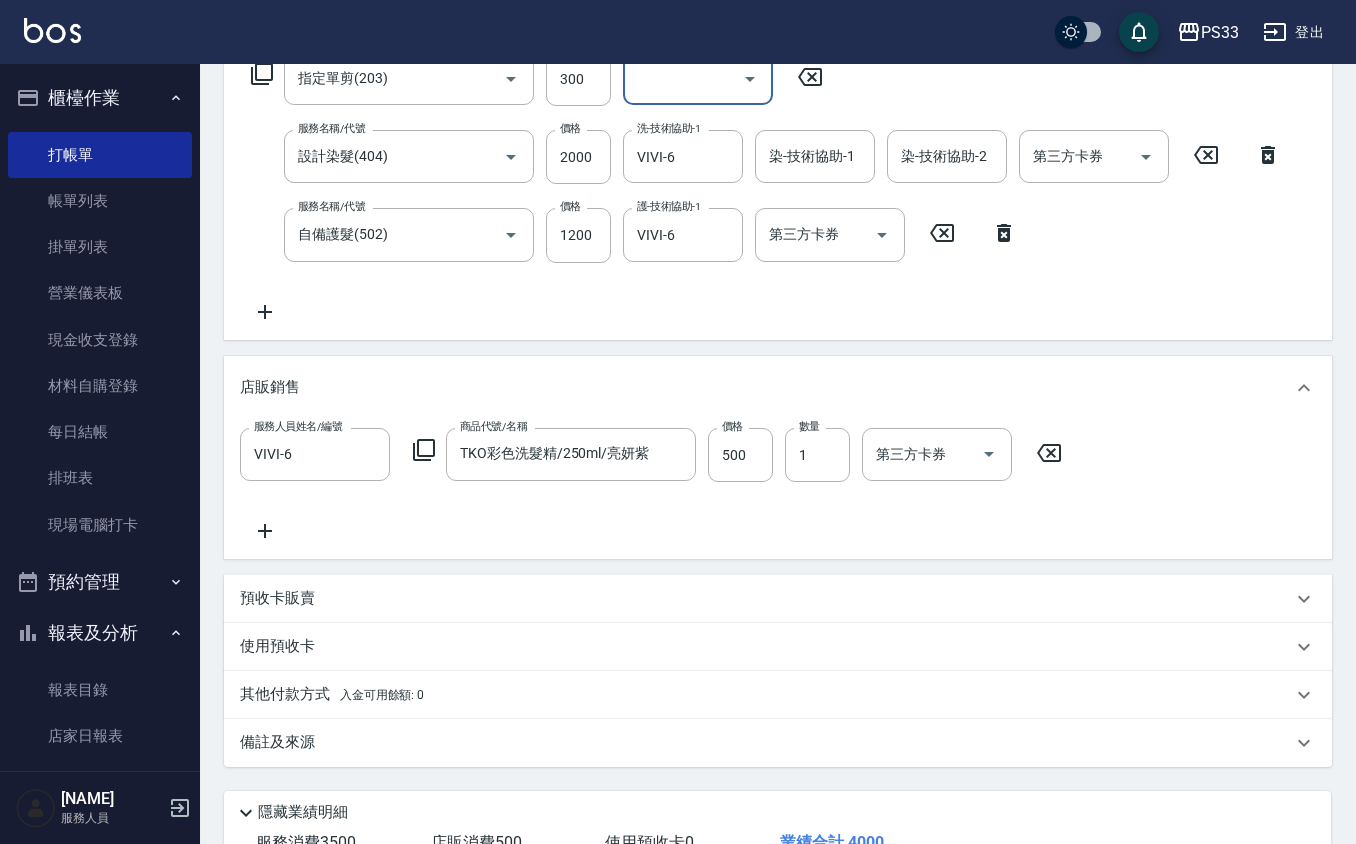 scroll, scrollTop: 492, scrollLeft: 0, axis: vertical 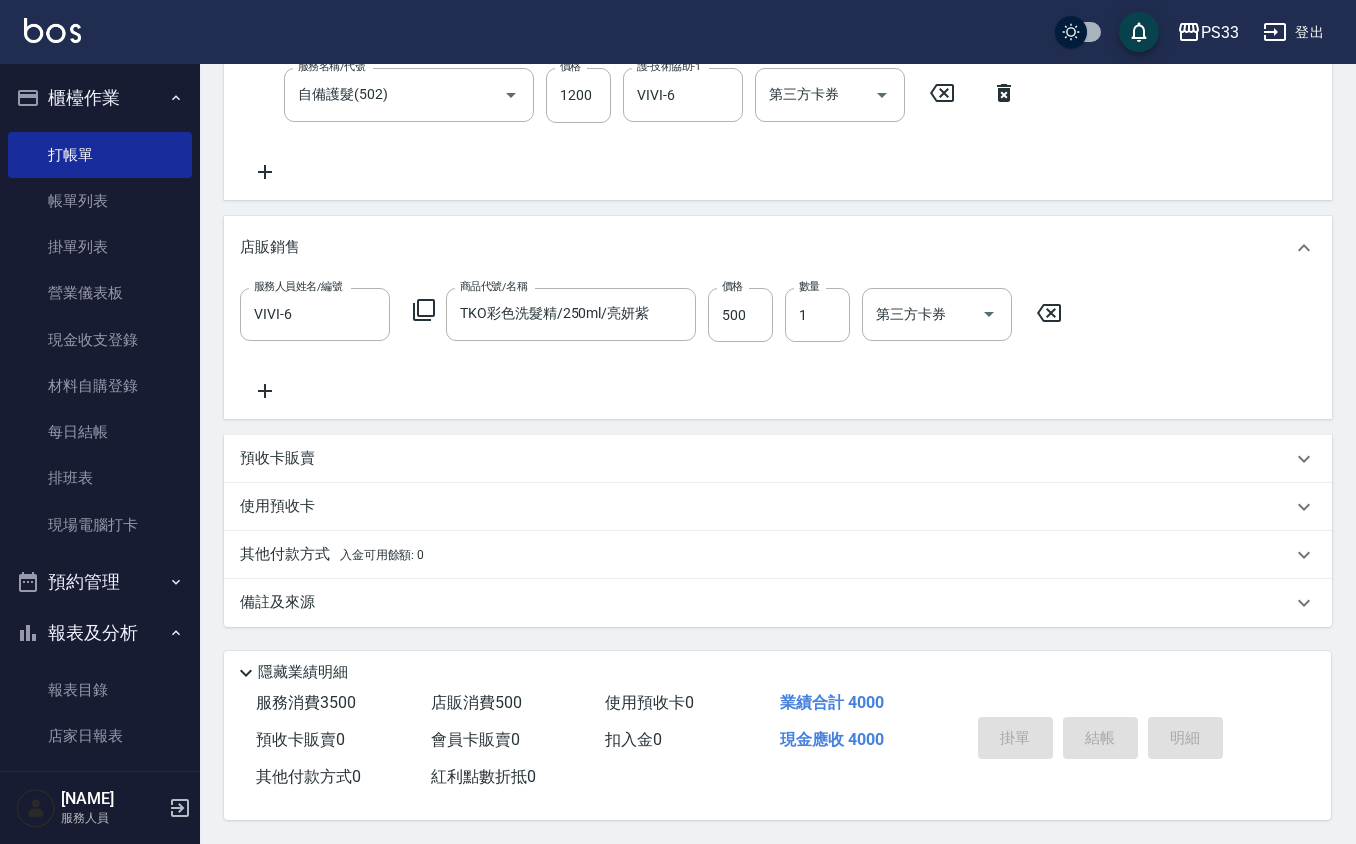 type on "2025/08/06 19:05" 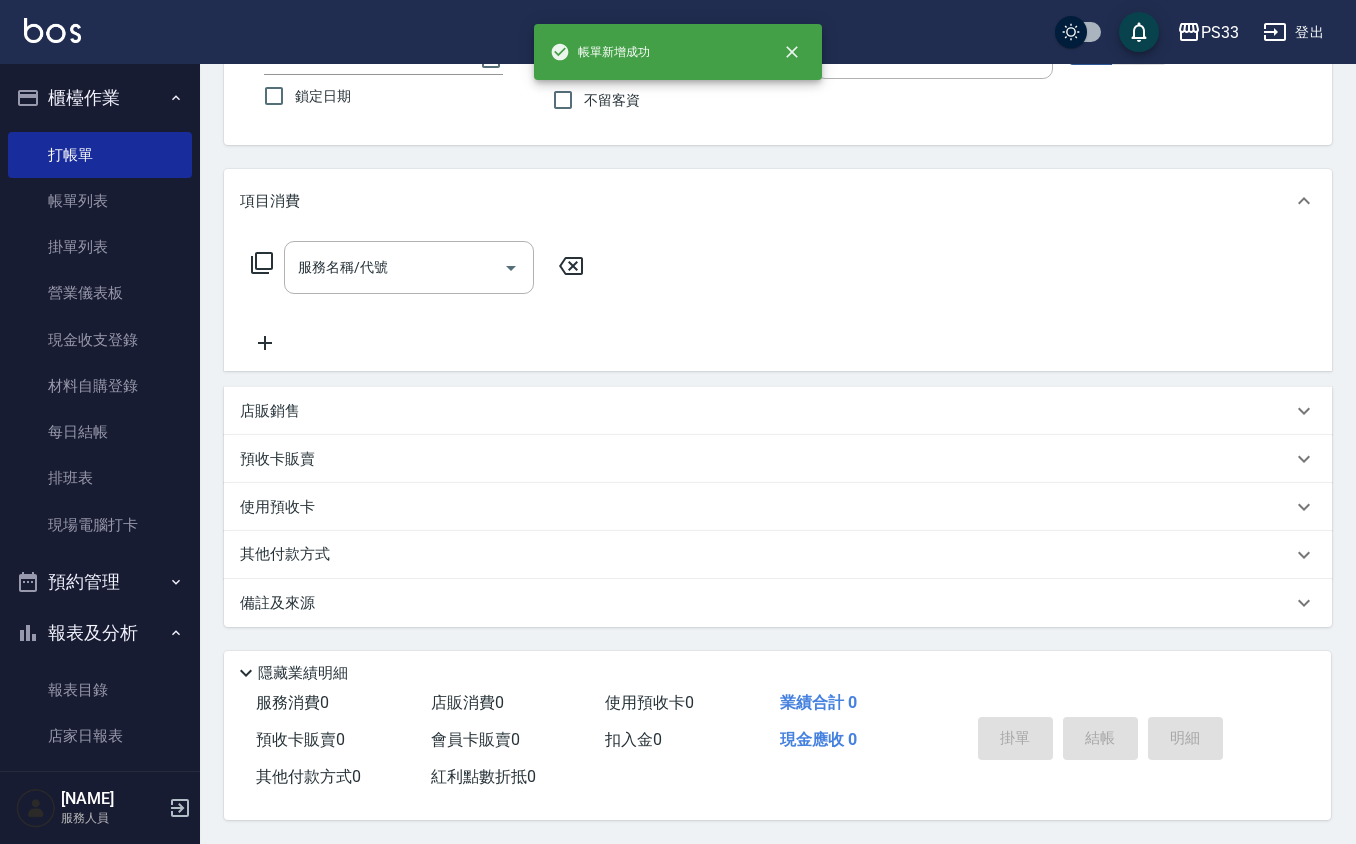 scroll, scrollTop: 0, scrollLeft: 0, axis: both 